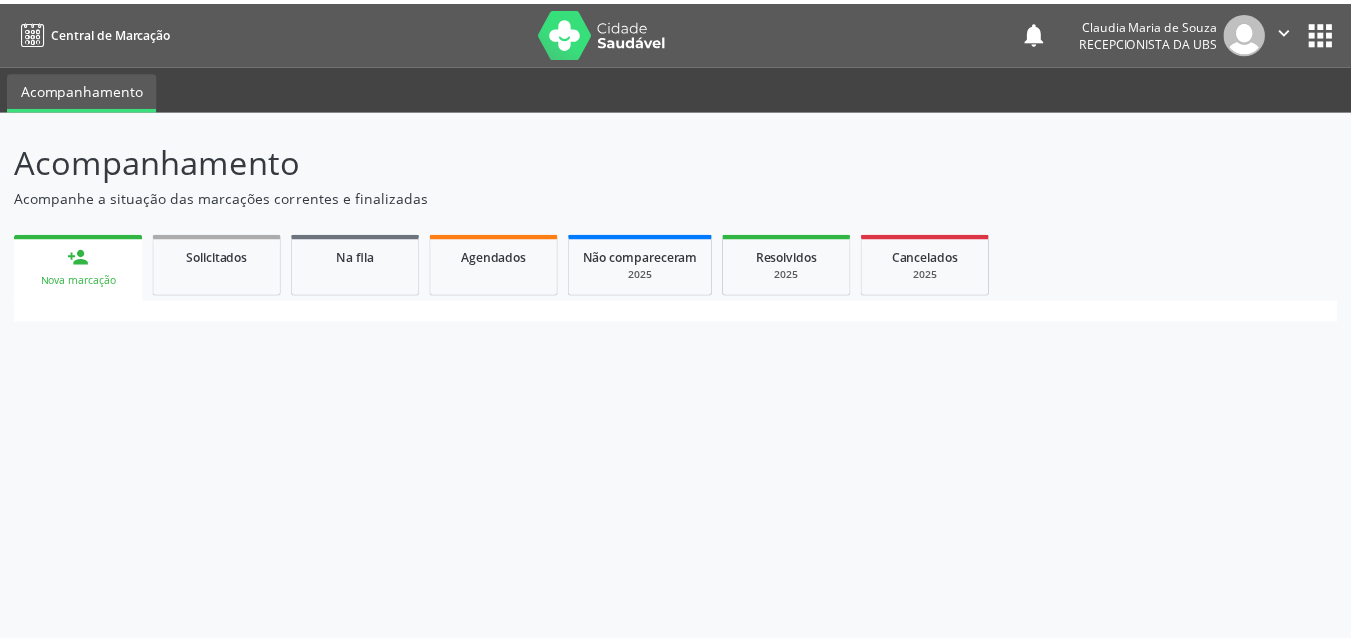 scroll, scrollTop: 0, scrollLeft: 0, axis: both 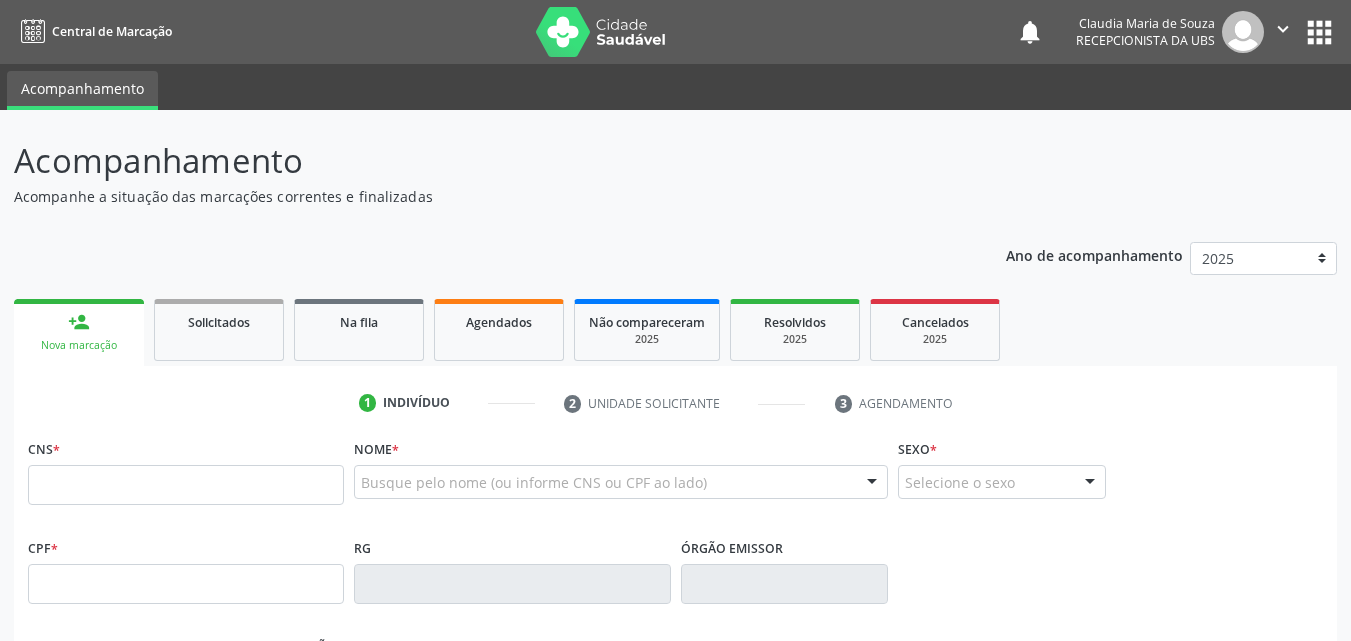 click on "Nova marcação" at bounding box center [79, 345] 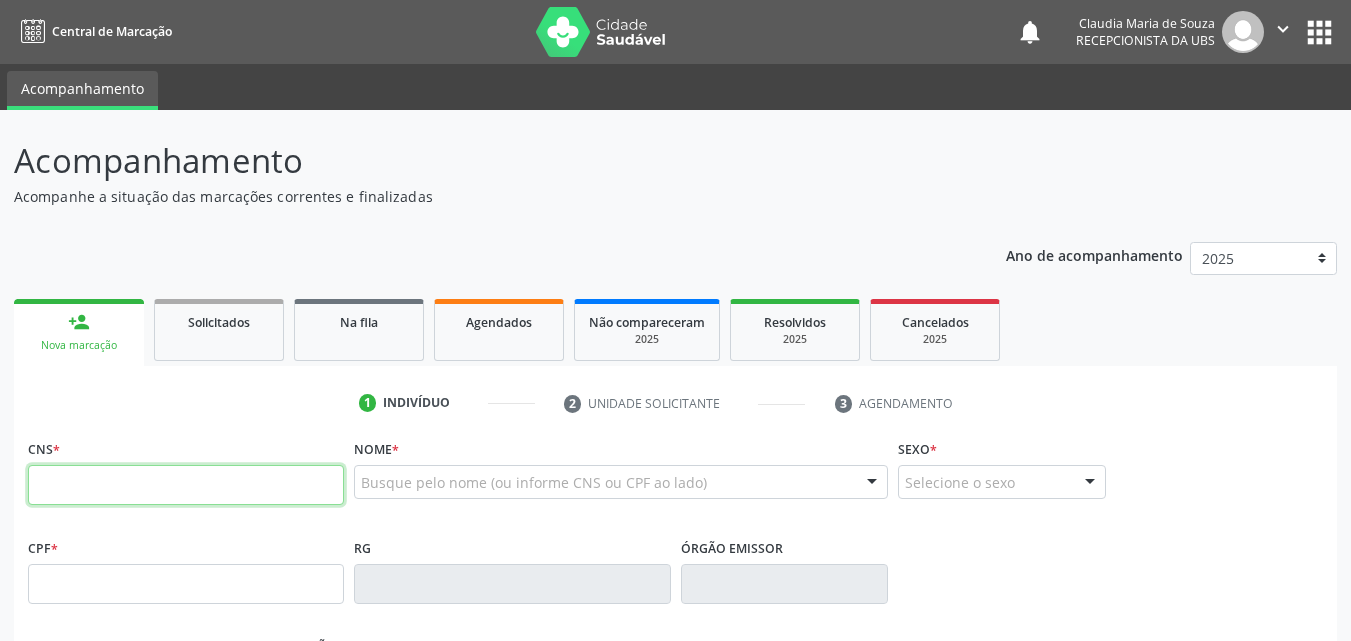 click at bounding box center (186, 485) 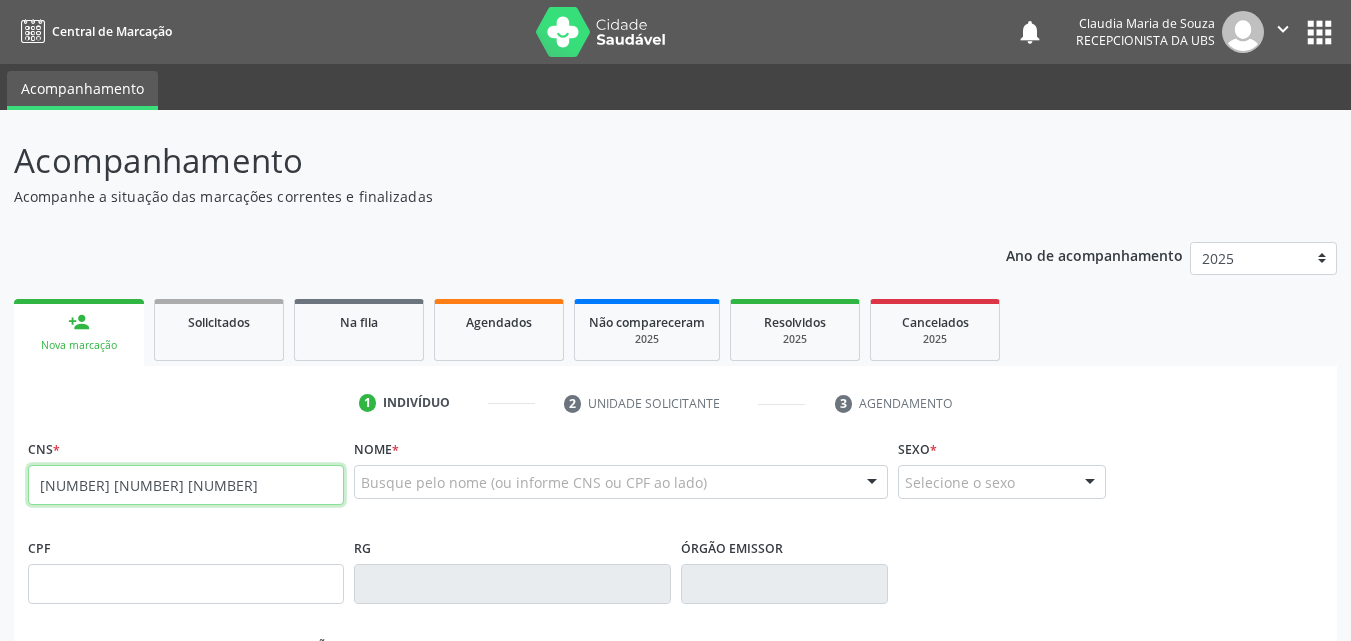 type on "[NUMBER] [NUMBER] [NUMBER]" 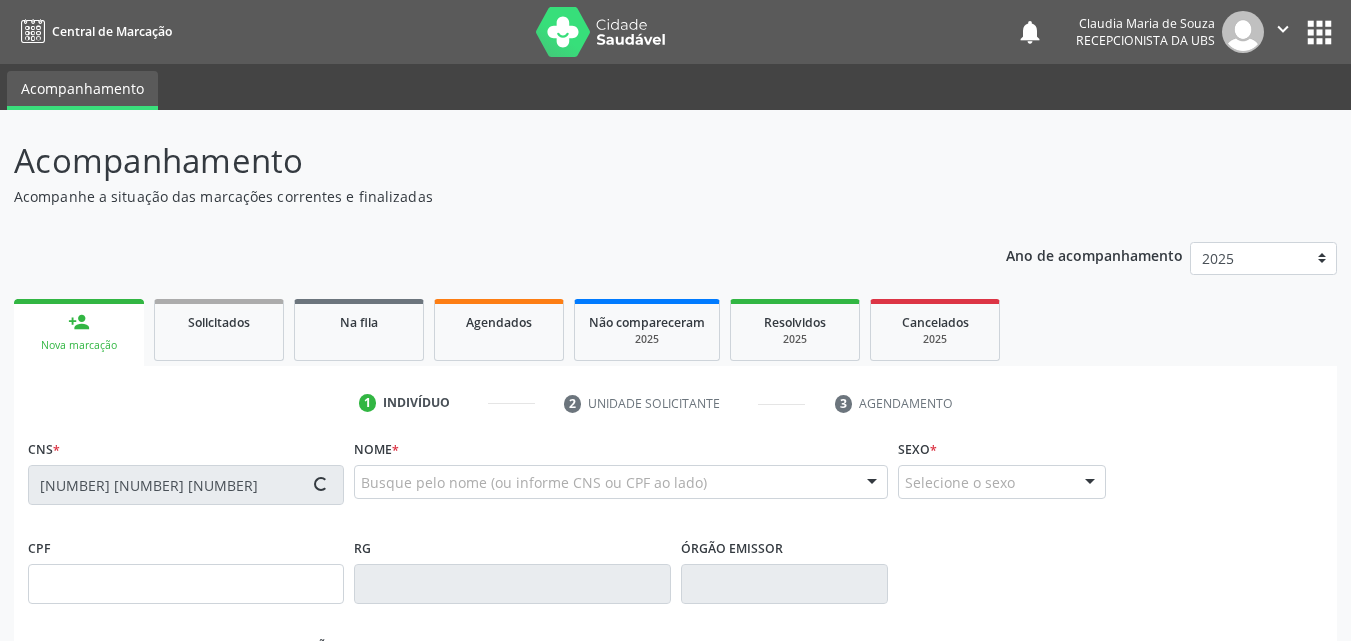 type on "[DATE]" 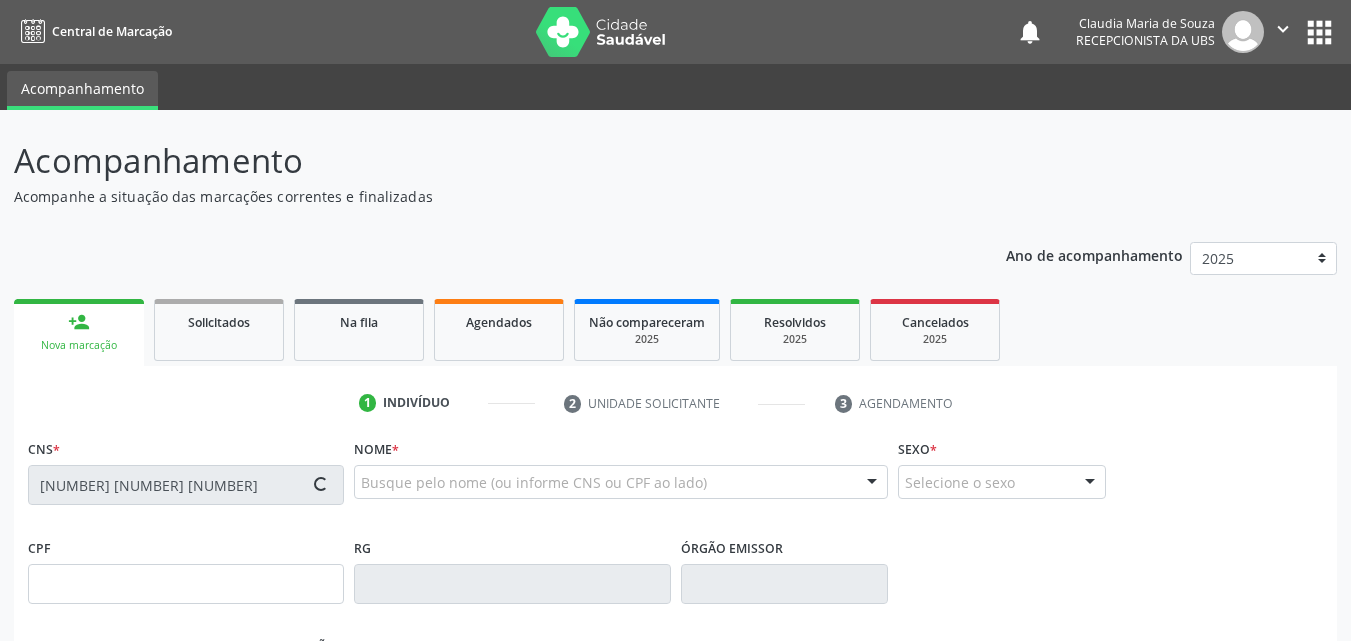 type on "[FIRST] [MIDDLE] [LAST] [LAST]" 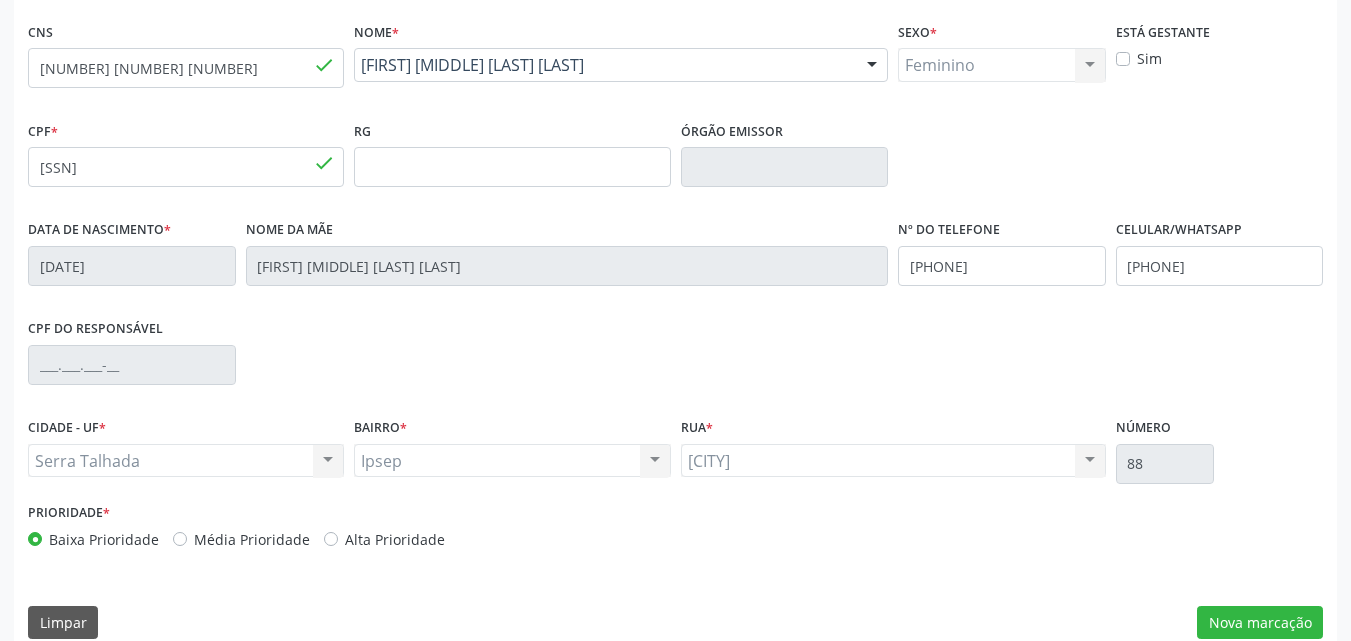 scroll, scrollTop: 443, scrollLeft: 0, axis: vertical 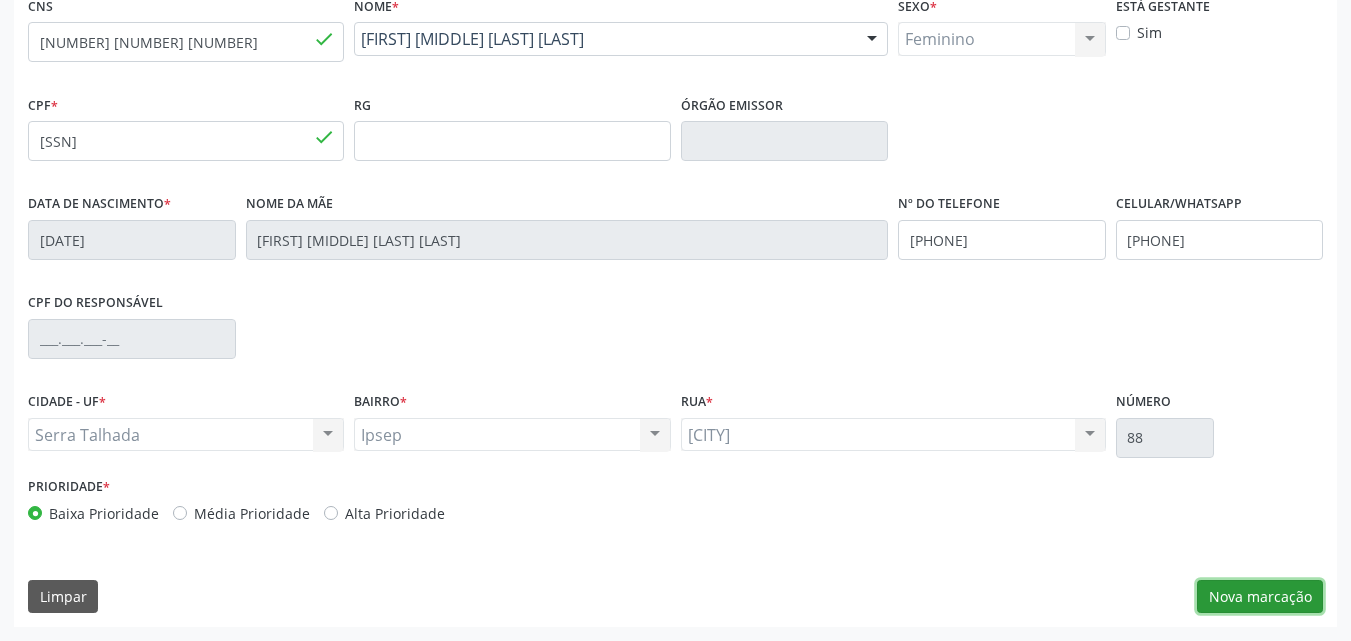 click on "Nova marcação" at bounding box center [1260, 597] 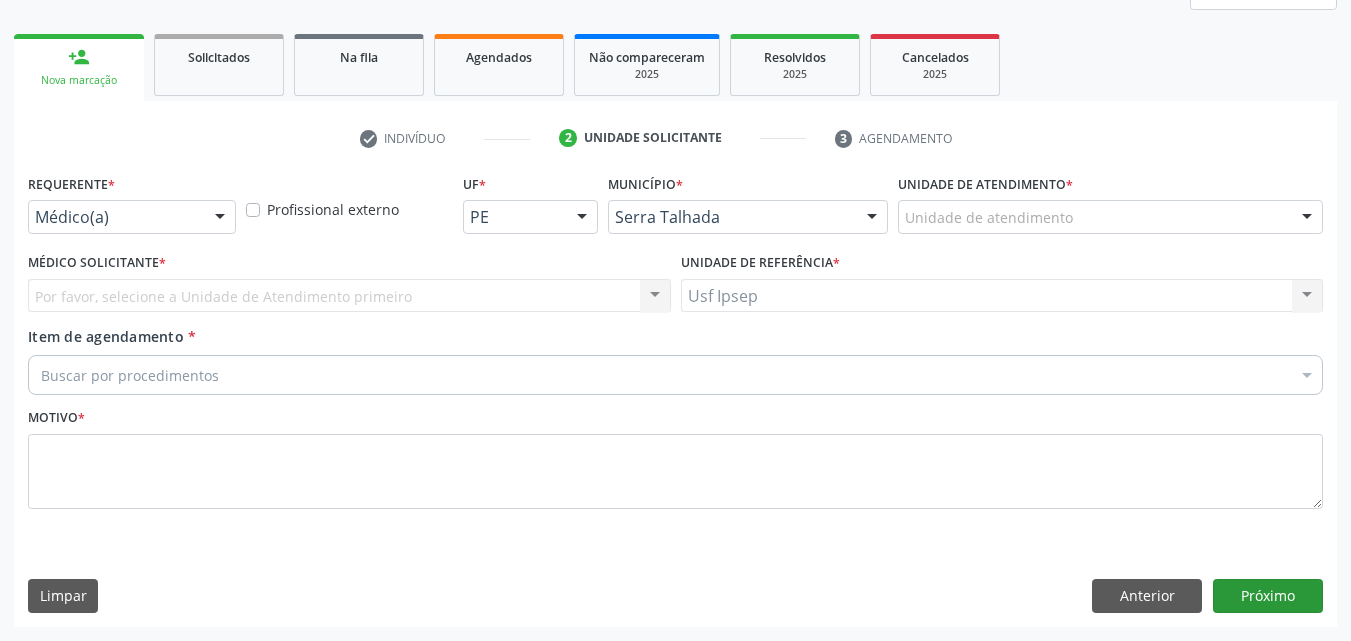 scroll, scrollTop: 265, scrollLeft: 0, axis: vertical 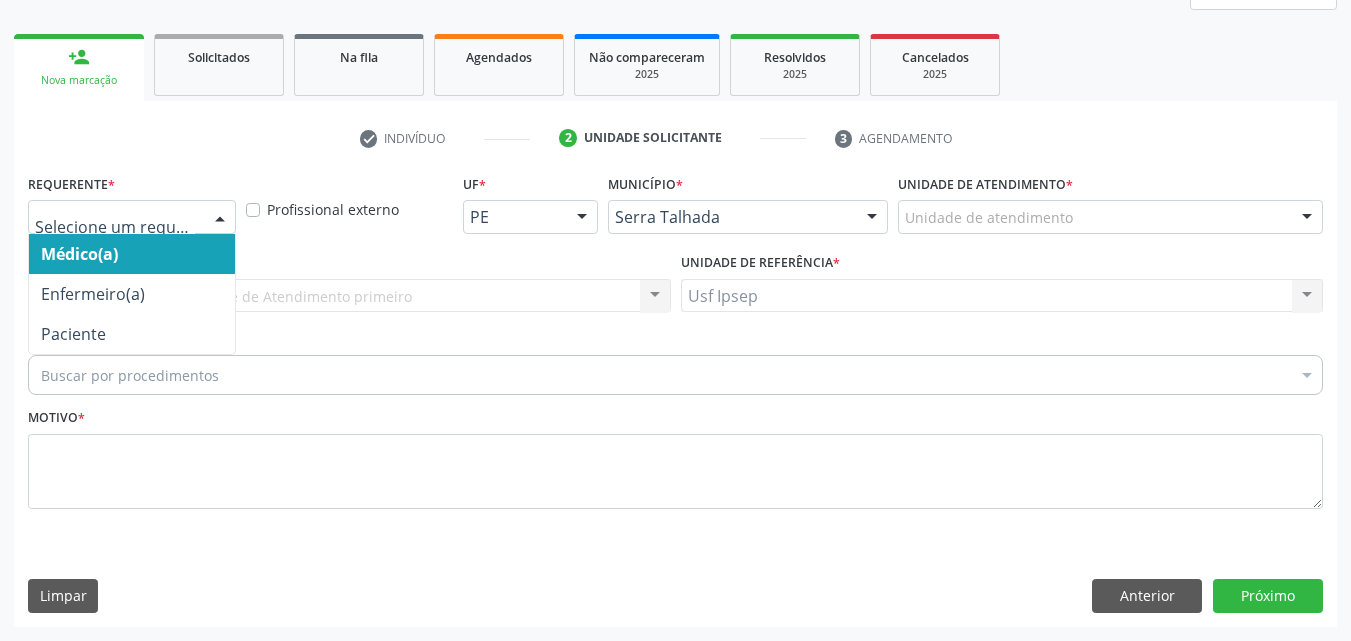 click at bounding box center (220, 218) 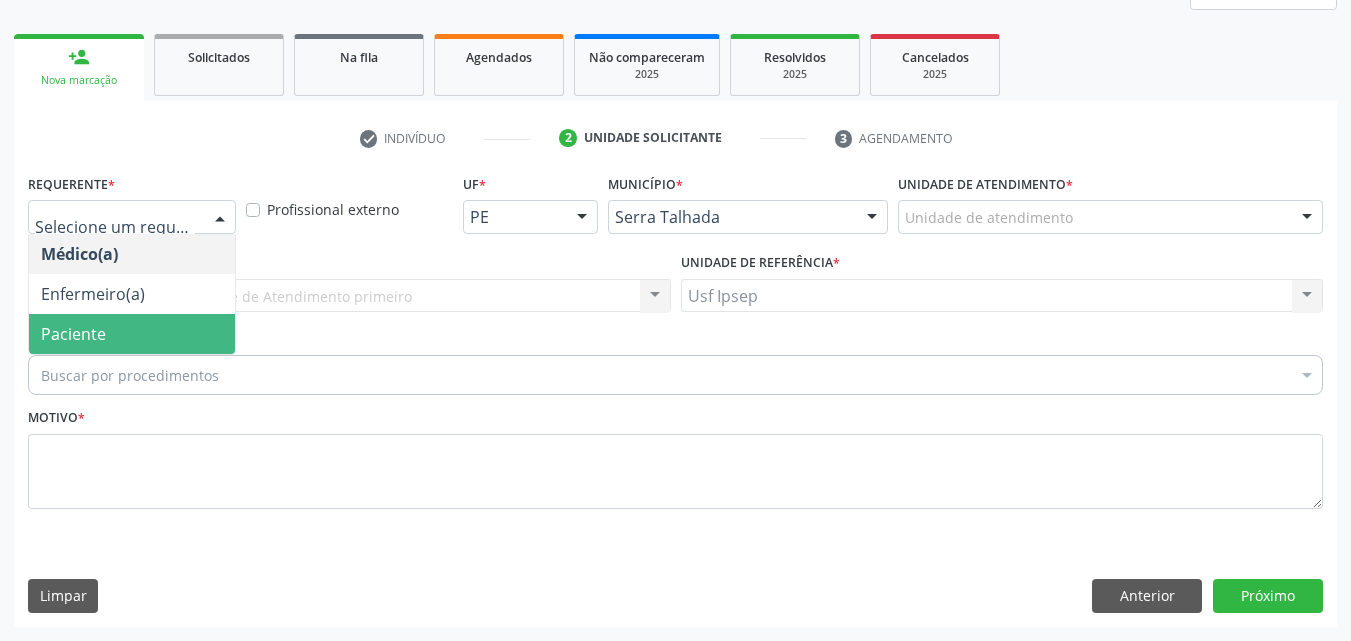 click on "Paciente" at bounding box center [73, 334] 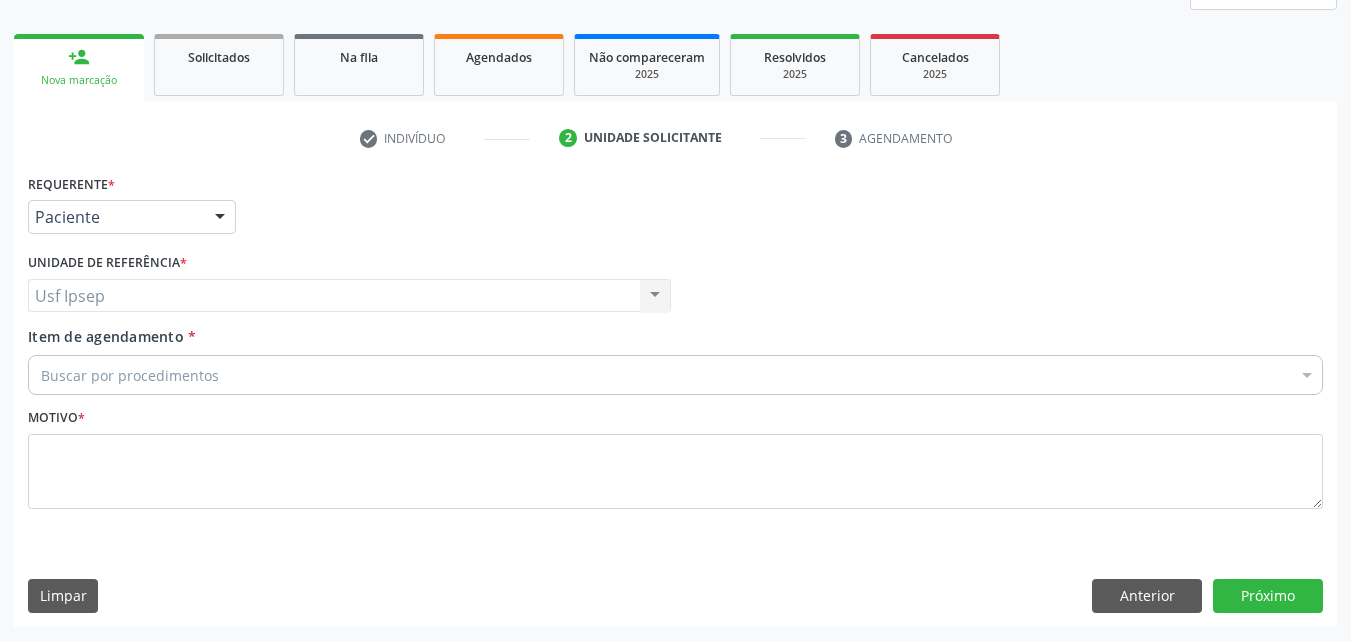 click on "Item de agendamento" at bounding box center (106, 336) 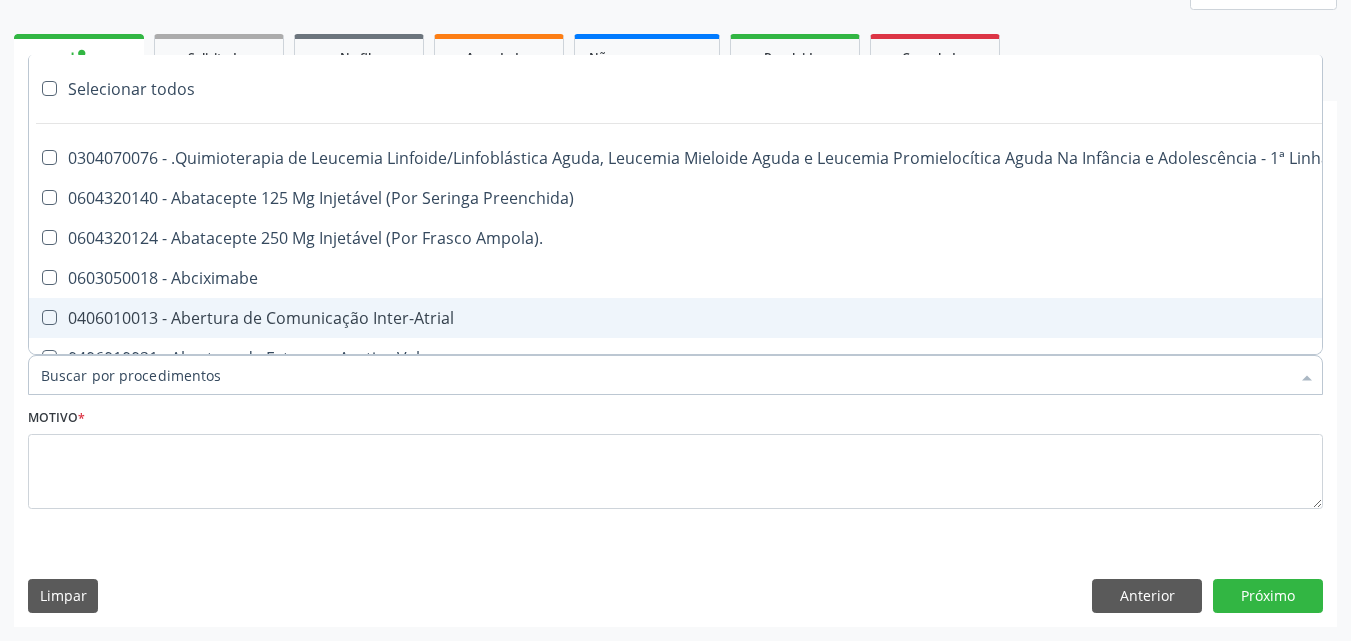 click on "Item de agendamento
*" at bounding box center [665, 375] 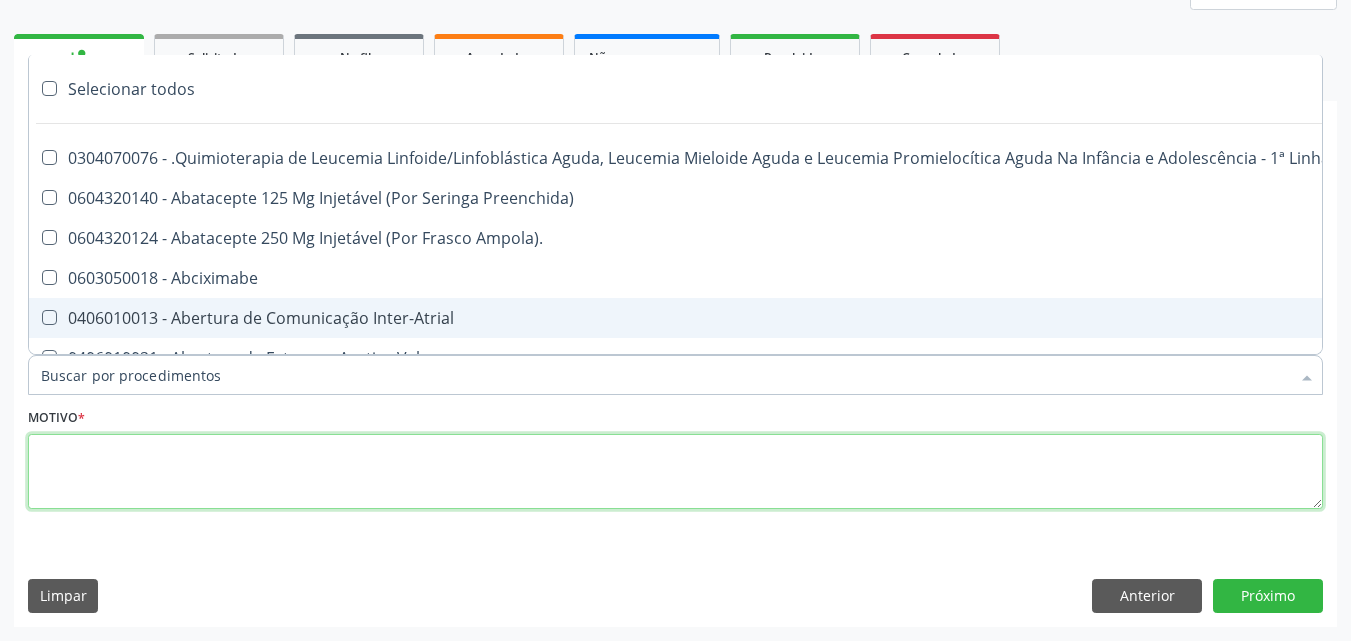 click at bounding box center [675, 472] 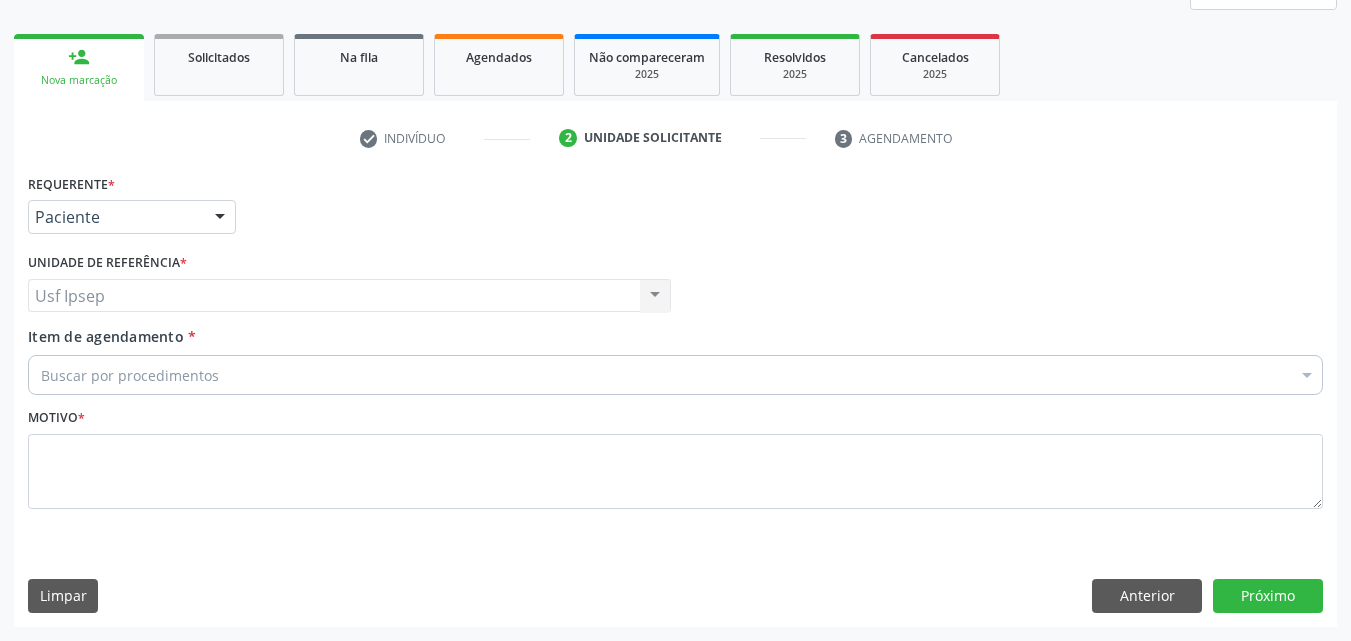 click on "Item de agendamento" at bounding box center [106, 336] 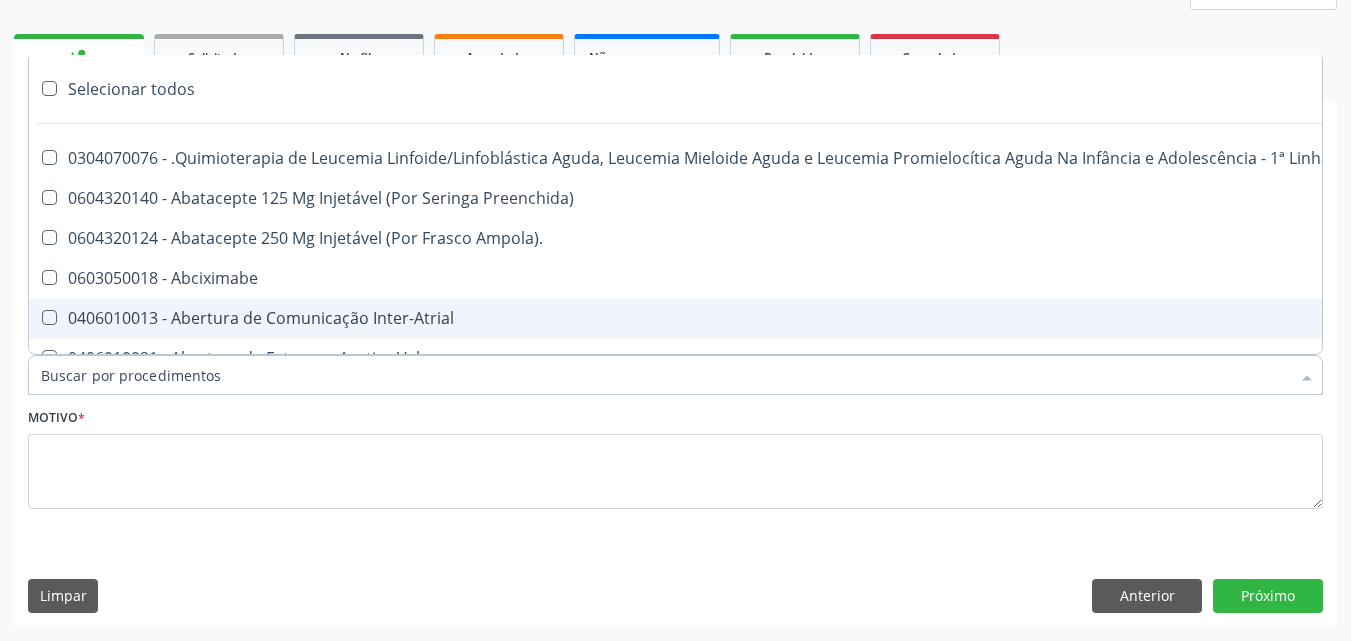 drag, startPoint x: 46, startPoint y: 376, endPoint x: 88, endPoint y: 363, distance: 43.965897 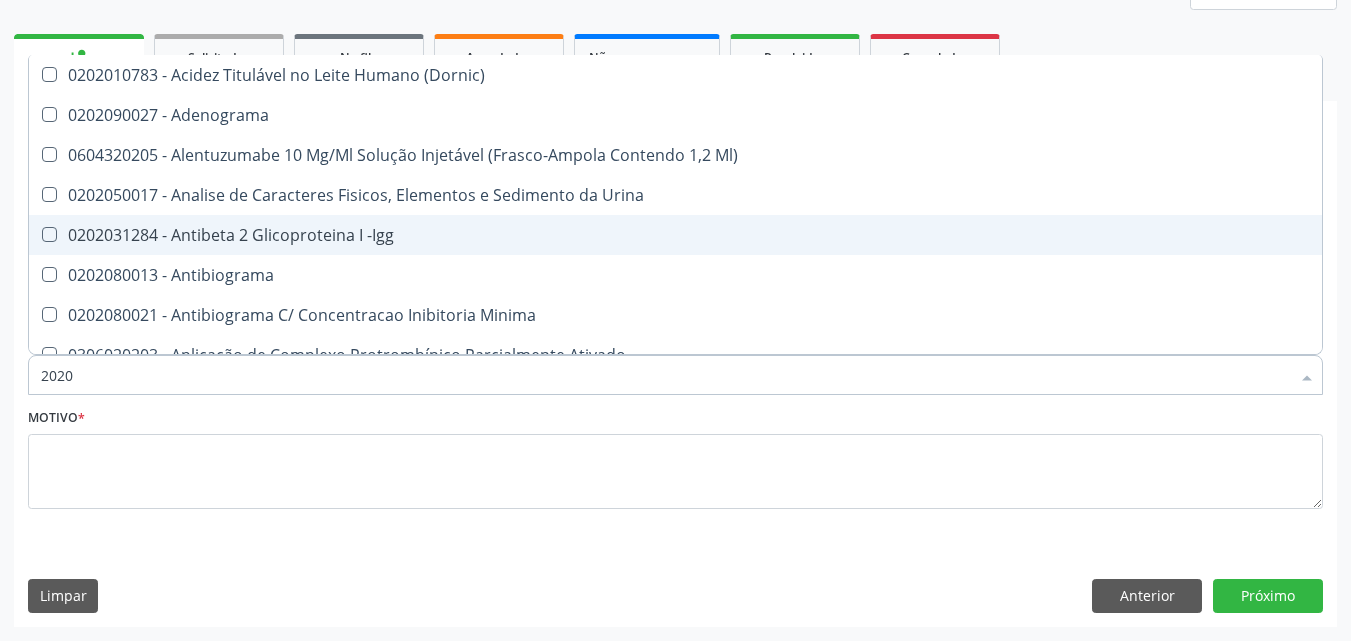 type on "2020" 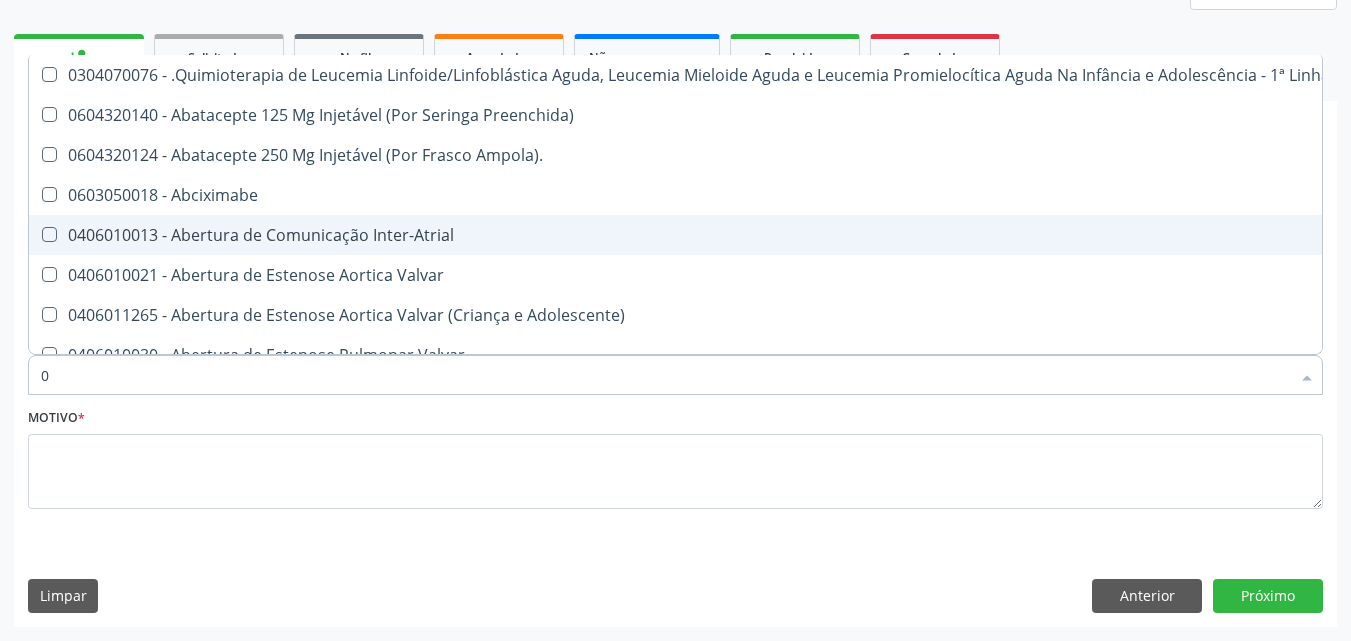 click on "0" at bounding box center [665, 375] 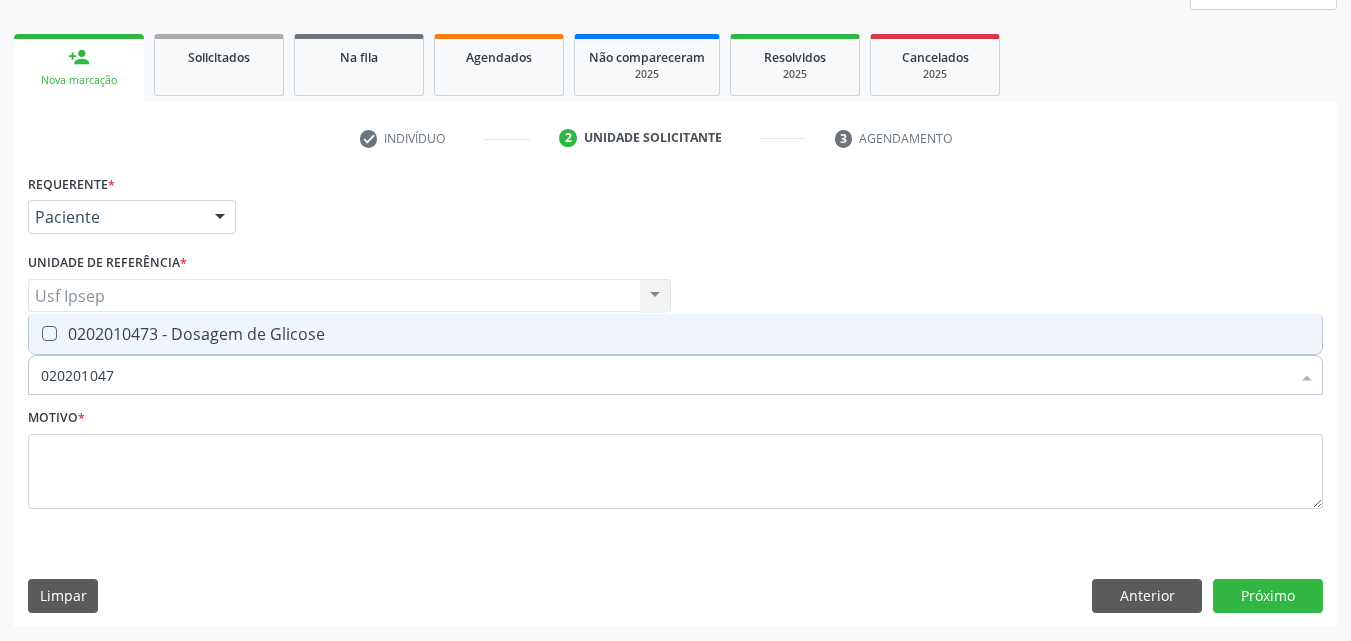 type on "0202010473" 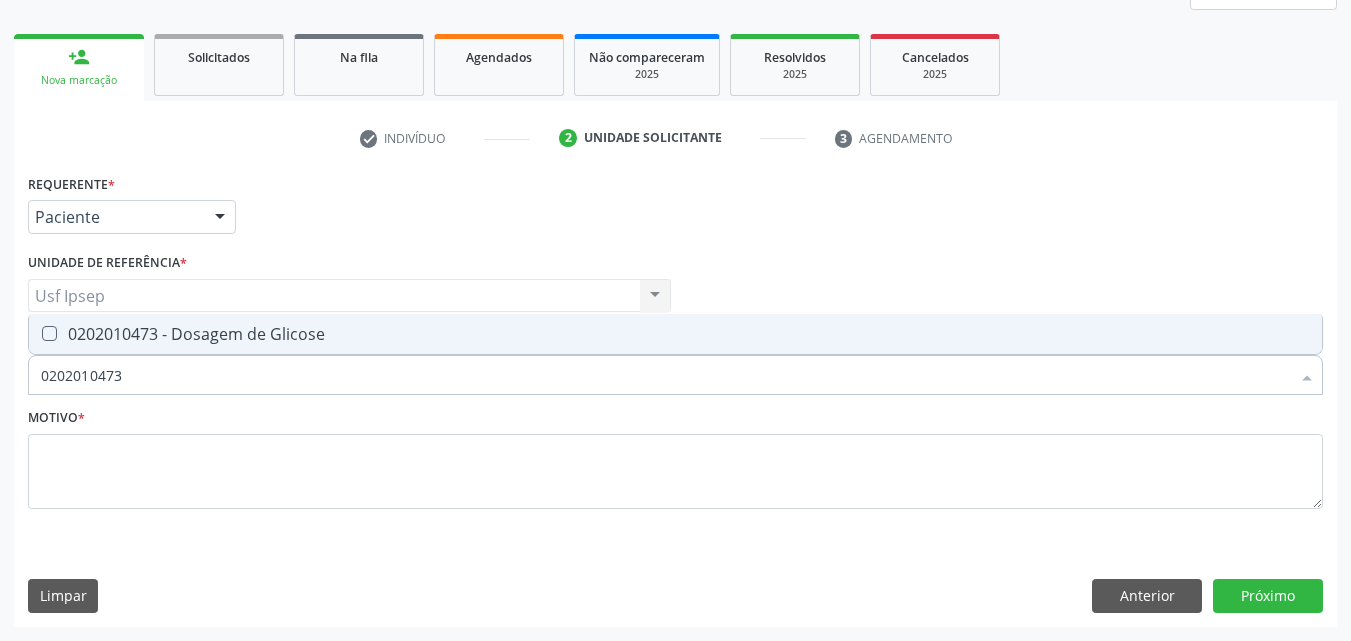 click on "0202010473 - Dosagem de Glicose" at bounding box center (675, 334) 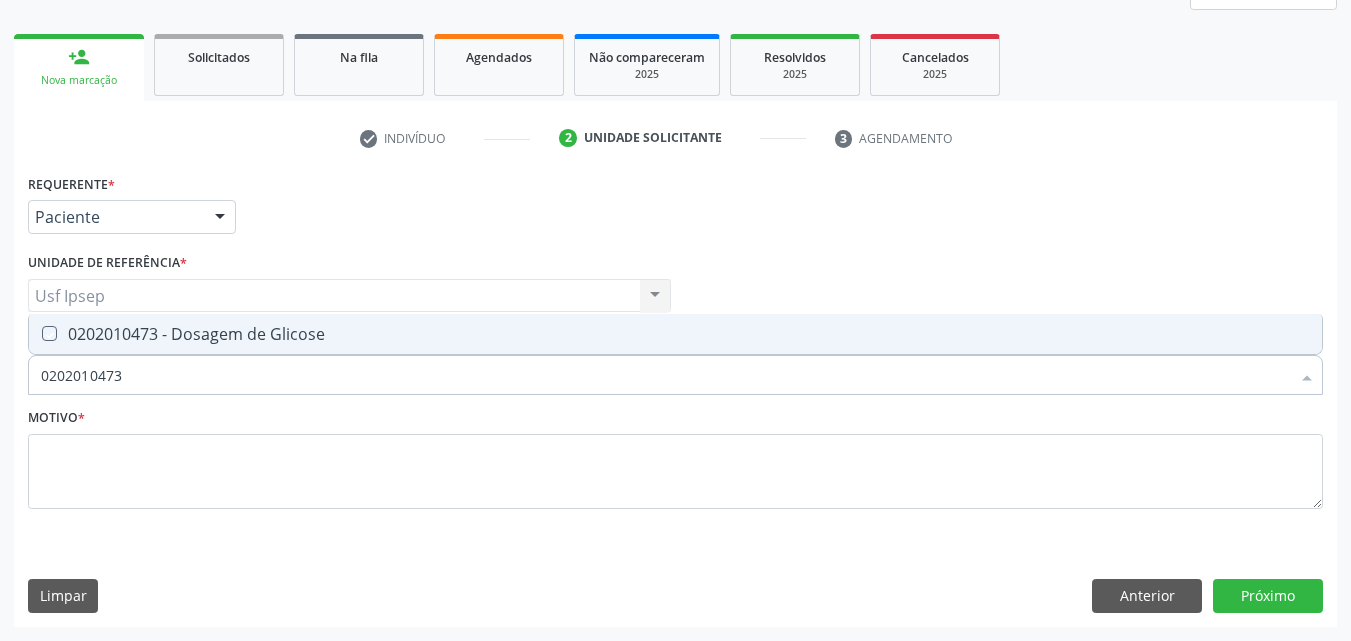 checkbox on "true" 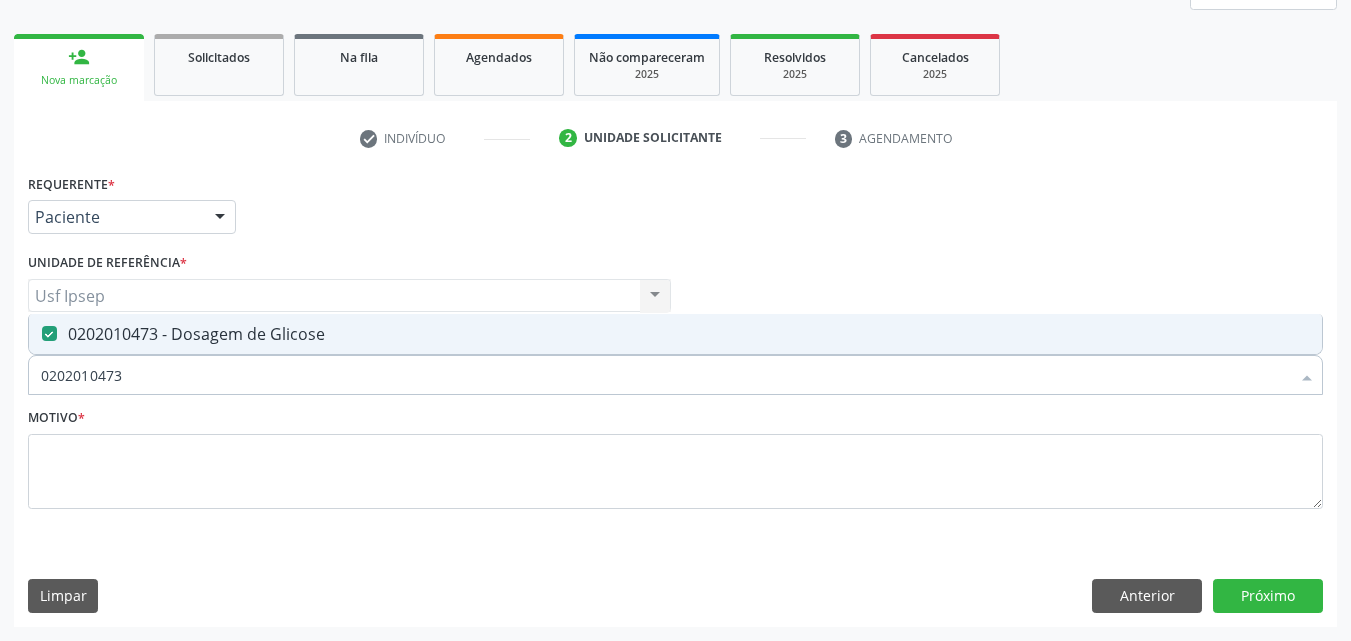 click on "0202010473" at bounding box center (665, 375) 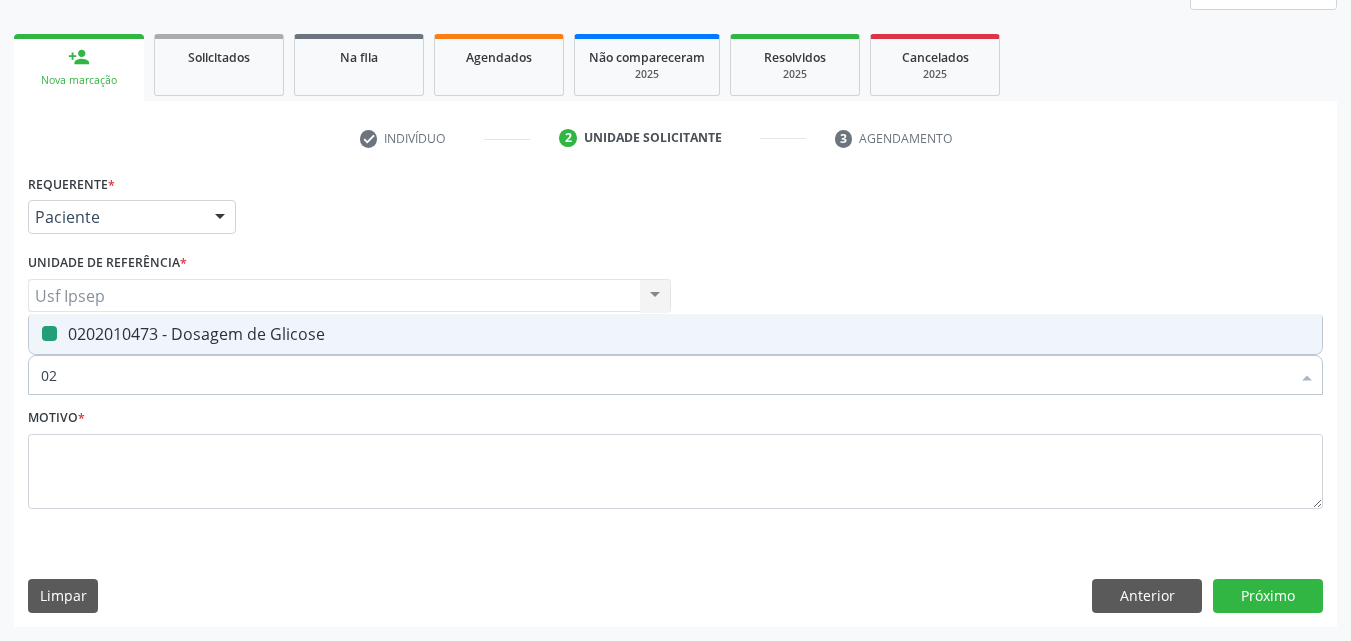 type on "0" 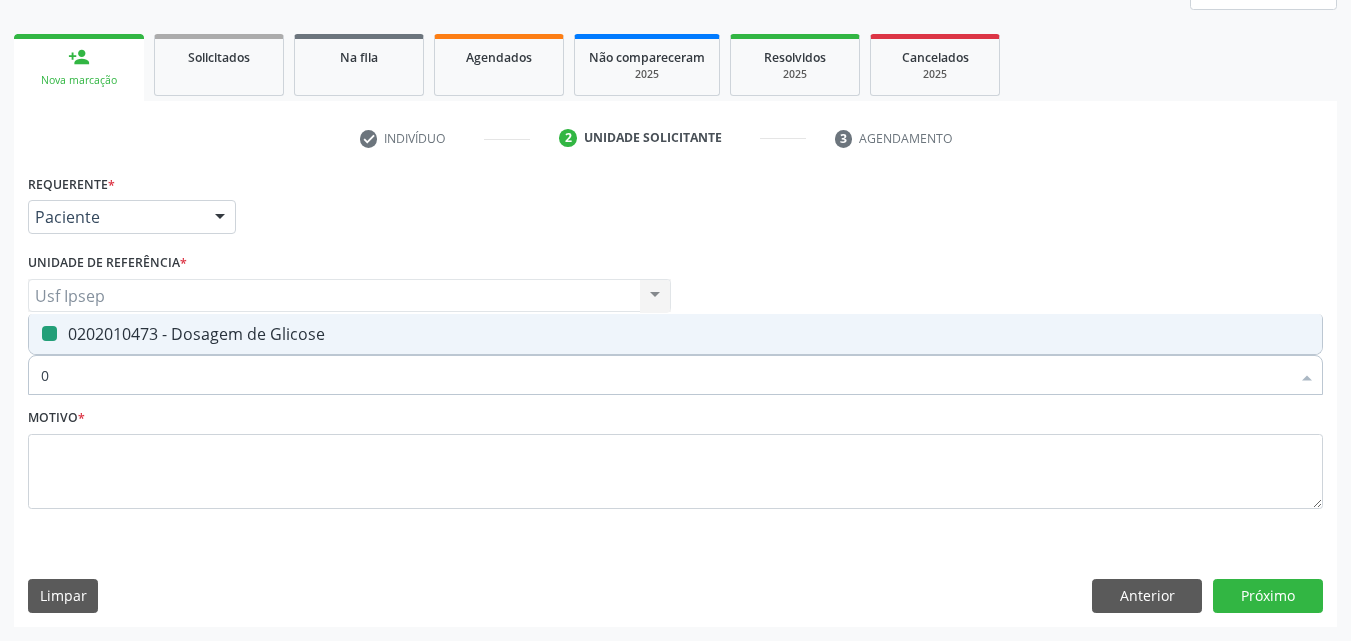 type 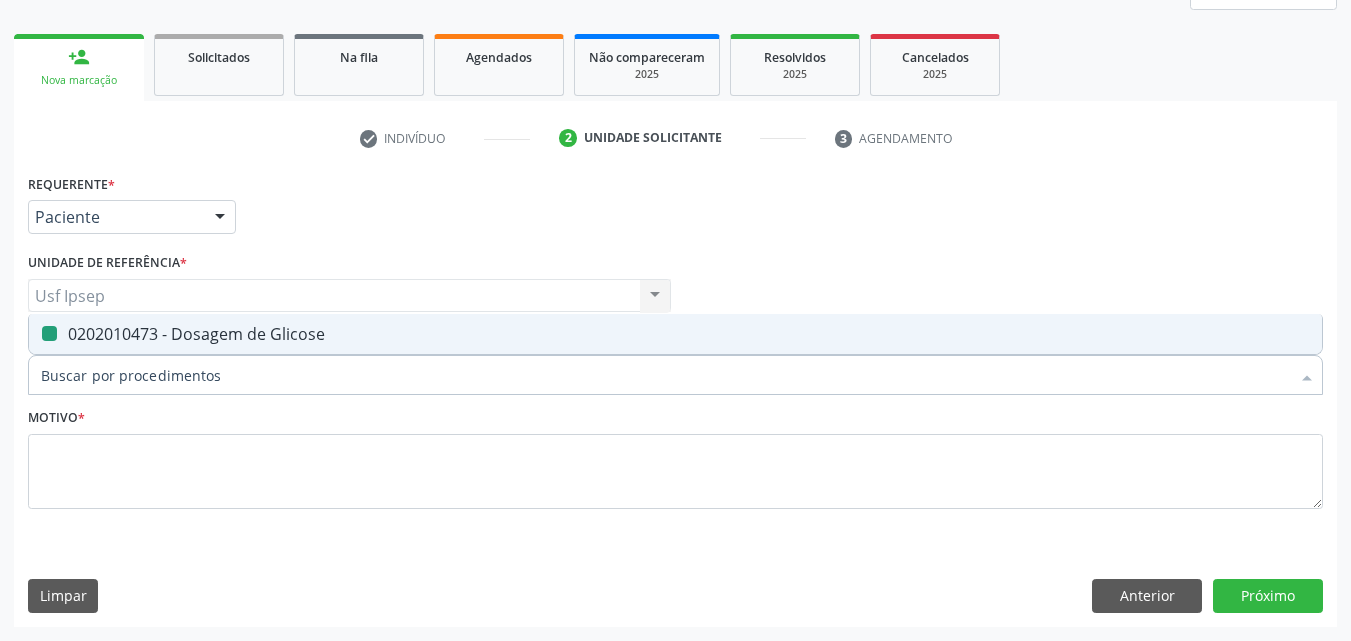 checkbox on "false" 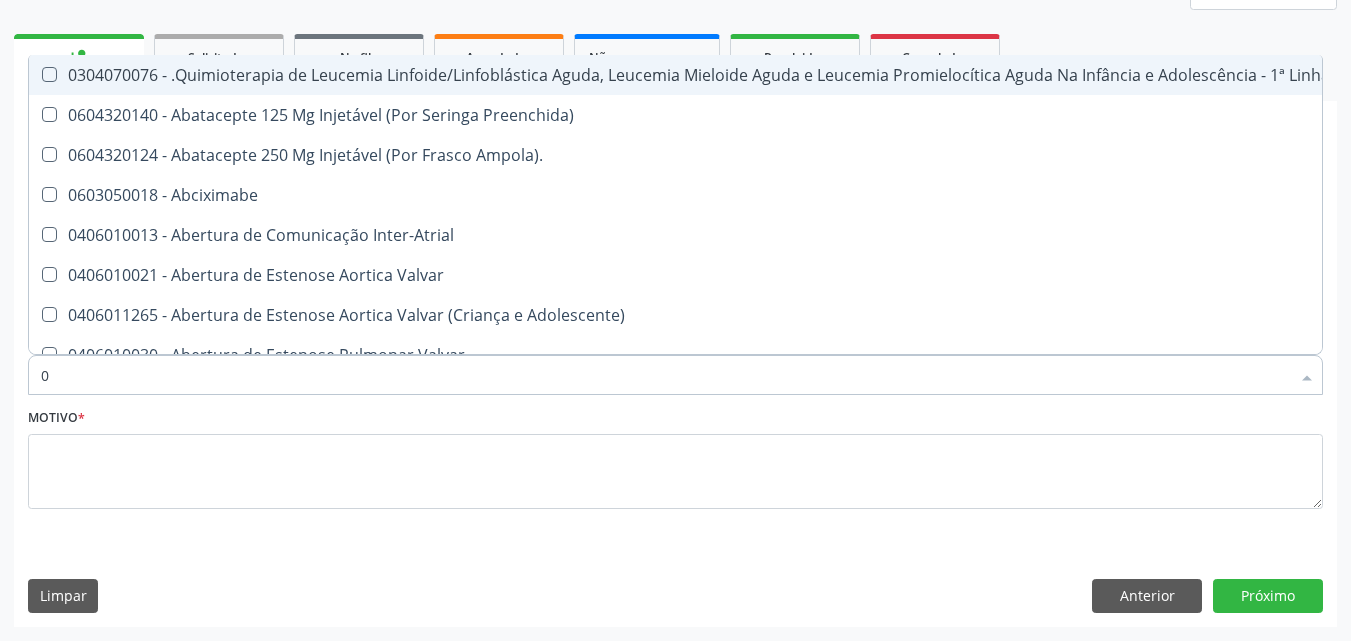 type on "02" 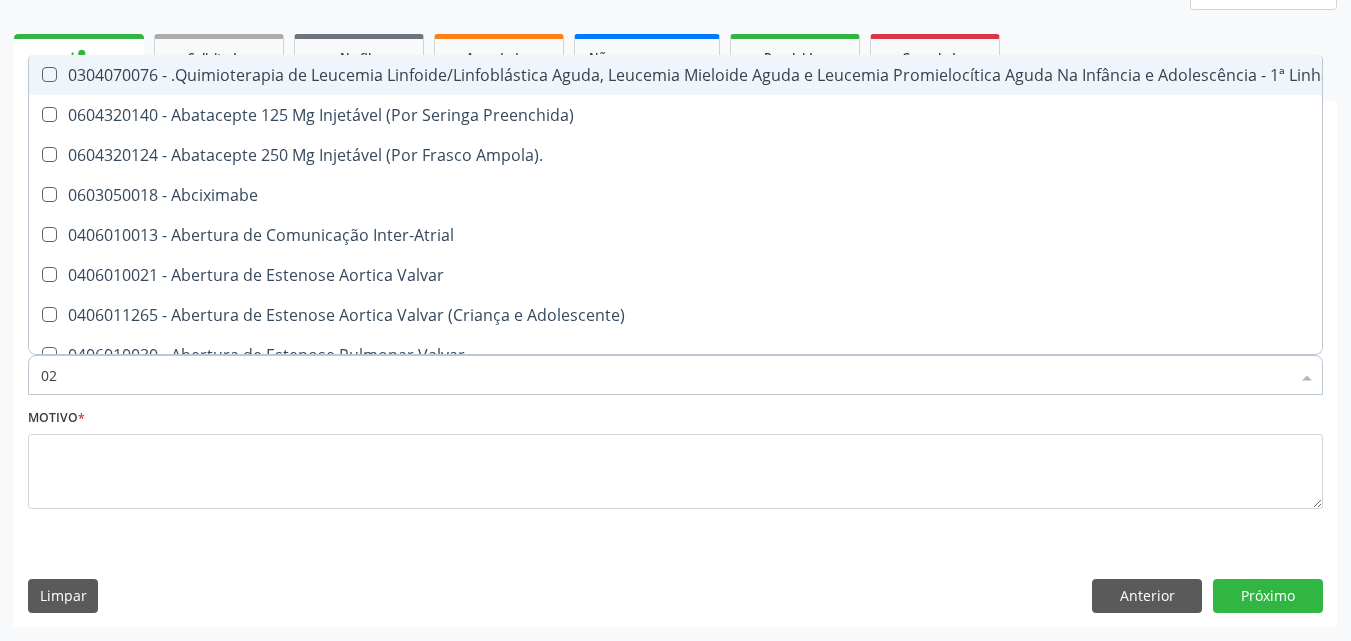 checkbox on "true" 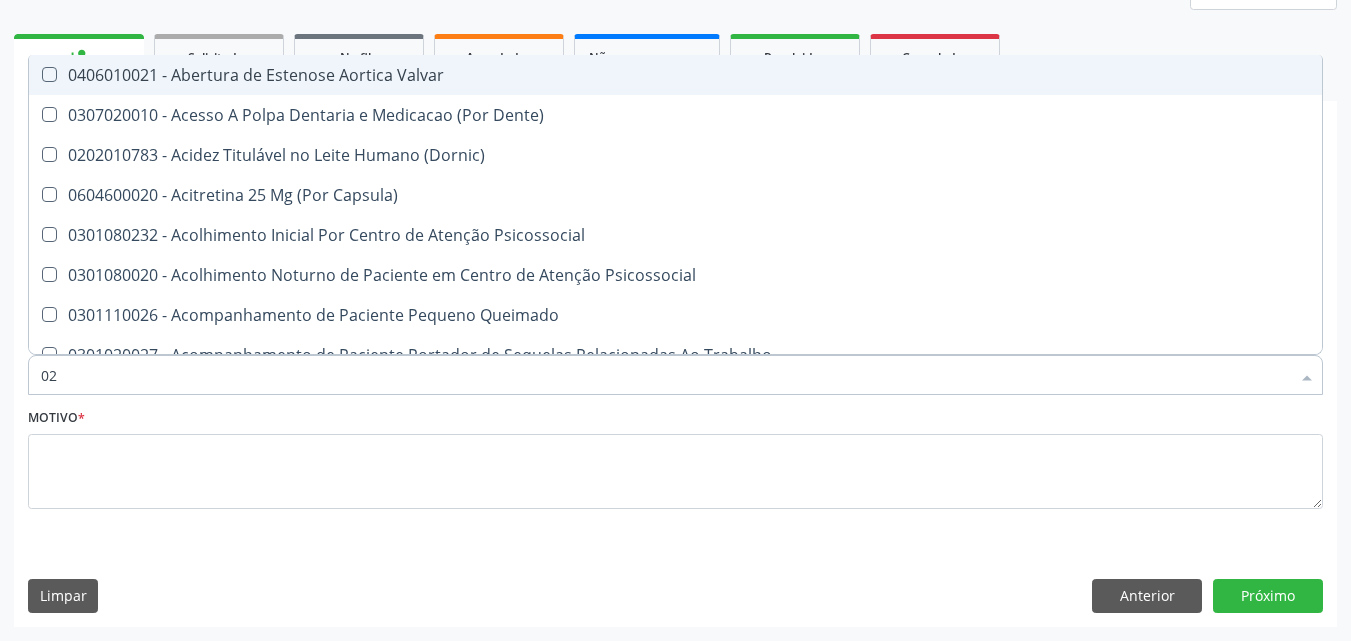 type on "020" 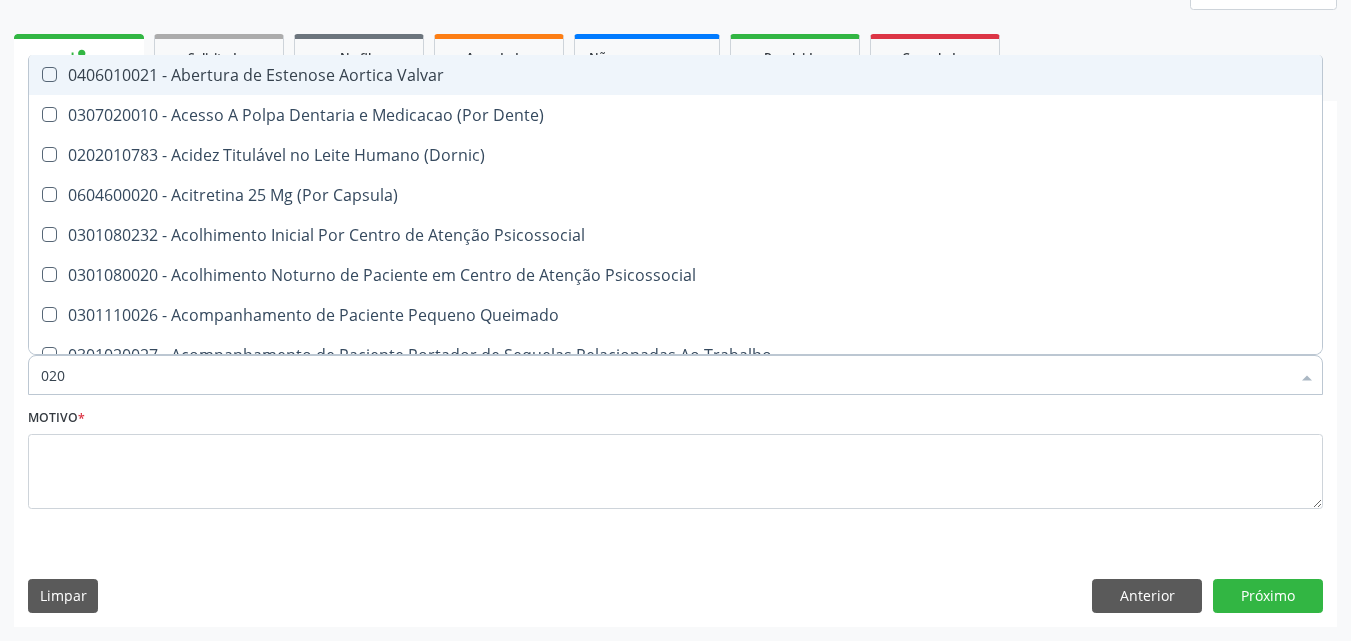 checkbox on "true" 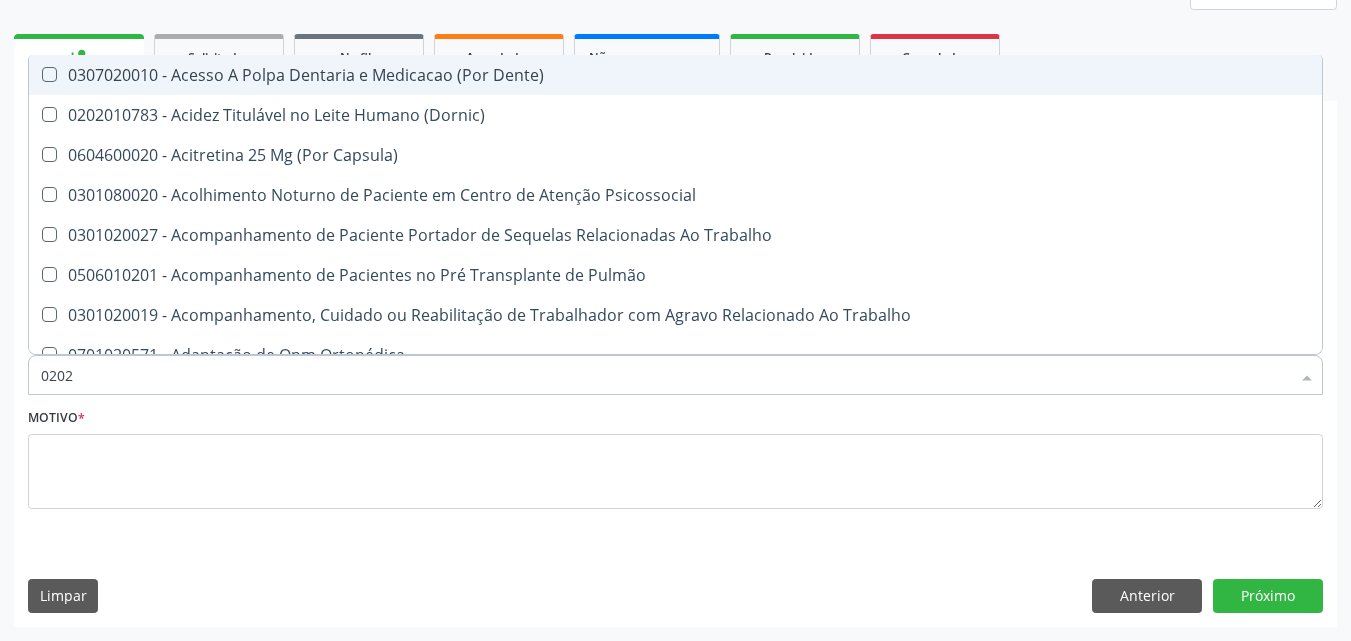 type on "02020" 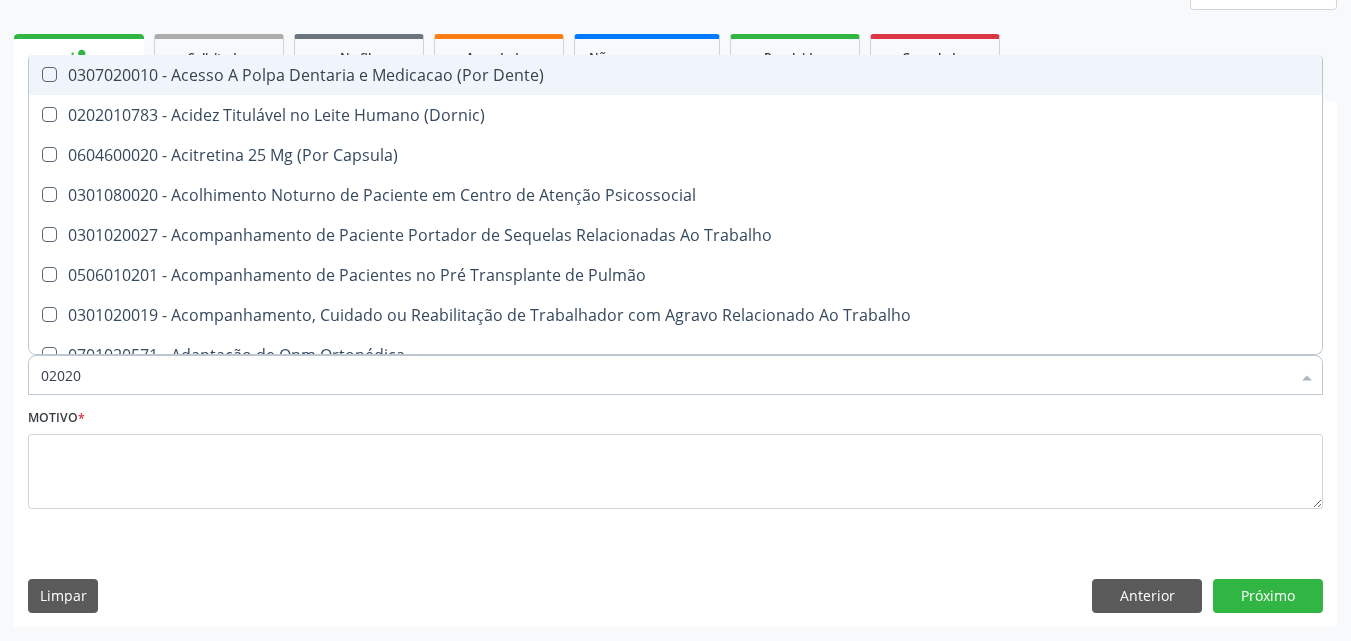 checkbox on "true" 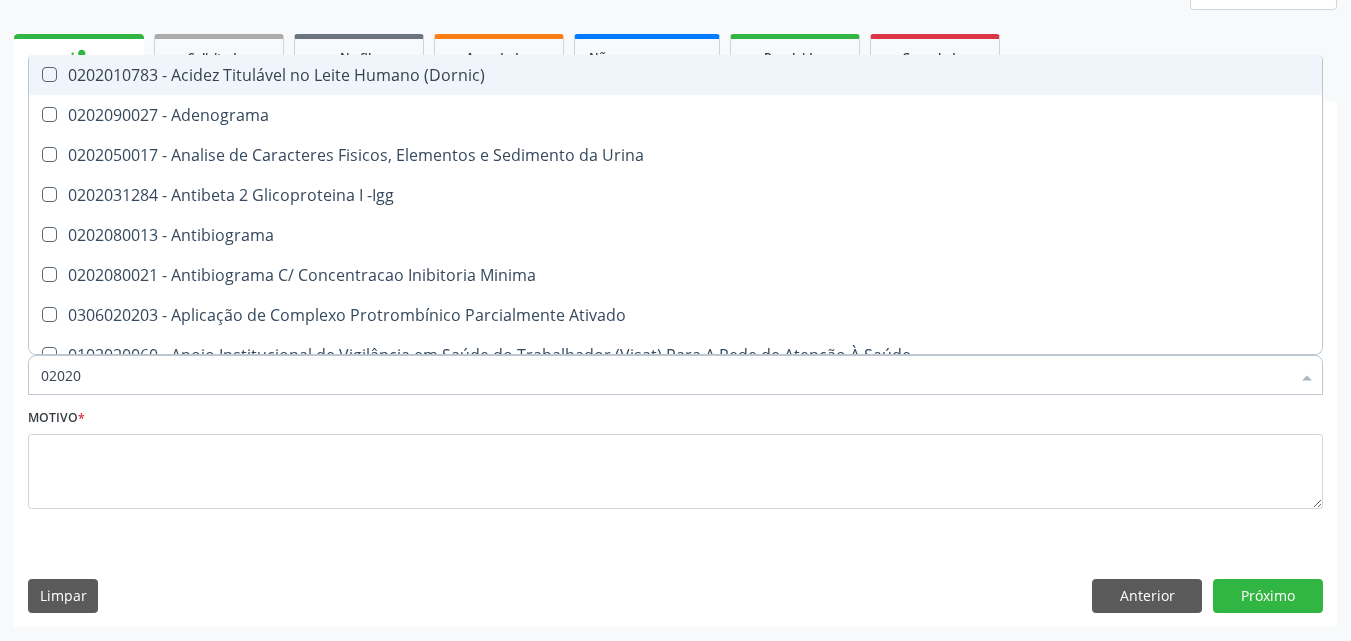 type on "020201" 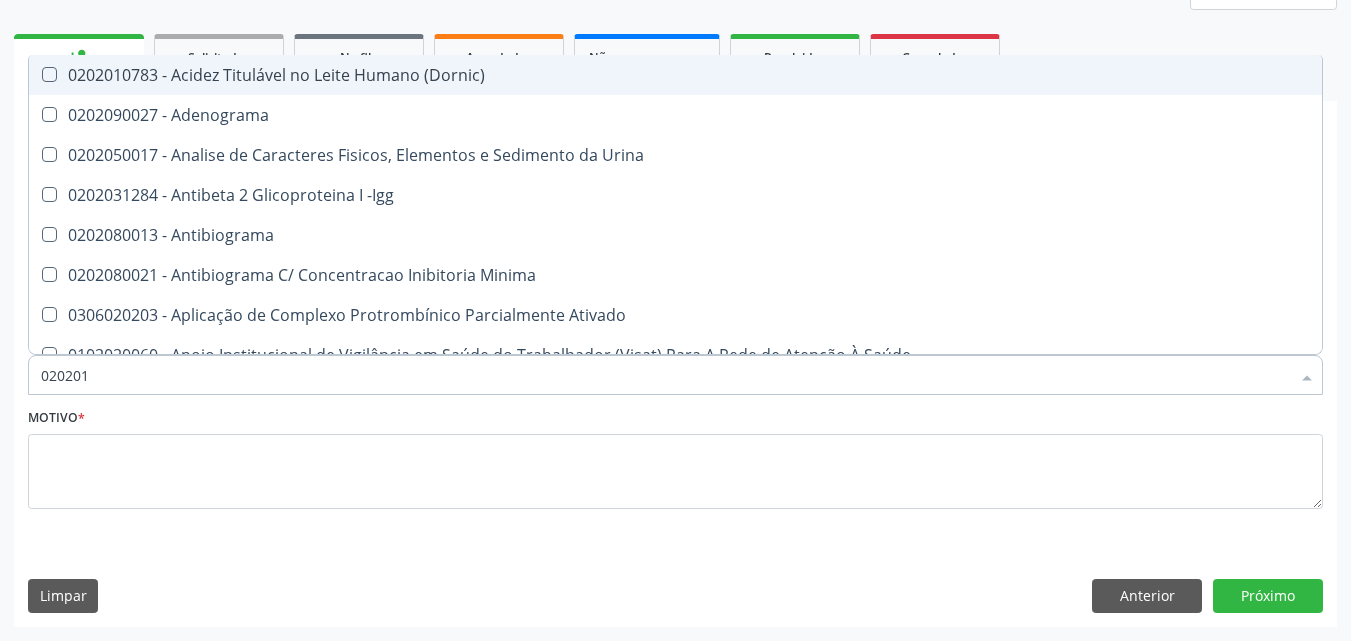 checkbox on "true" 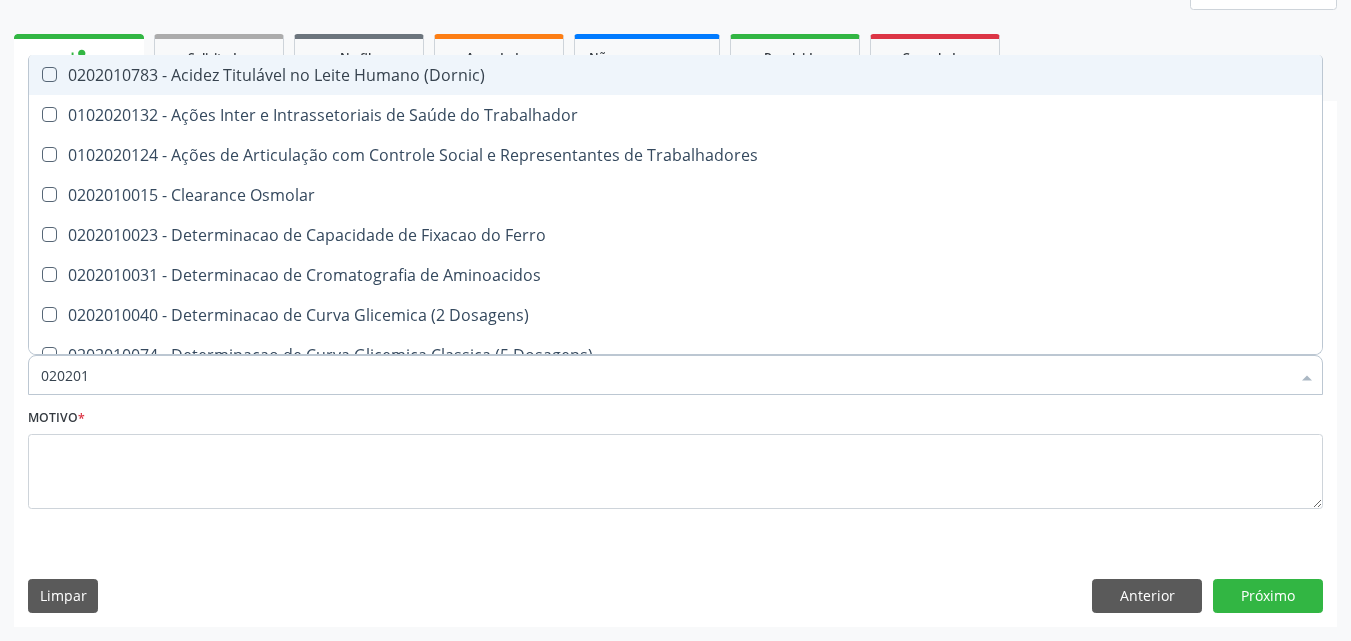 type on "0202010" 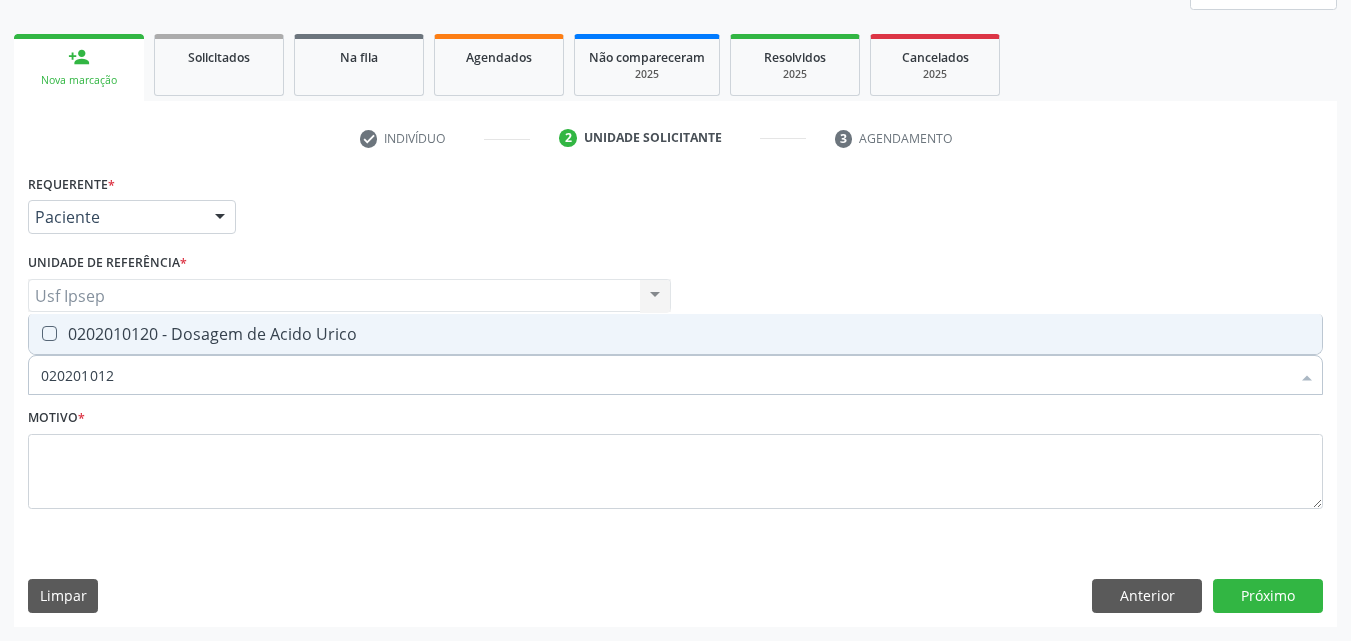type on "0202010120" 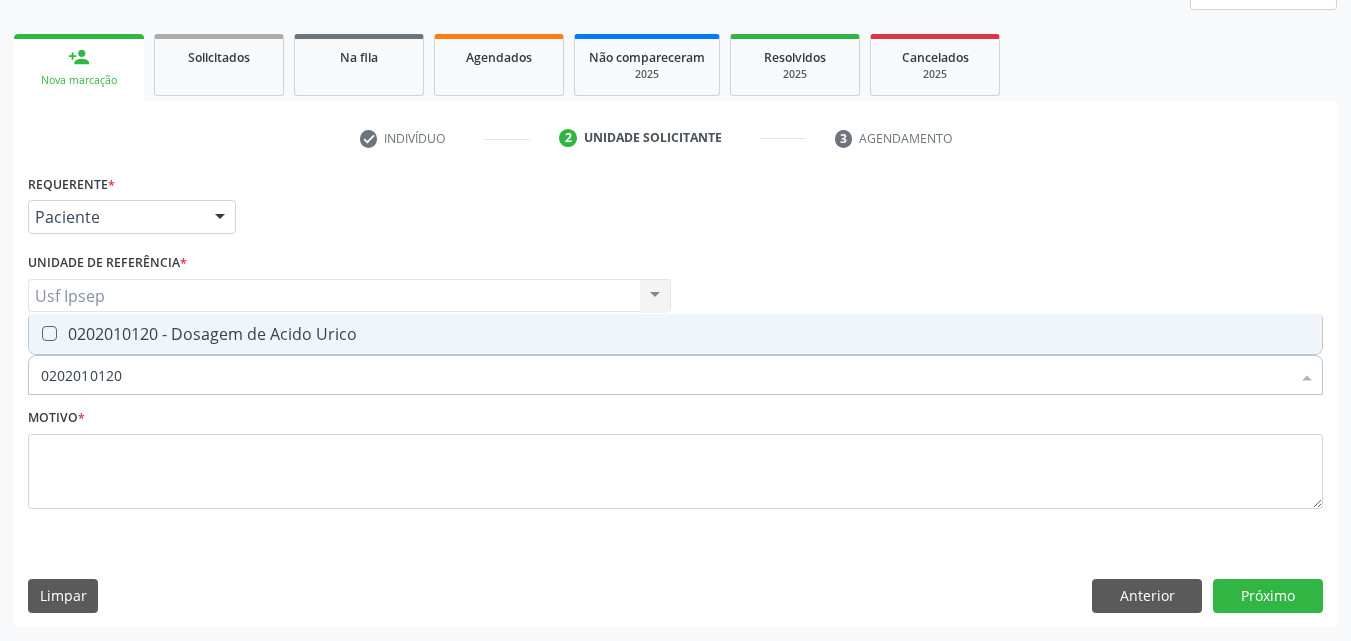 drag, startPoint x: 48, startPoint y: 334, endPoint x: 108, endPoint y: 340, distance: 60.299255 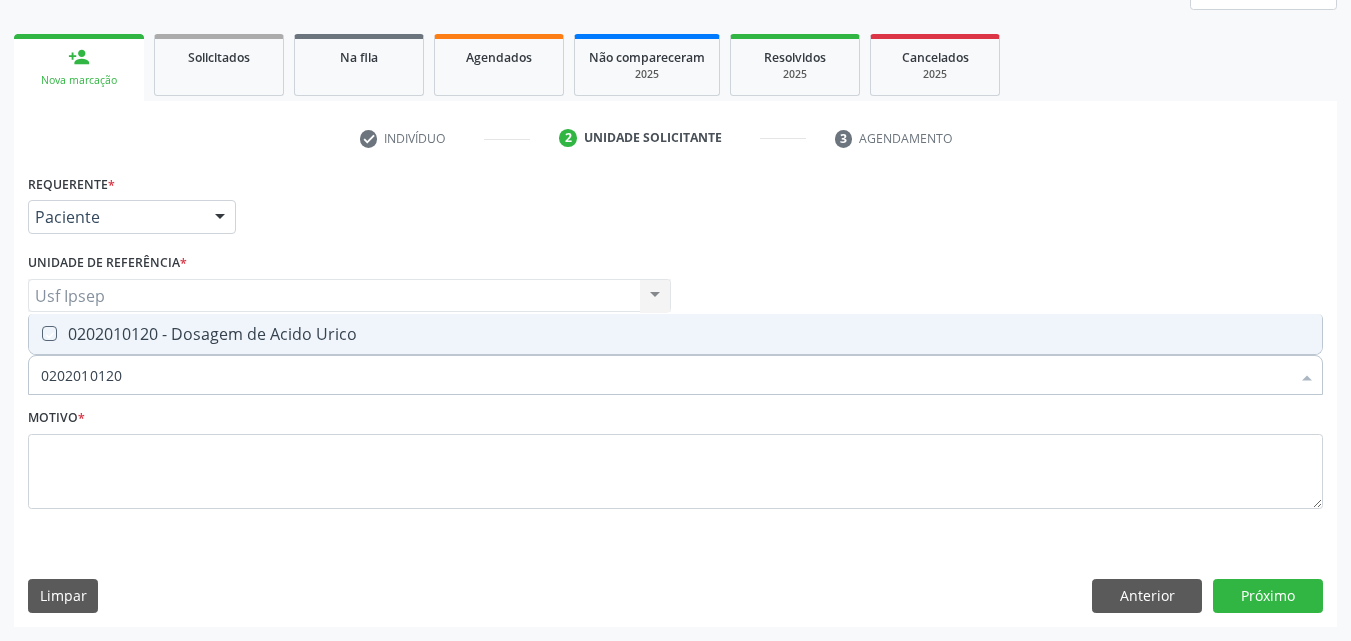 checkbox on "true" 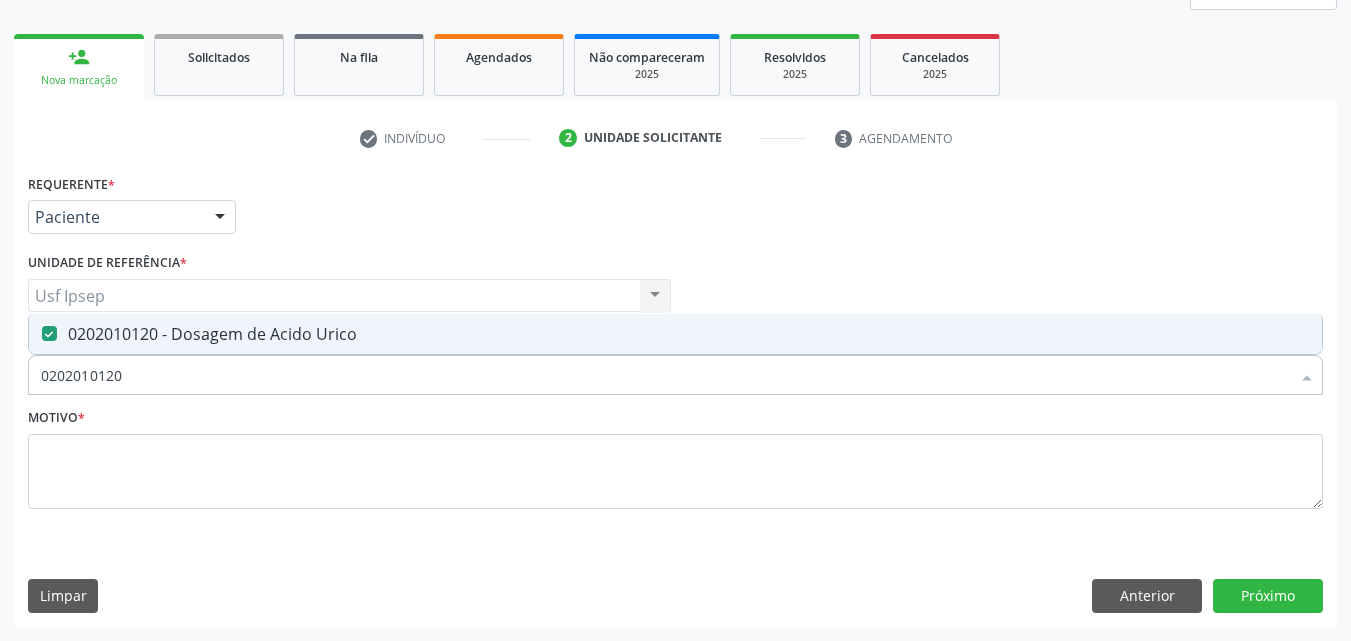 click on "0202010120" at bounding box center (665, 375) 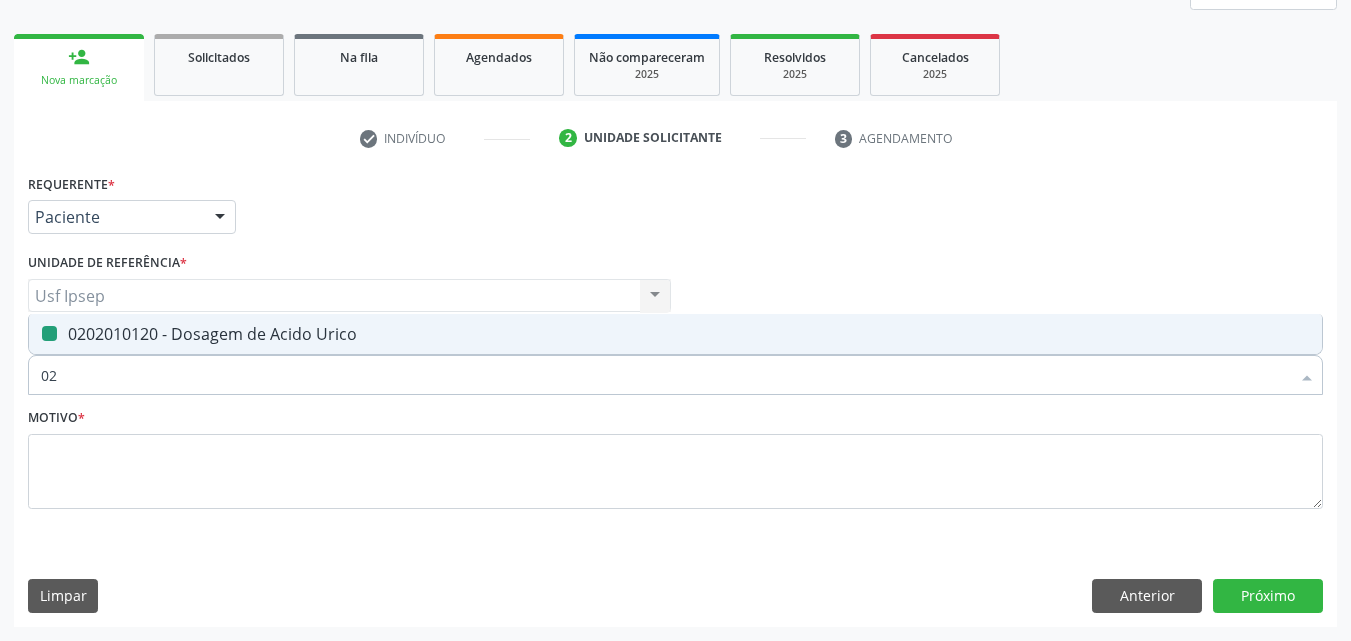 type on "0" 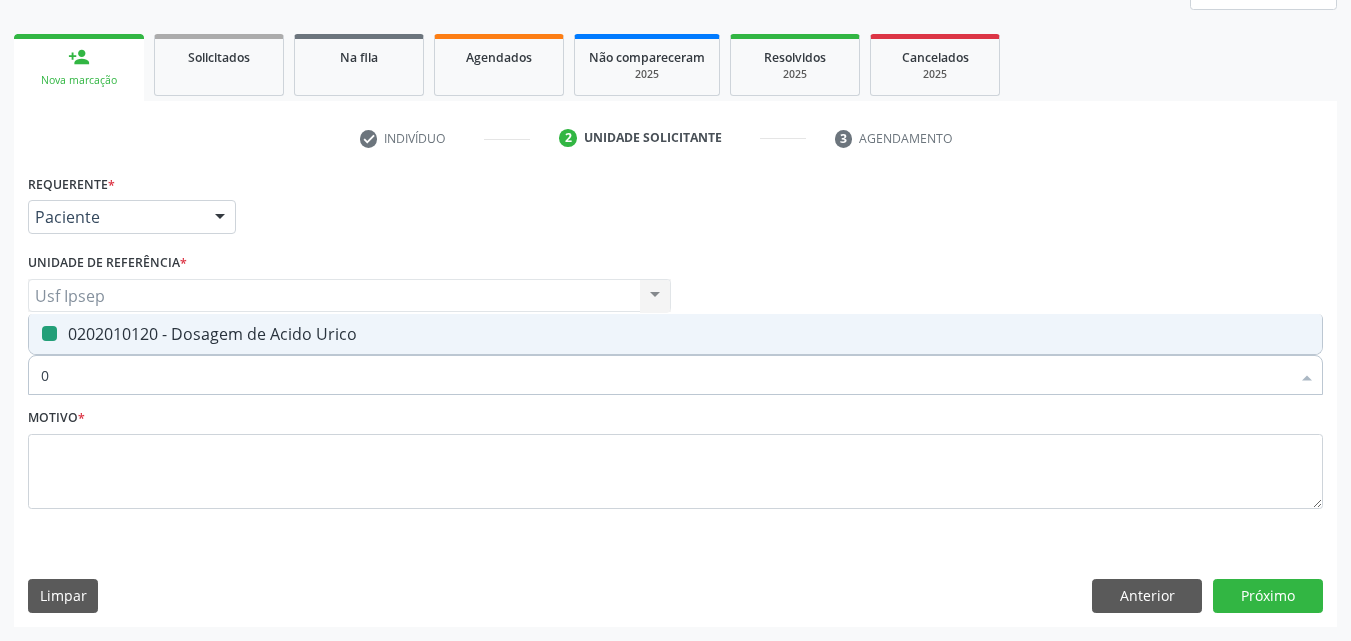 type 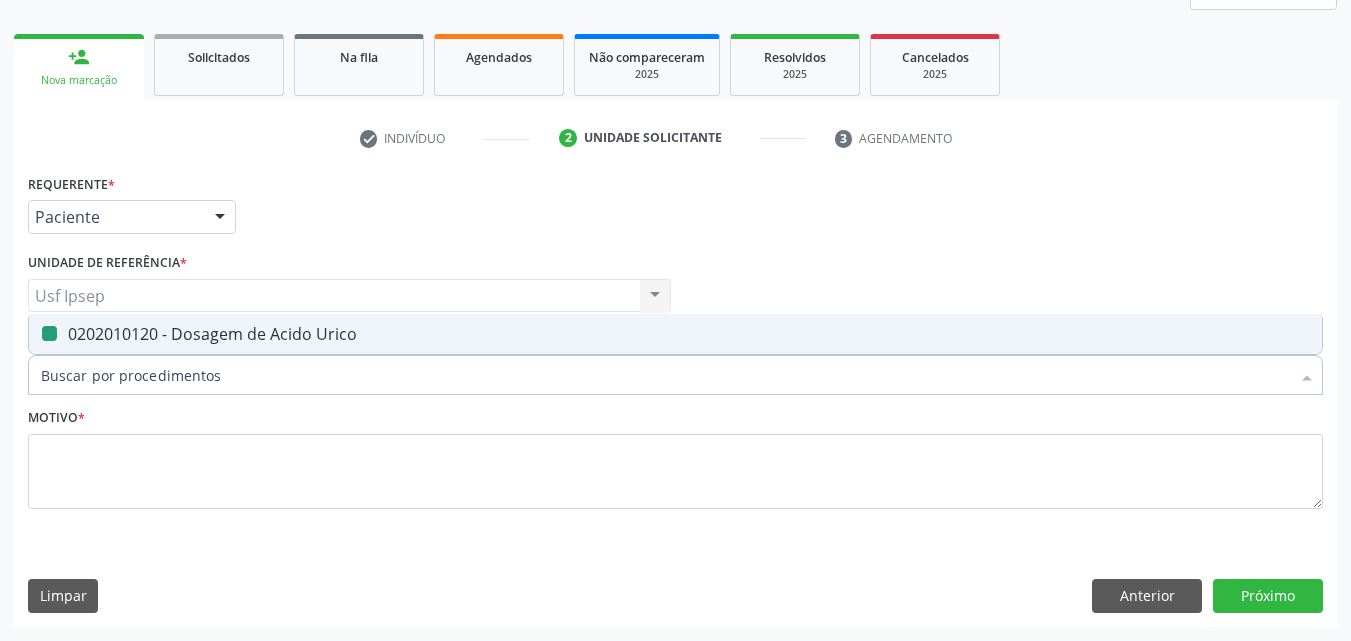 checkbox on "false" 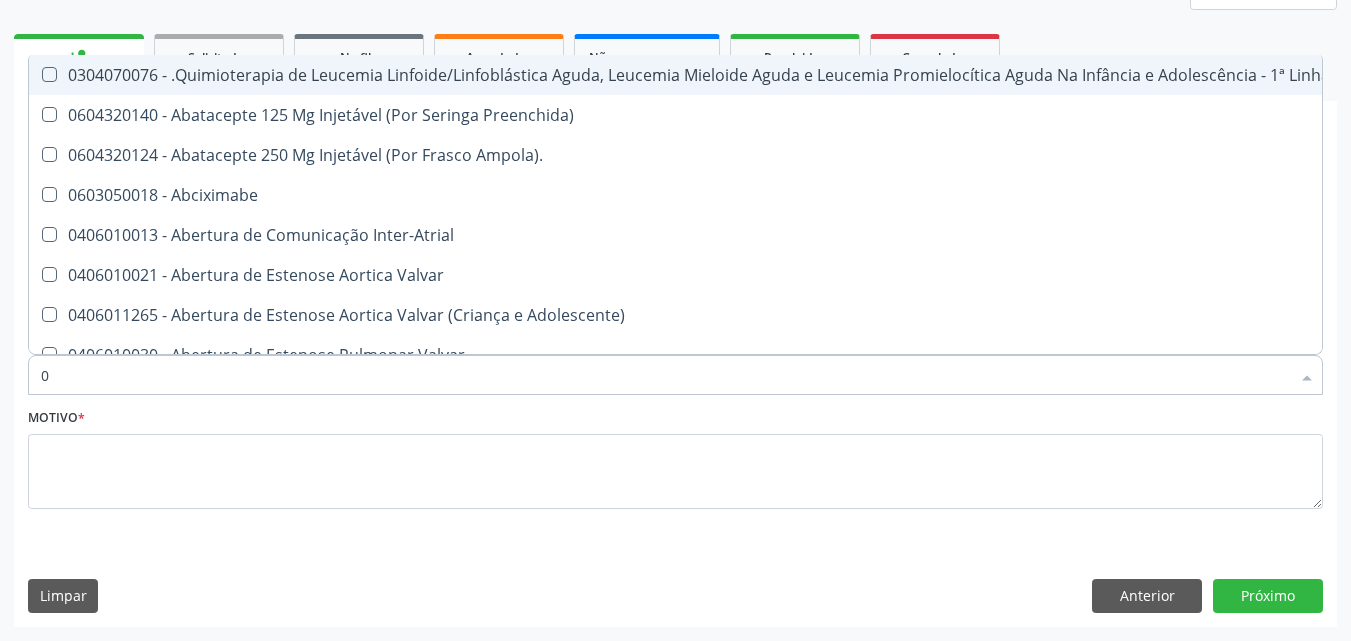 type on "02" 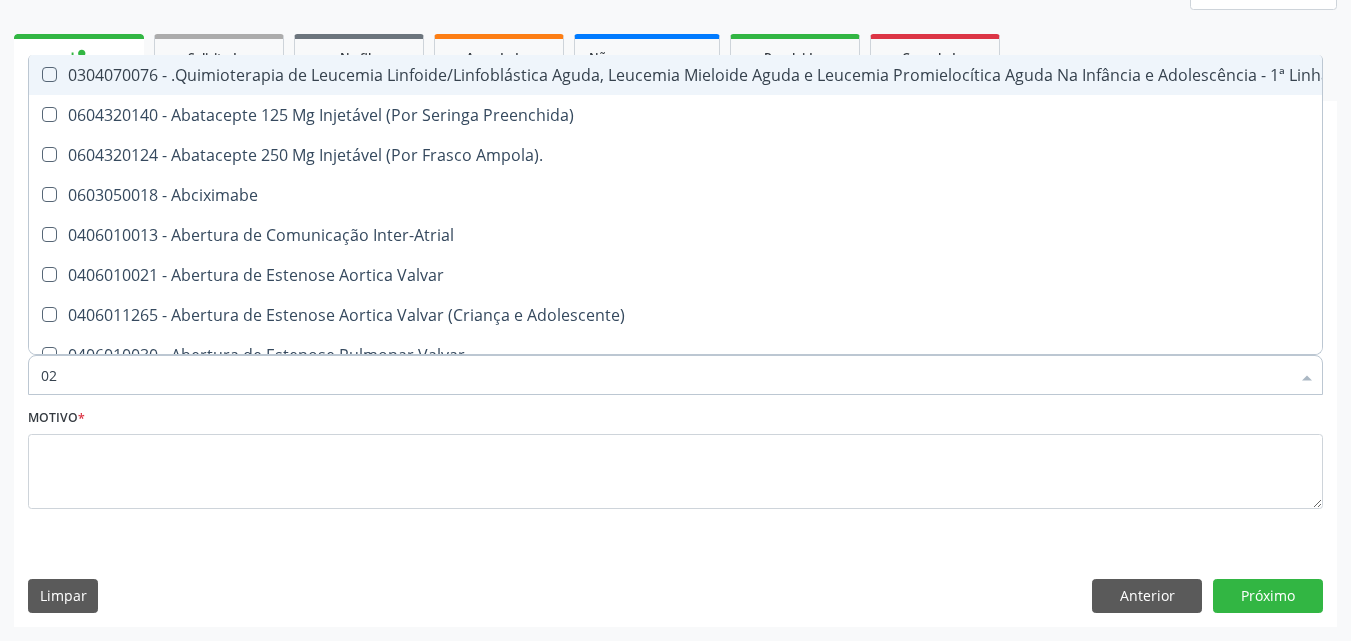 checkbox on "true" 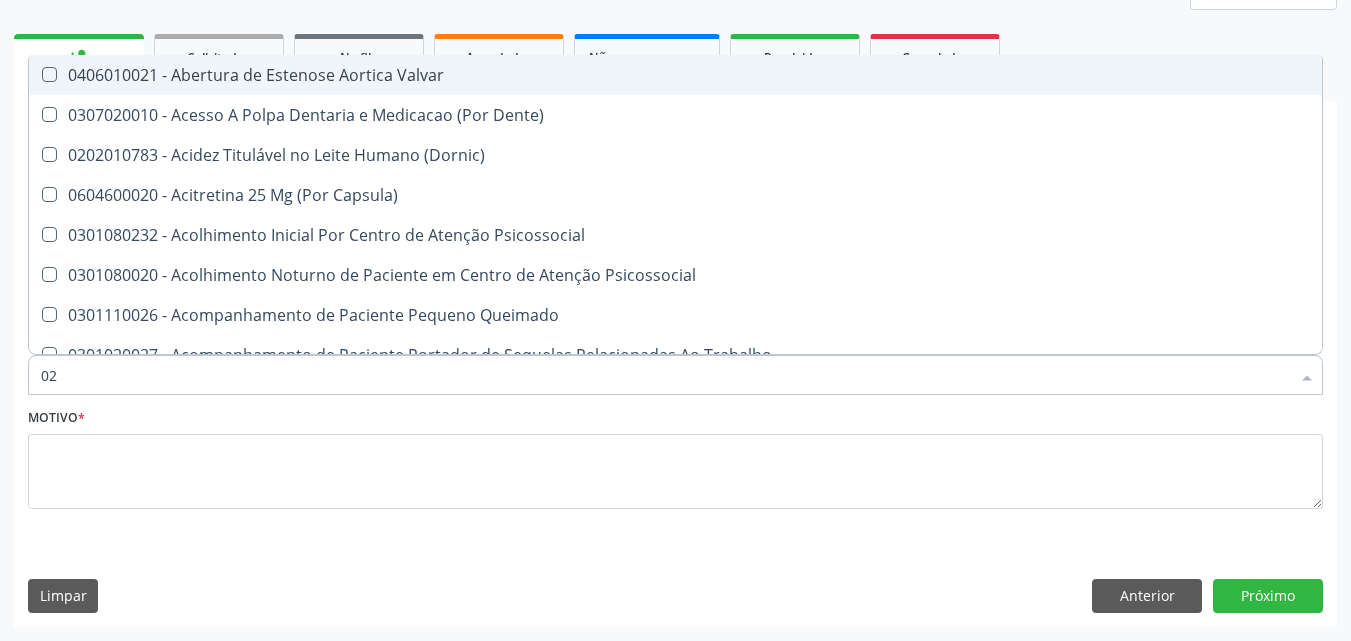 type on "020" 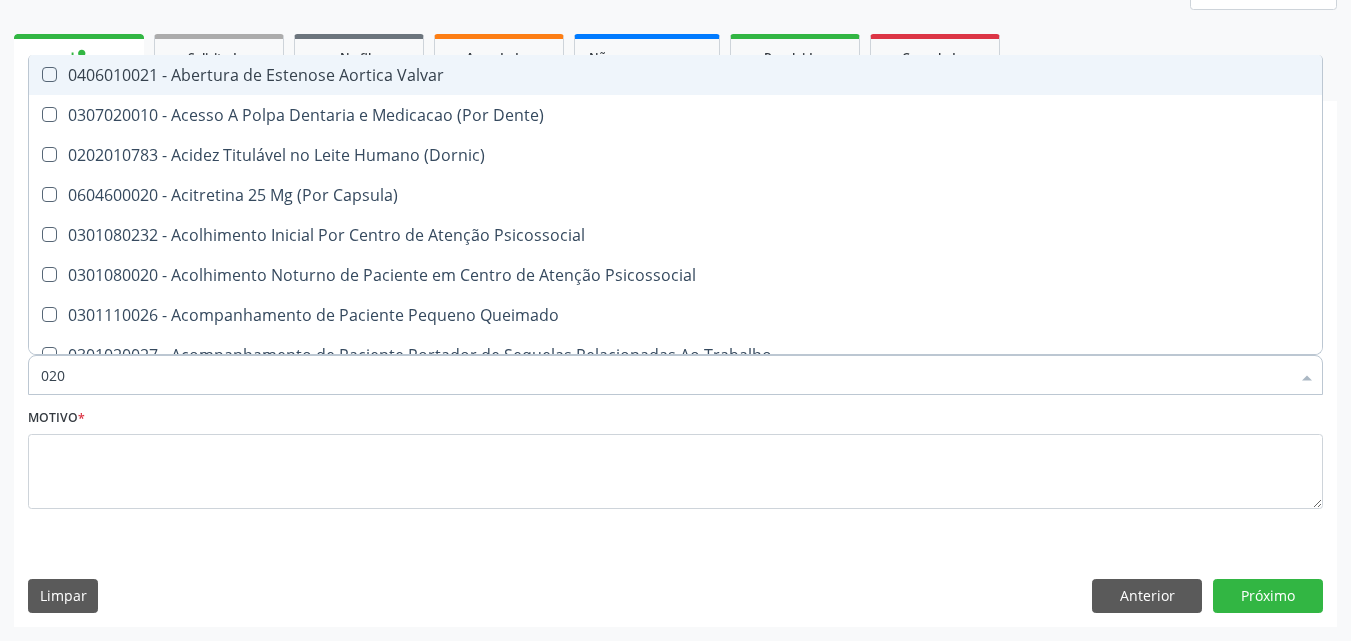 checkbox on "true" 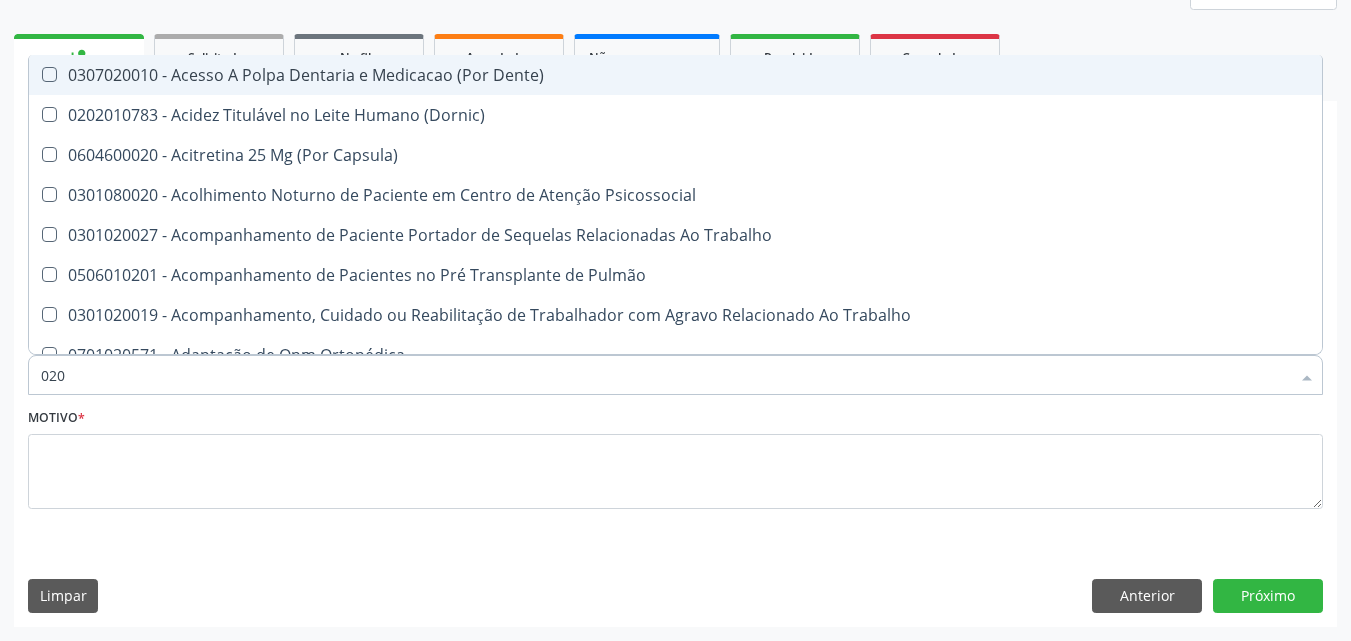 type on "0202" 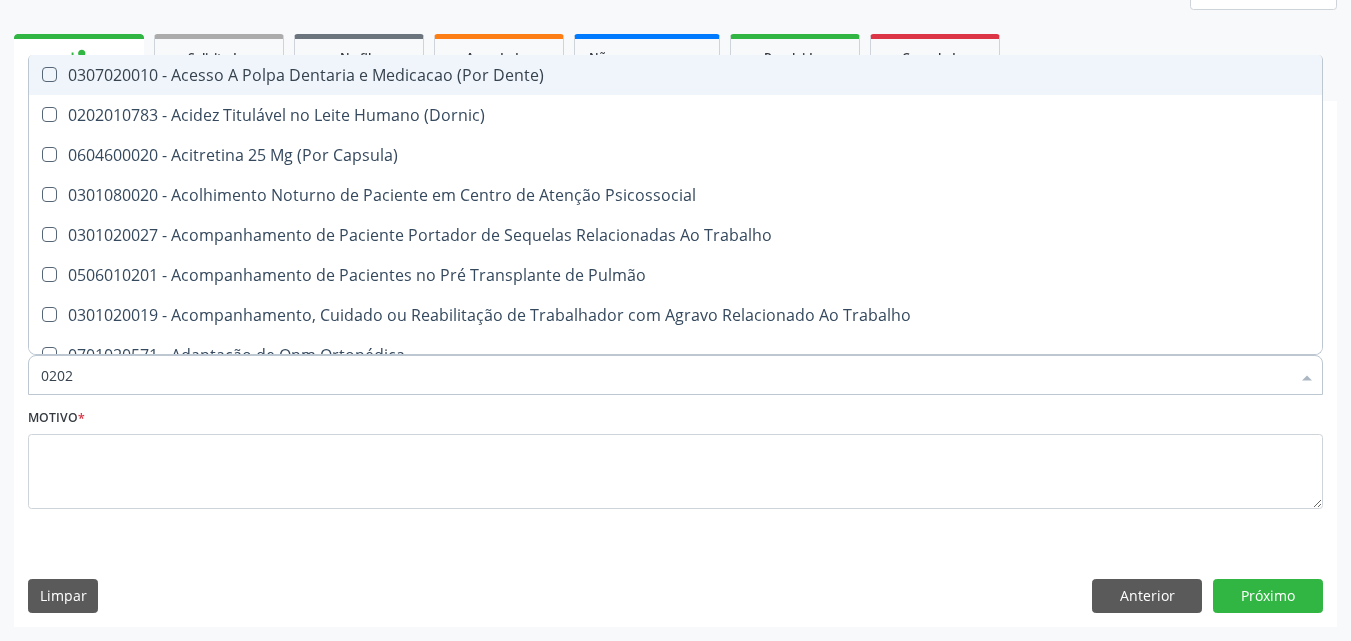 checkbox on "true" 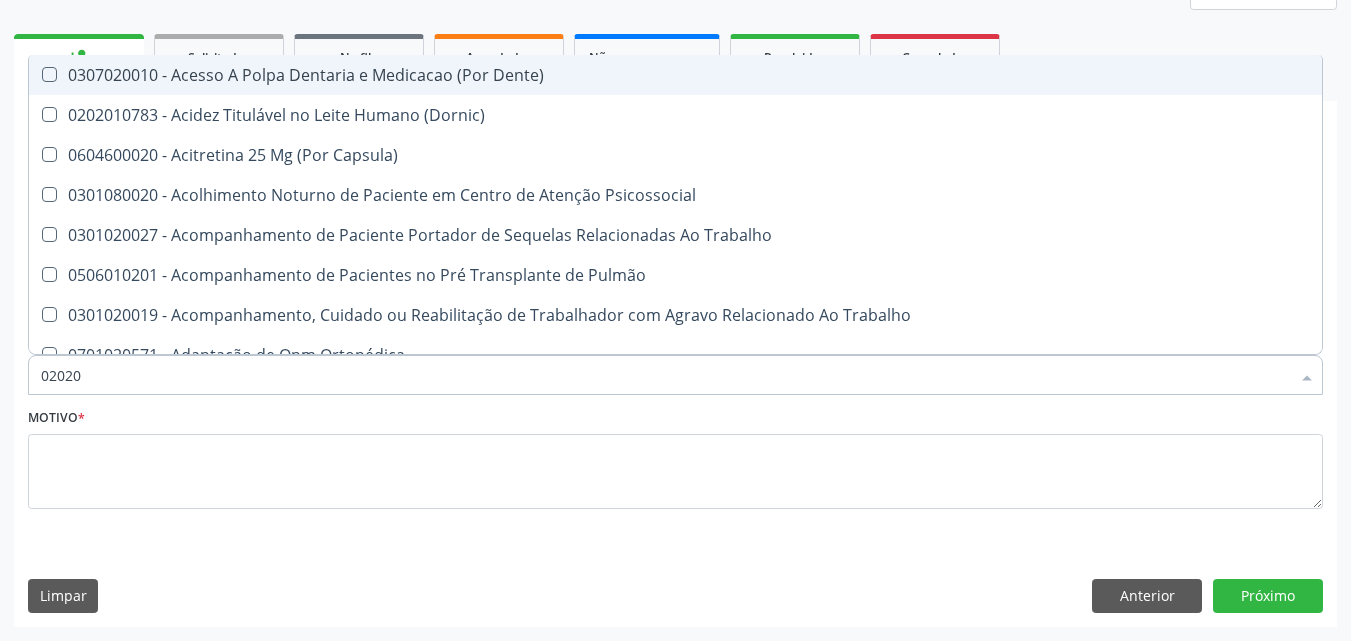 checkbox on "true" 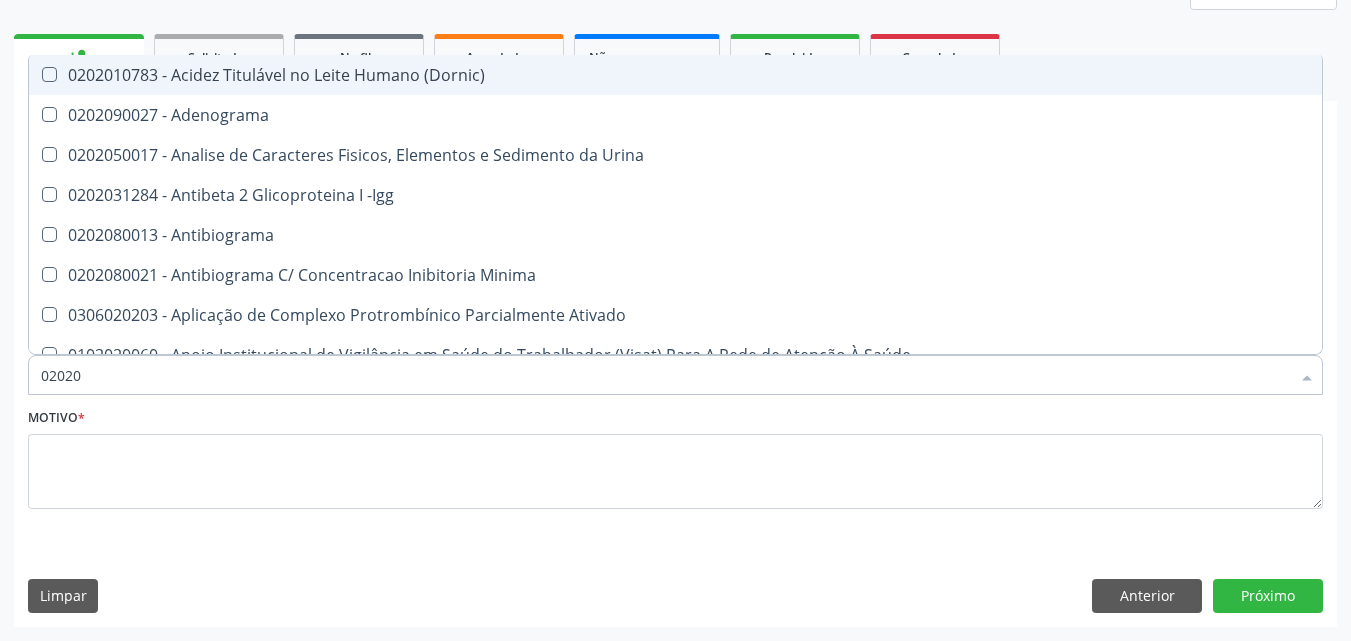 type on "020201" 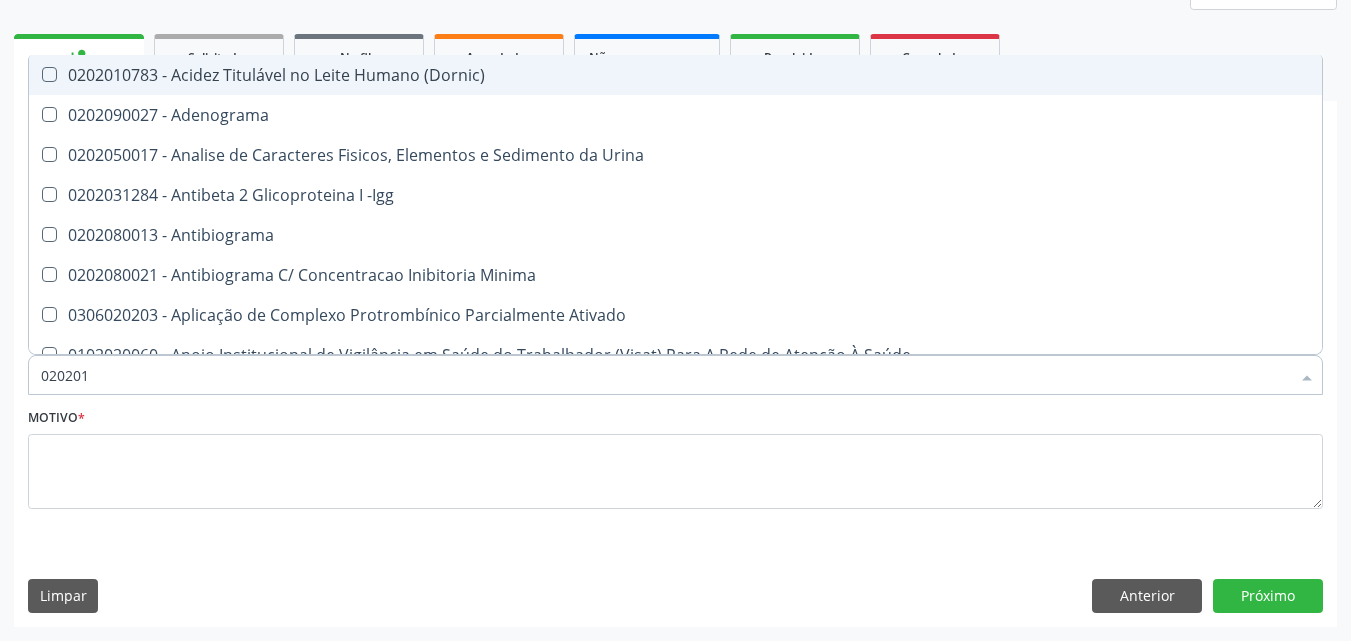 checkbox on "true" 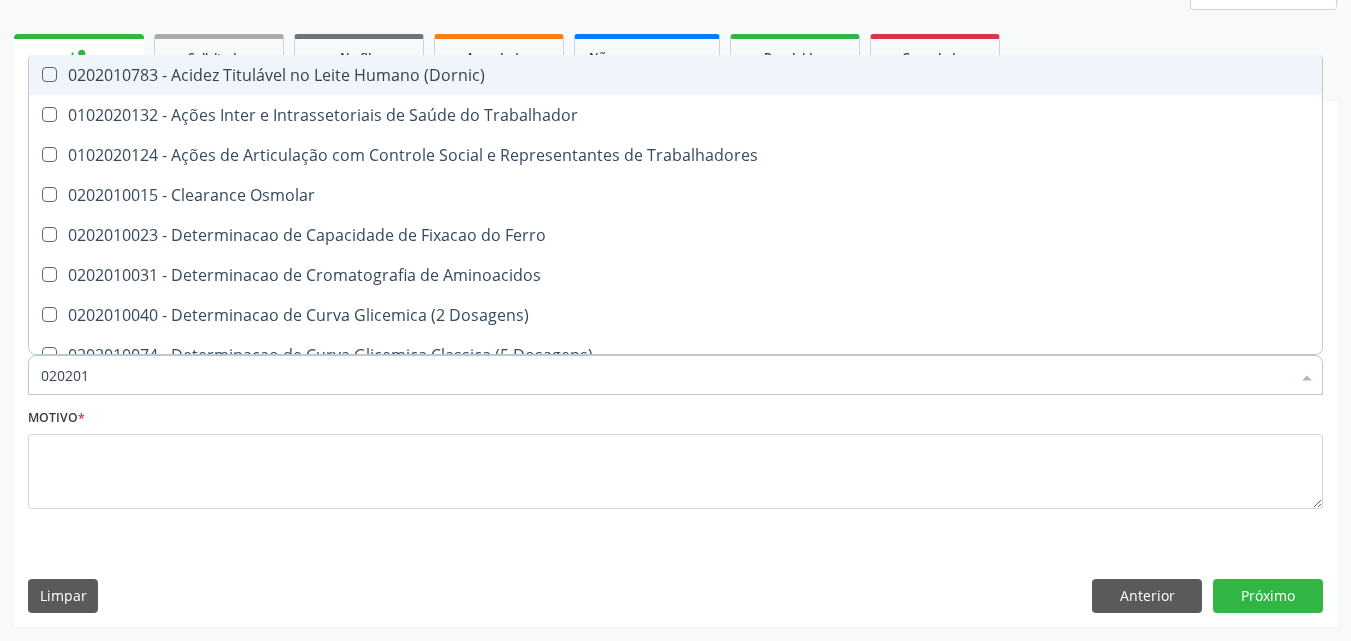 type on "0202010" 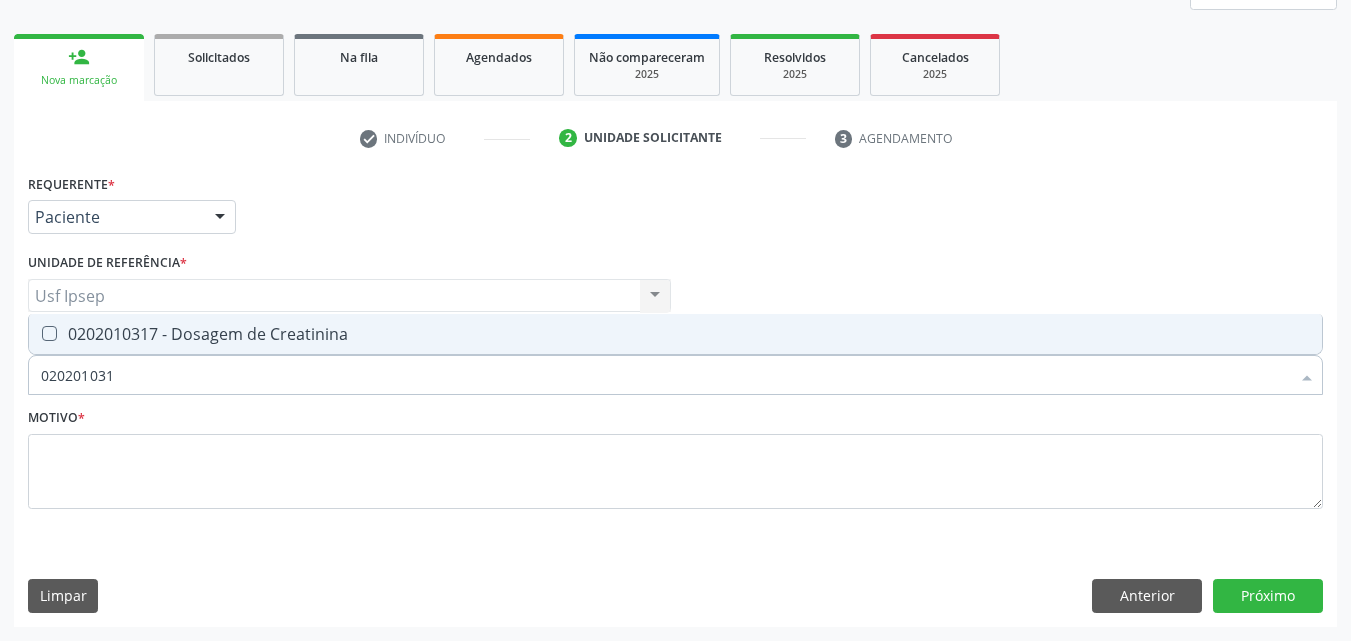type on "0202010317" 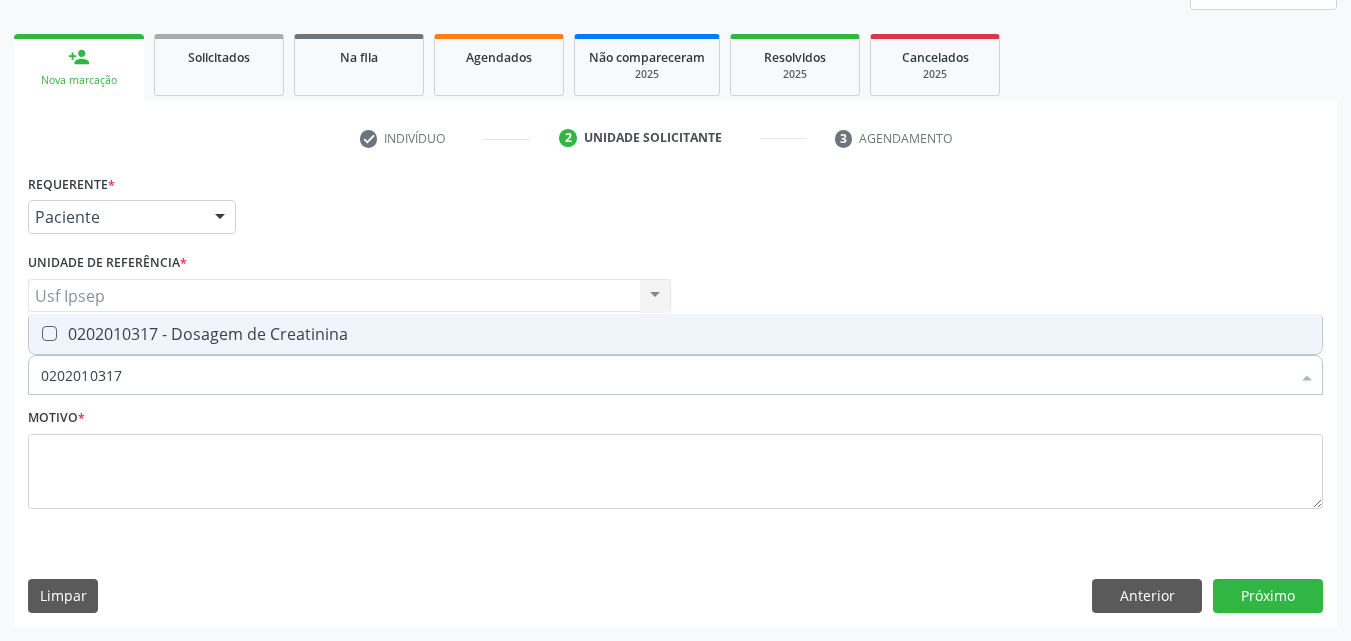 drag, startPoint x: 49, startPoint y: 337, endPoint x: 89, endPoint y: 356, distance: 44.28318 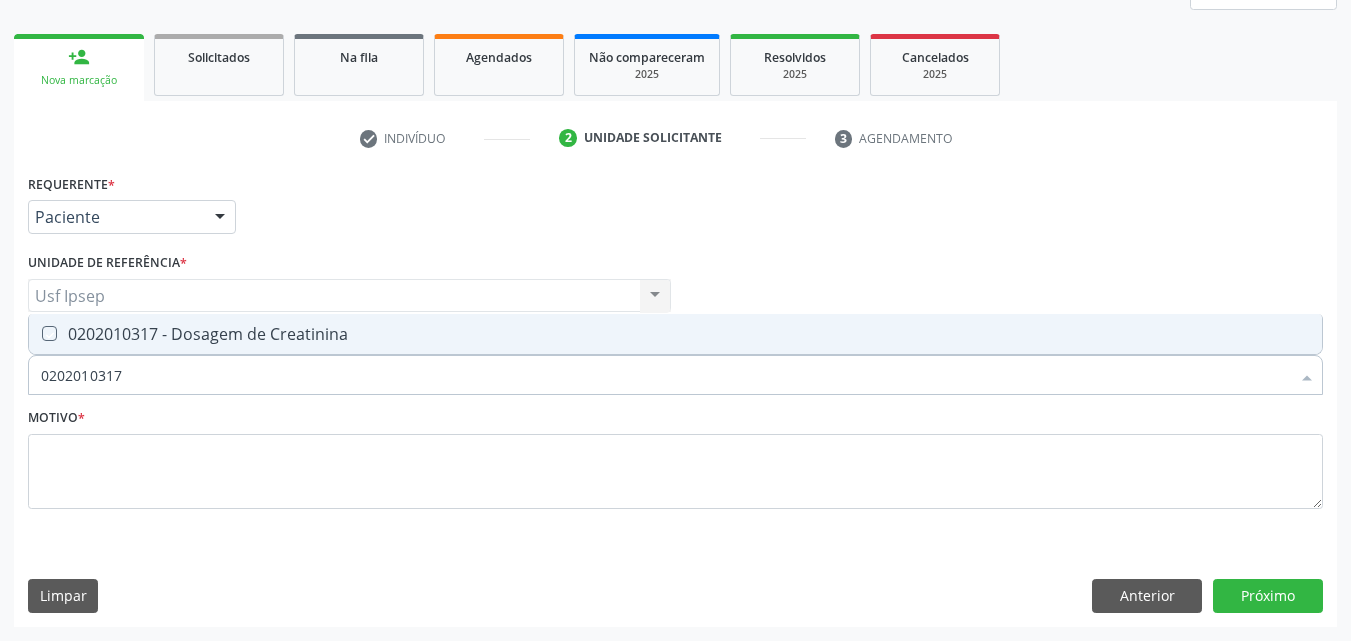 checkbox on "true" 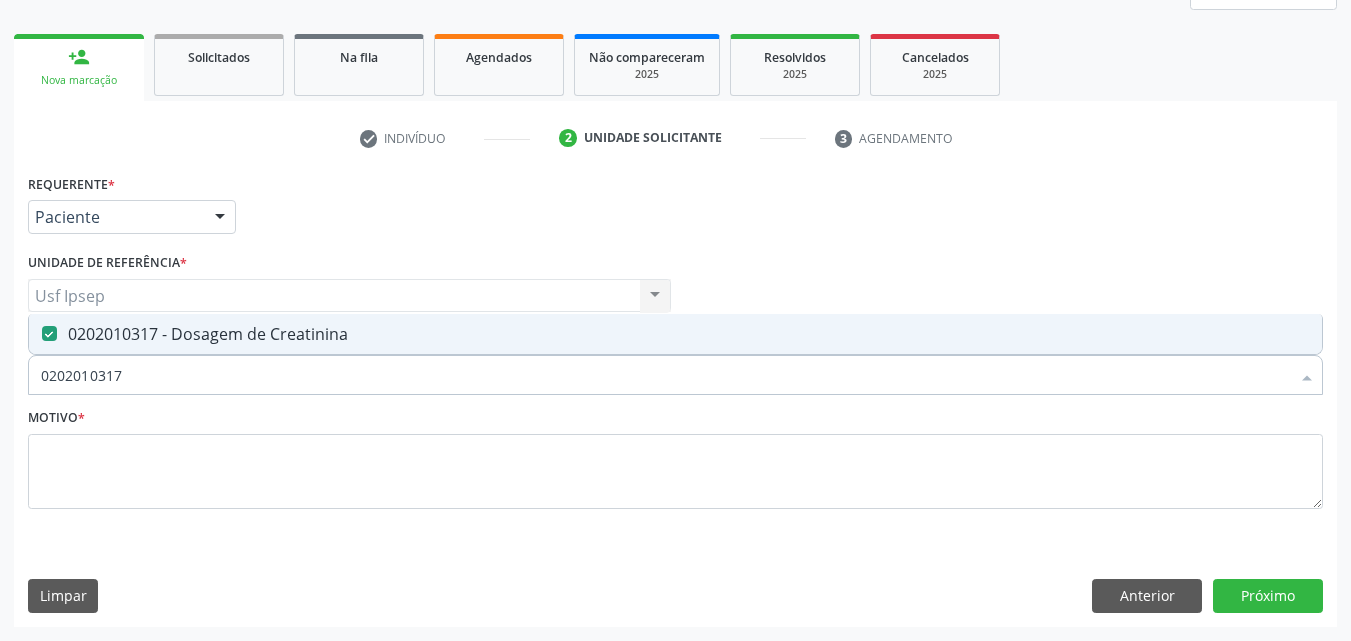 drag, startPoint x: 135, startPoint y: 381, endPoint x: 152, endPoint y: 381, distance: 17 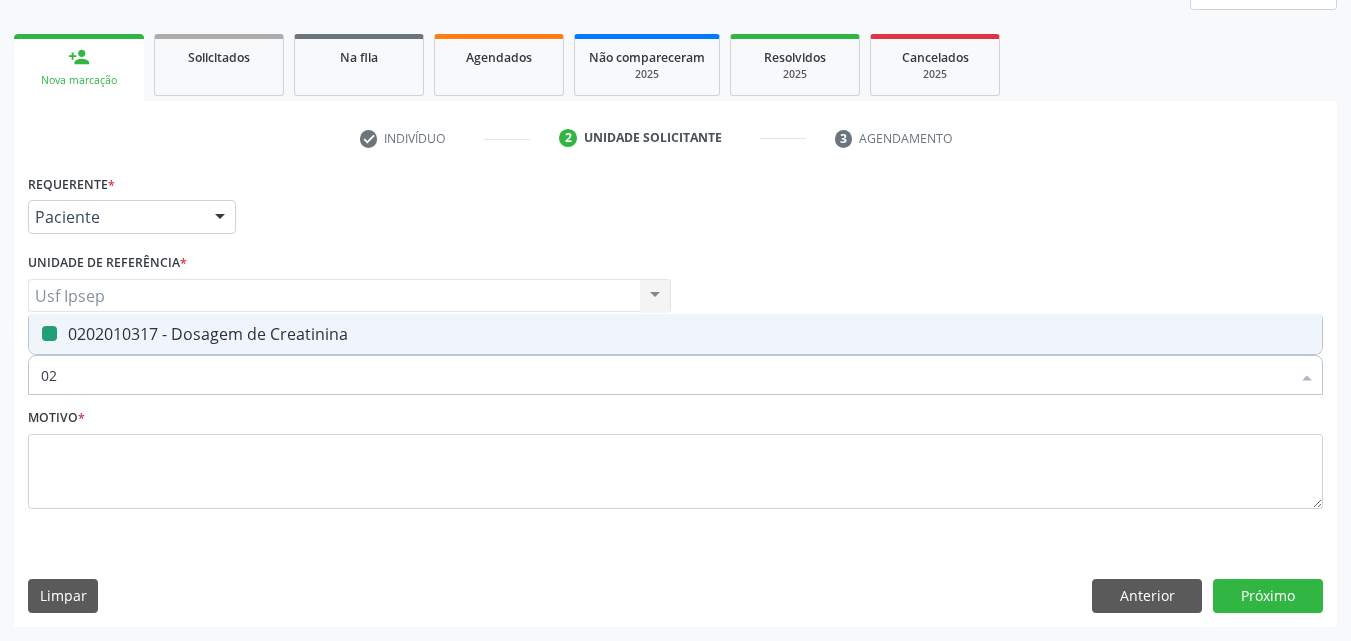 type on "0" 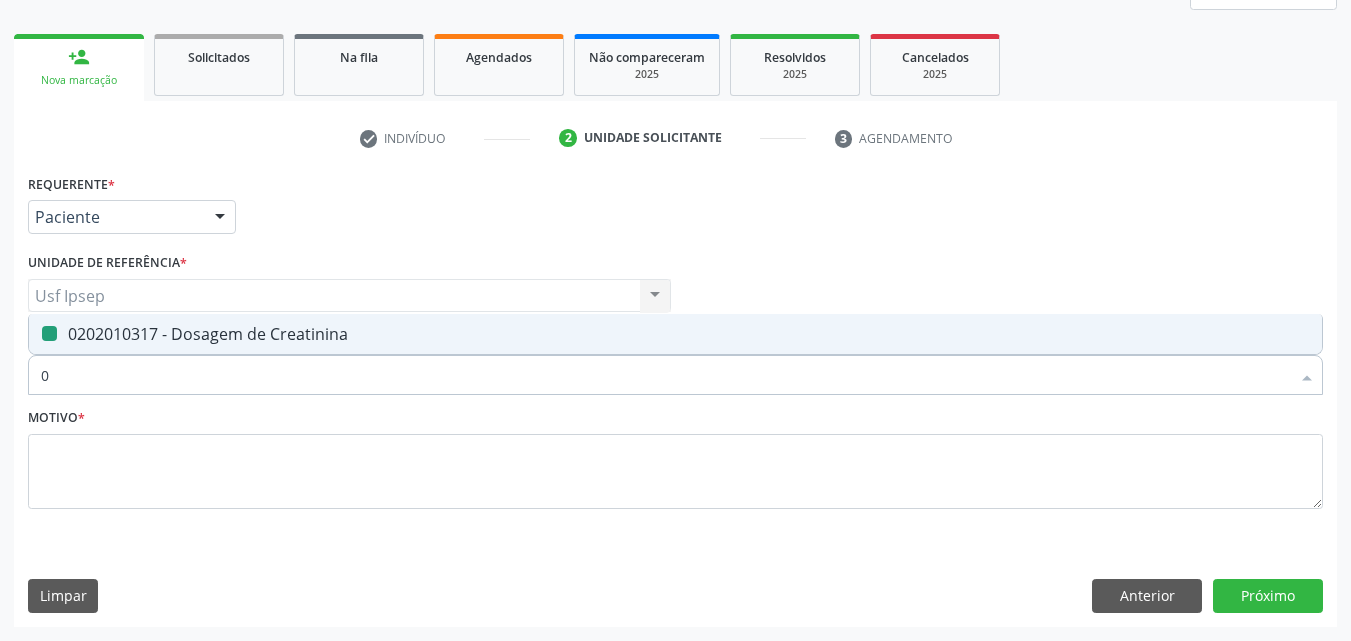 type 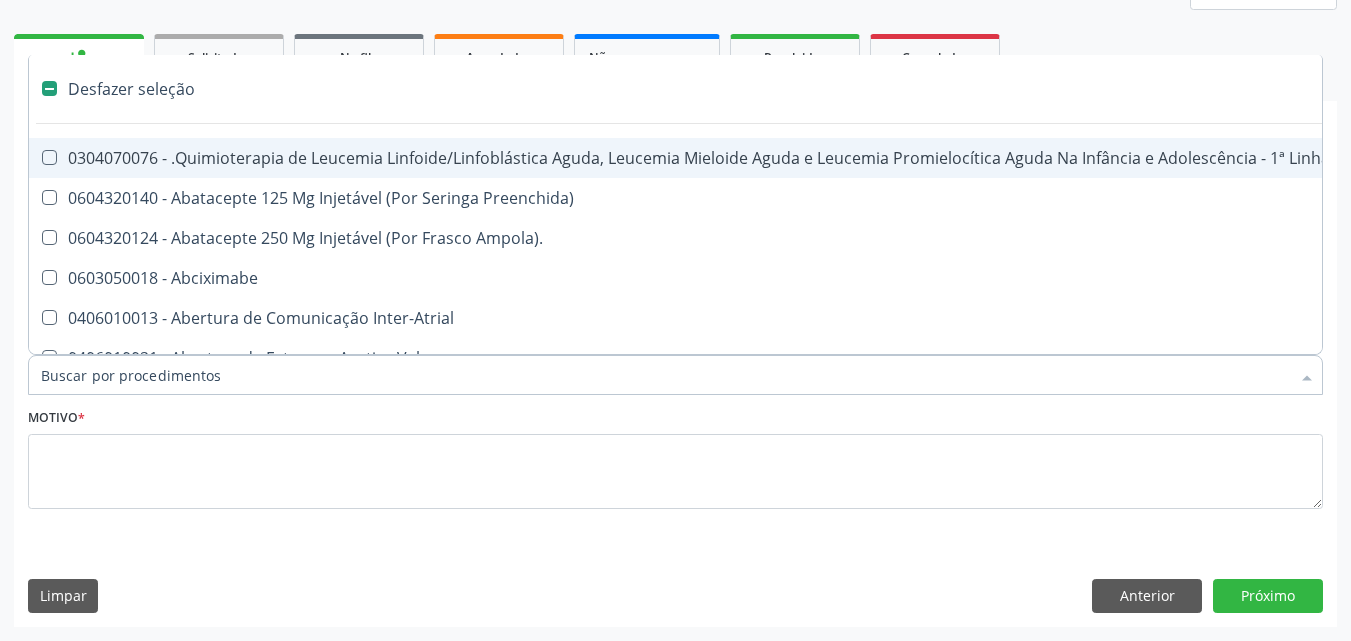 checkbox on "false" 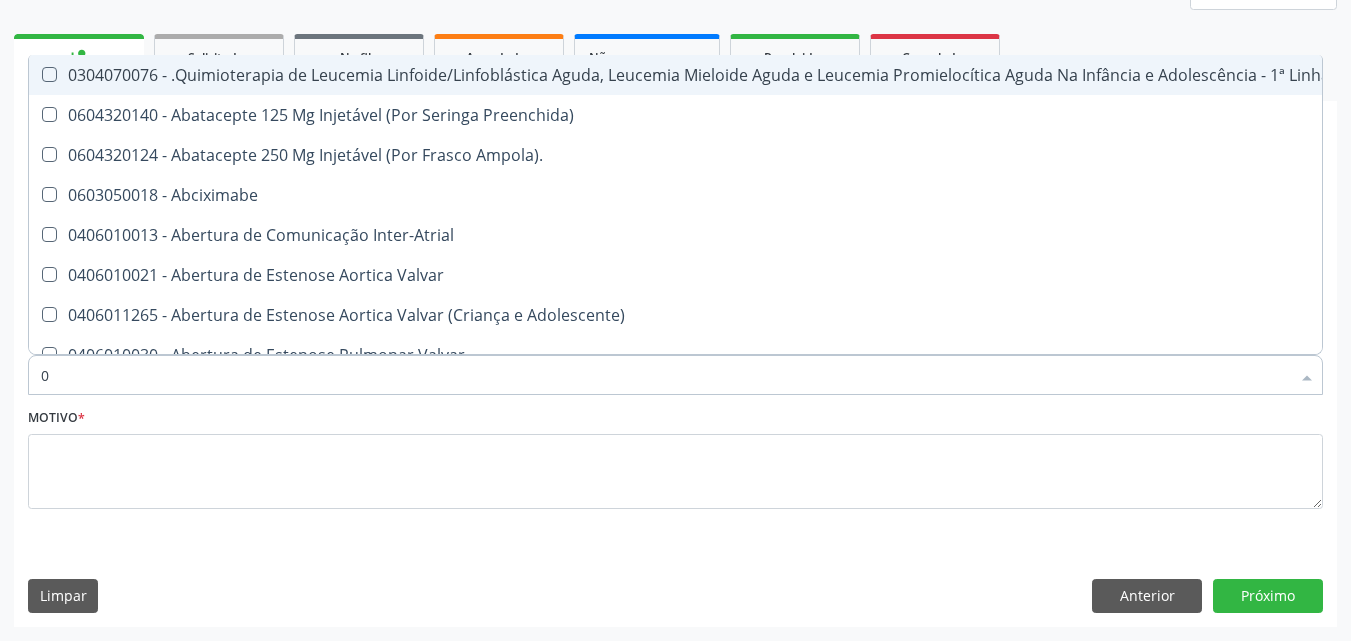 type on "02" 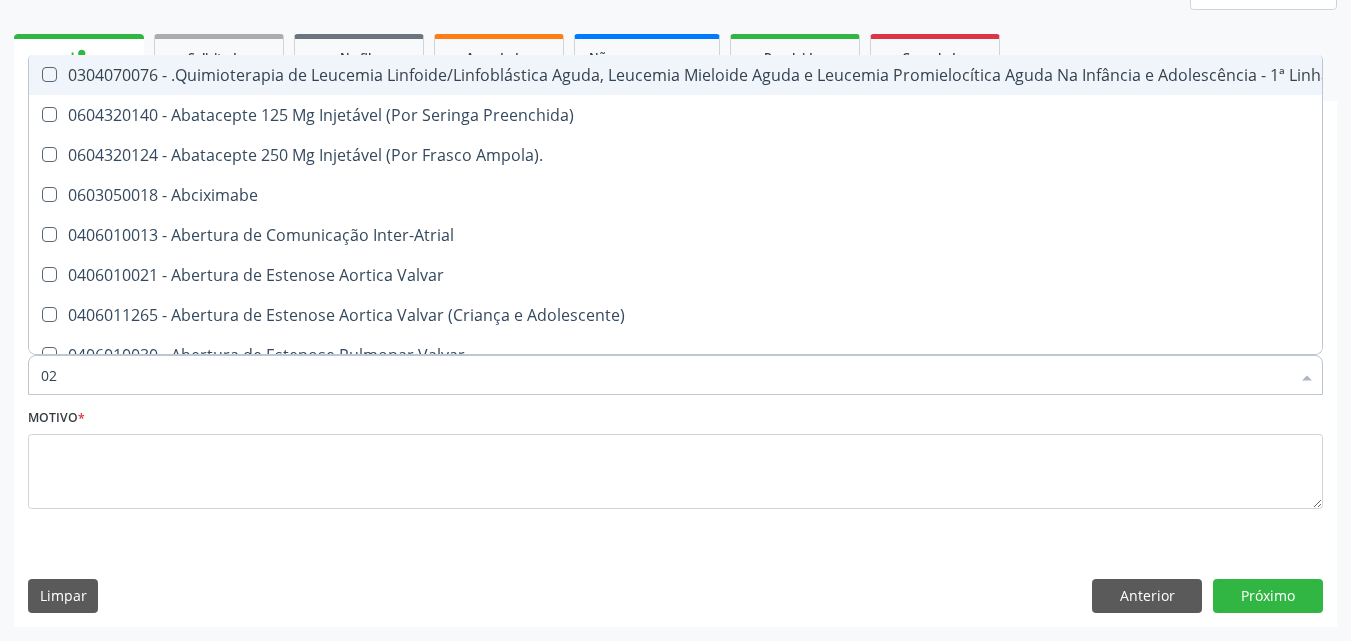 checkbox on "true" 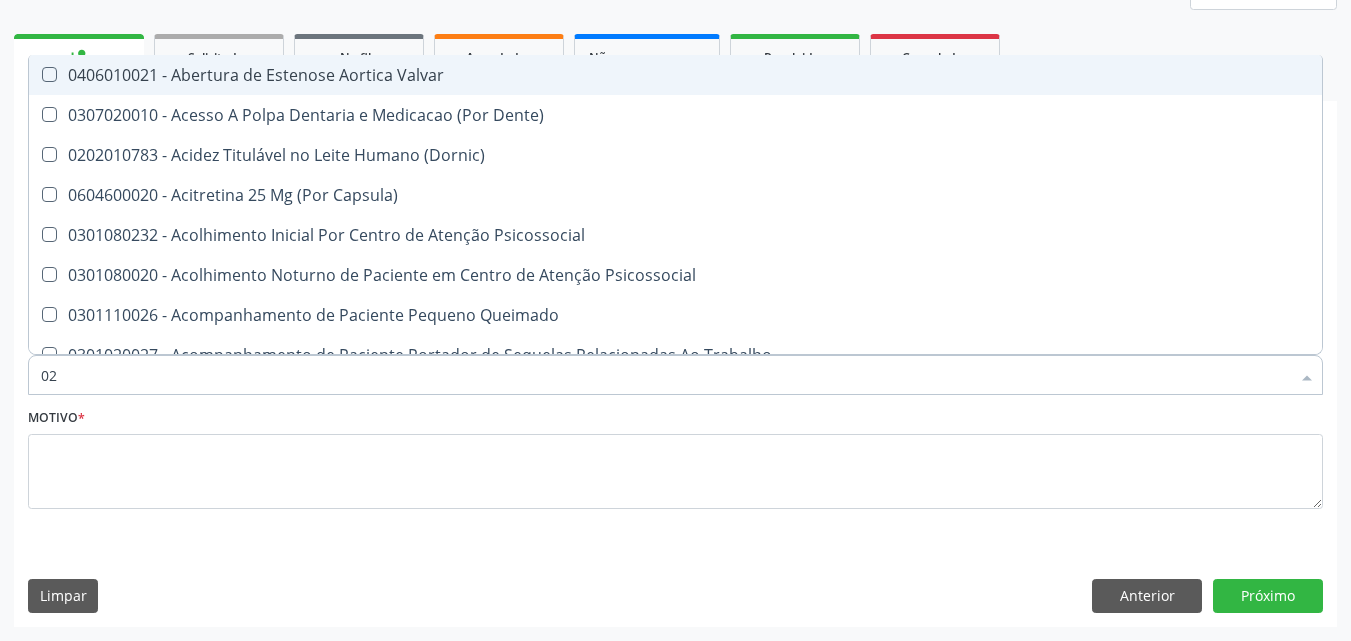 type on "020" 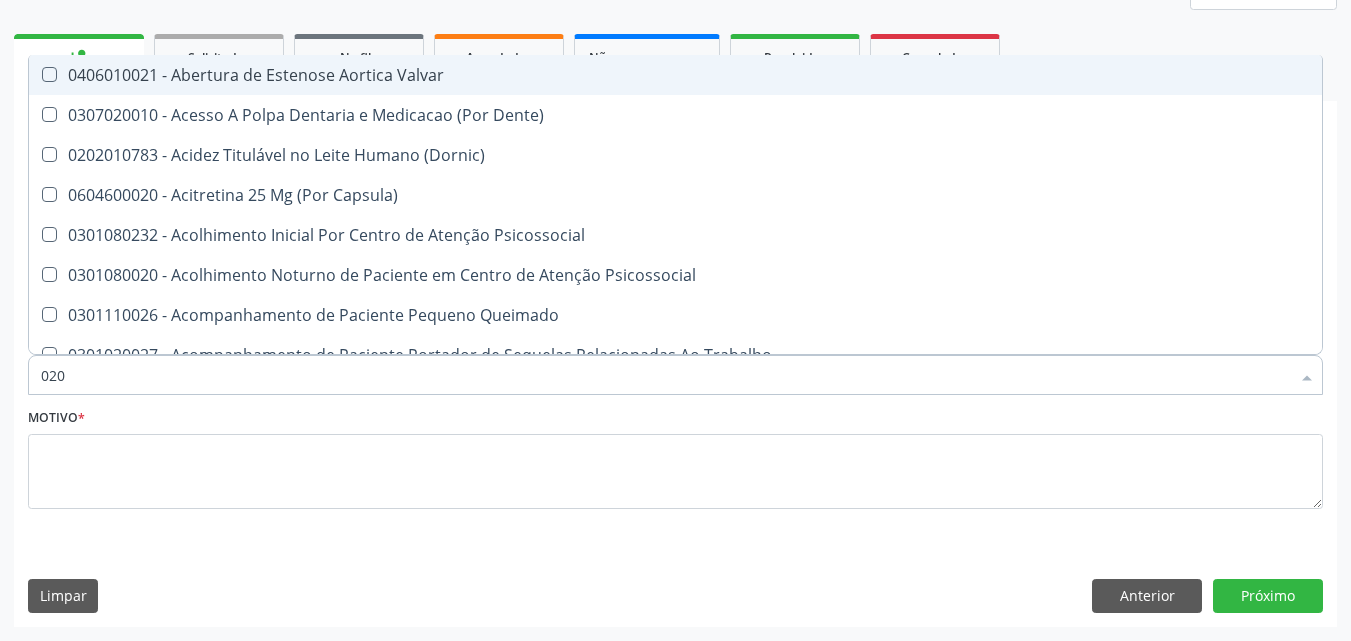 checkbox on "true" 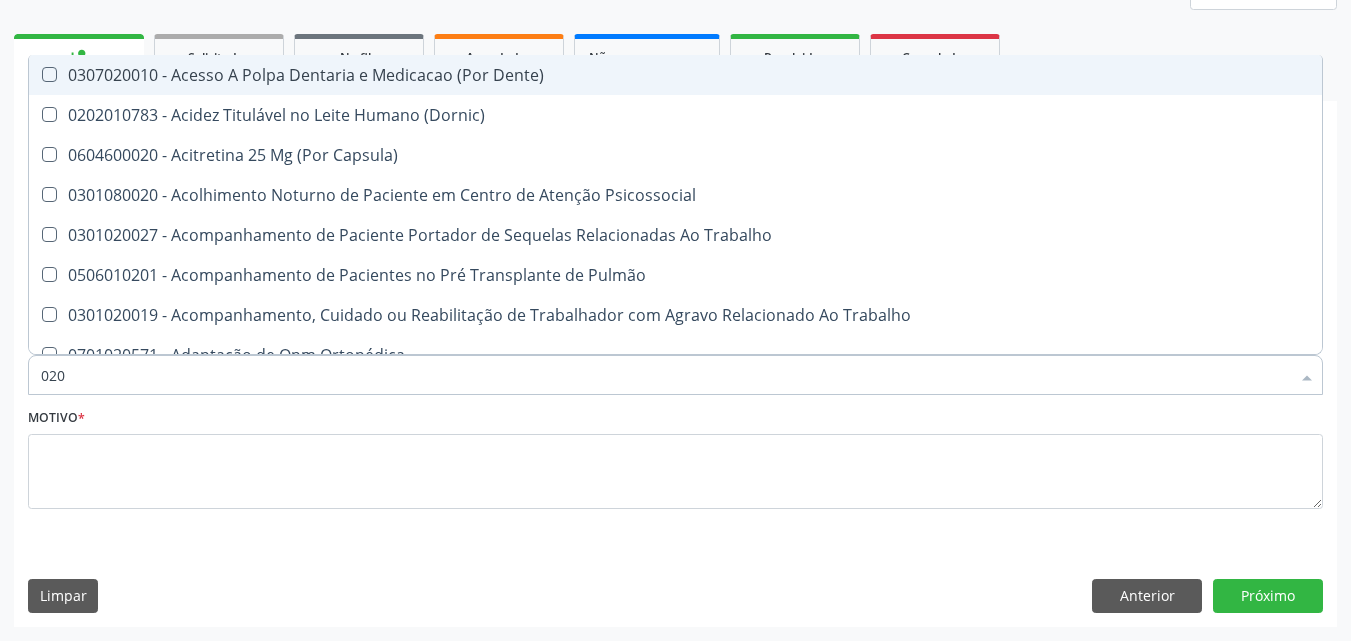 type on "0202" 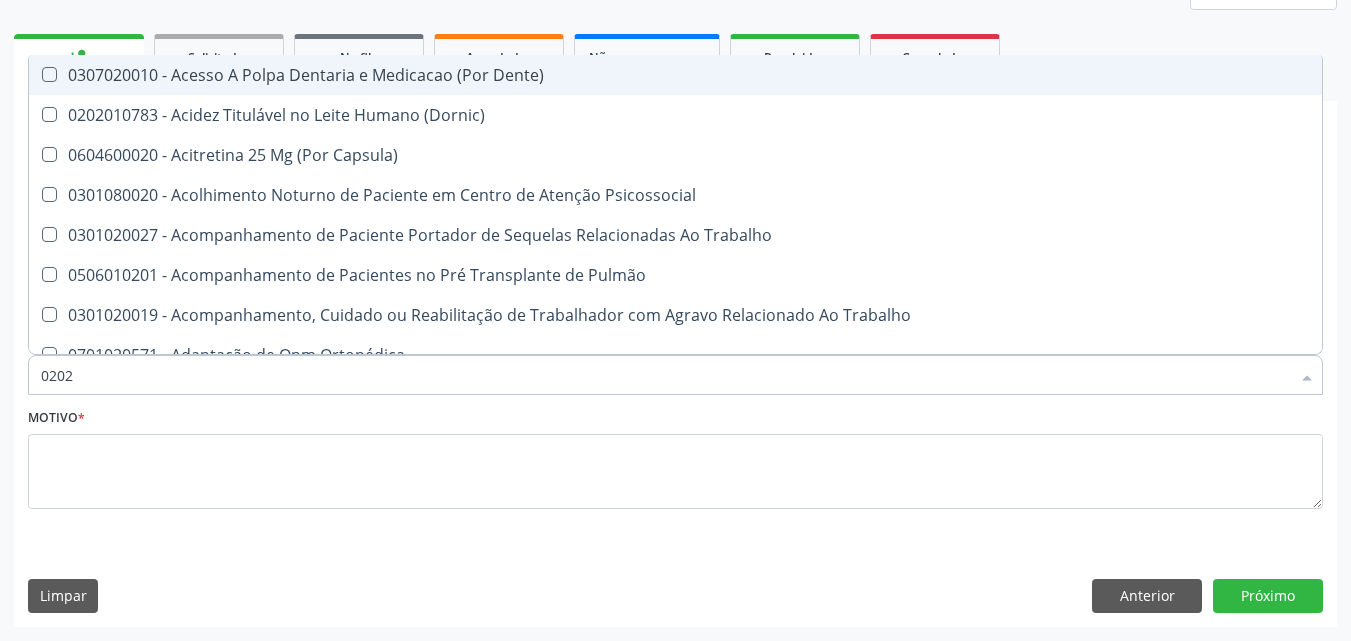 checkbox on "true" 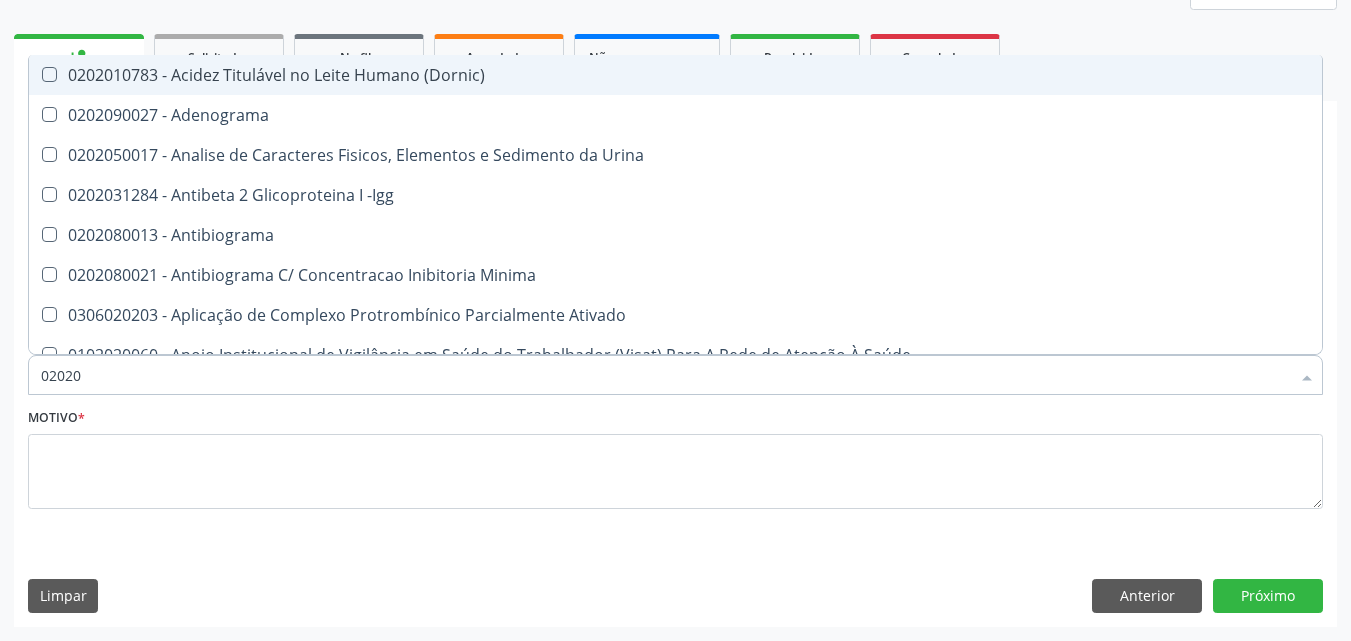 checkbox on "true" 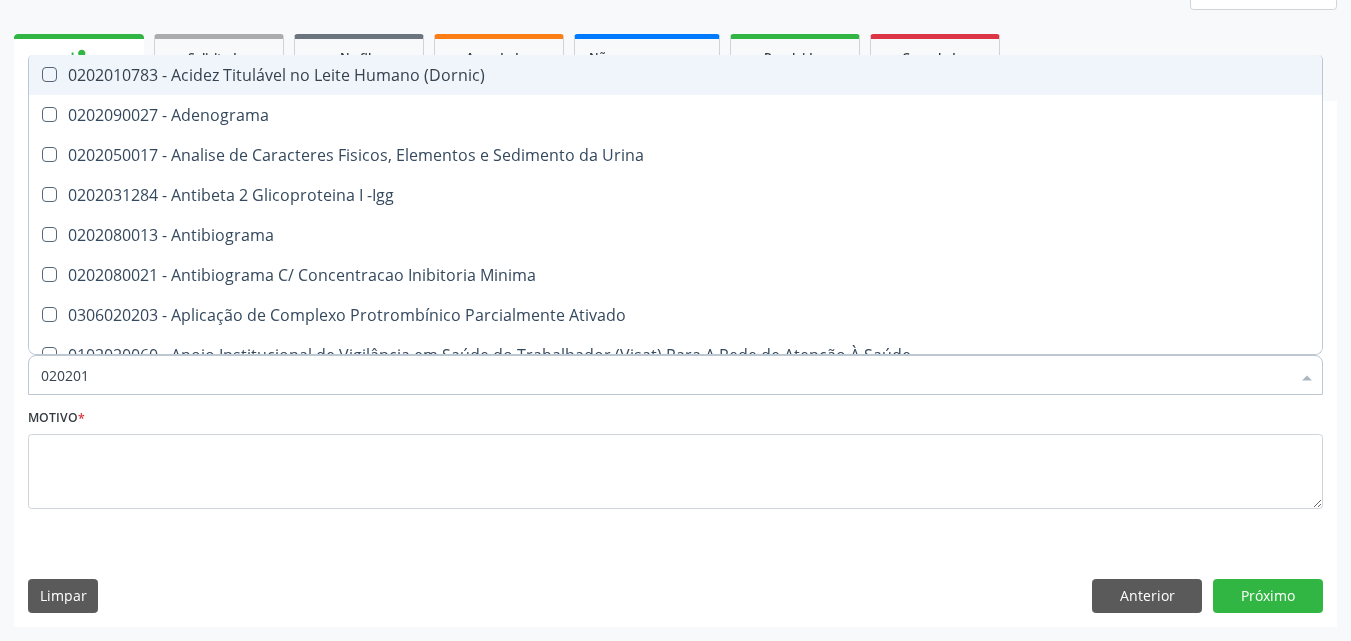 checkbox on "true" 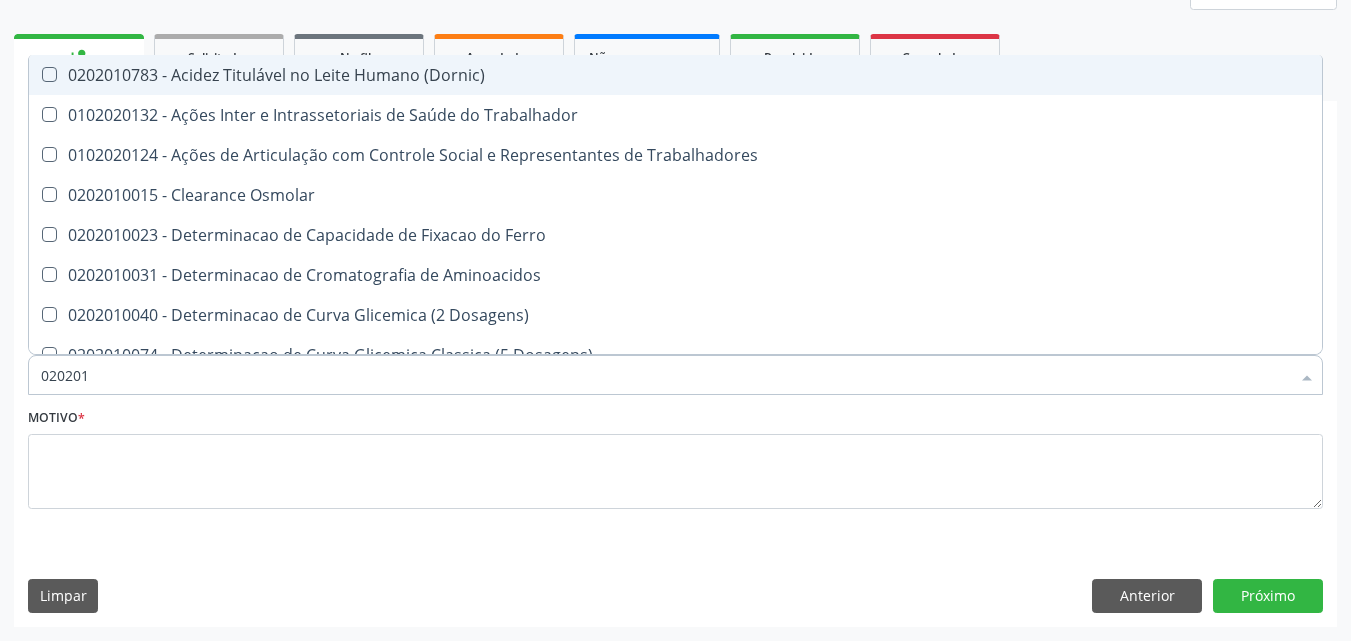 type on "0202010" 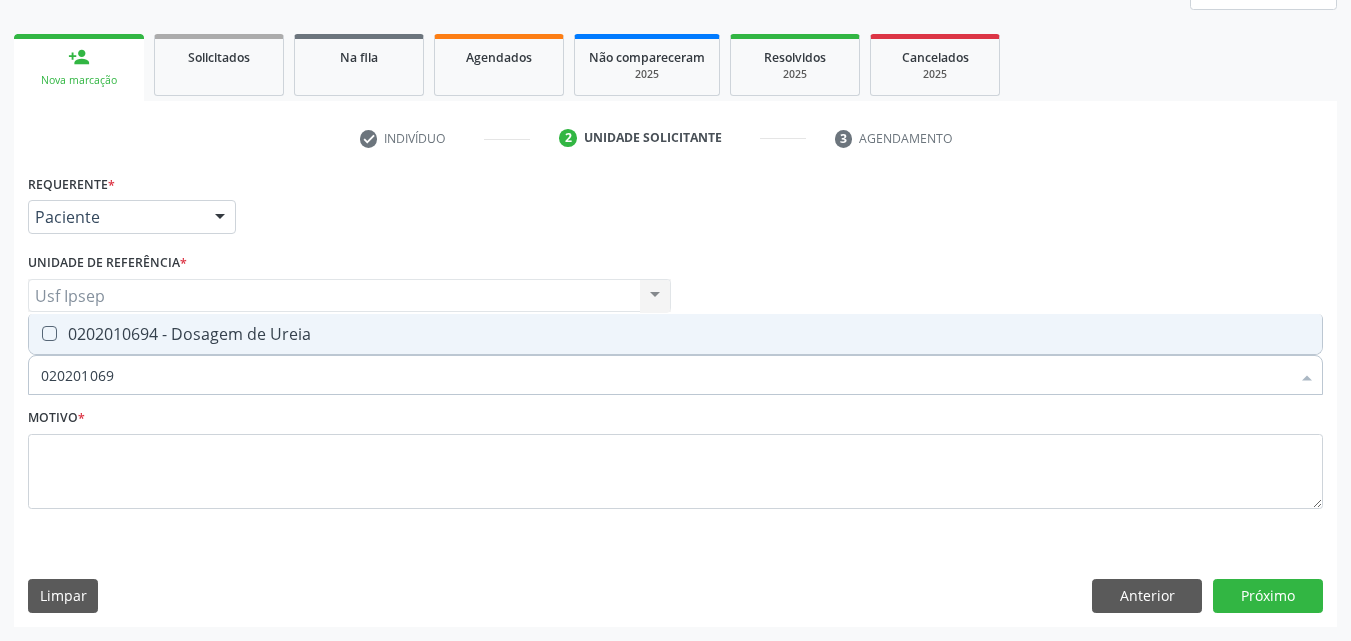type on "0202010694" 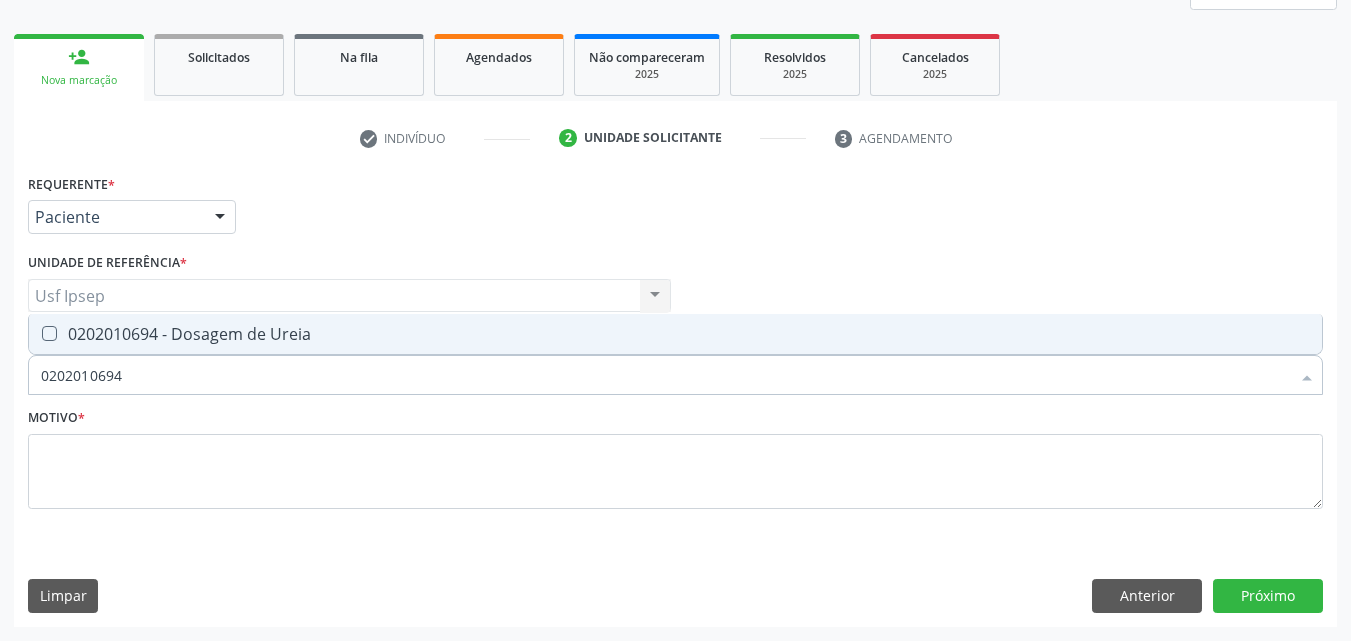 click at bounding box center (49, 333) 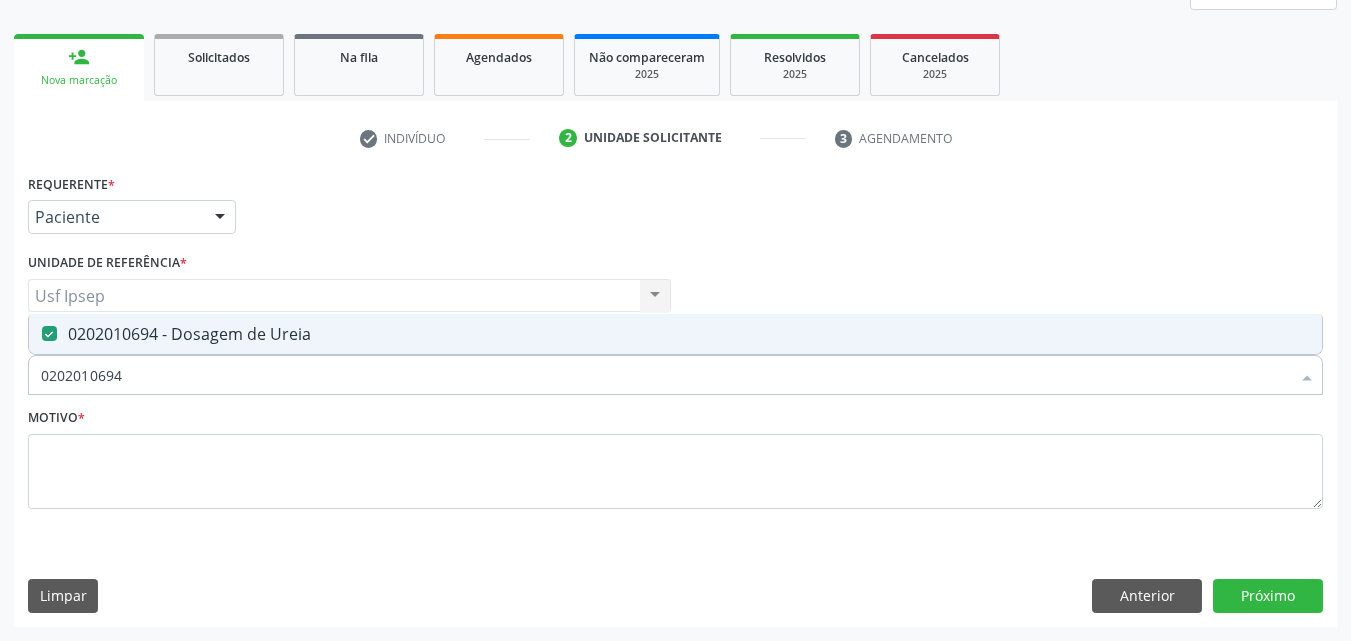 click on "0202010694" at bounding box center [665, 375] 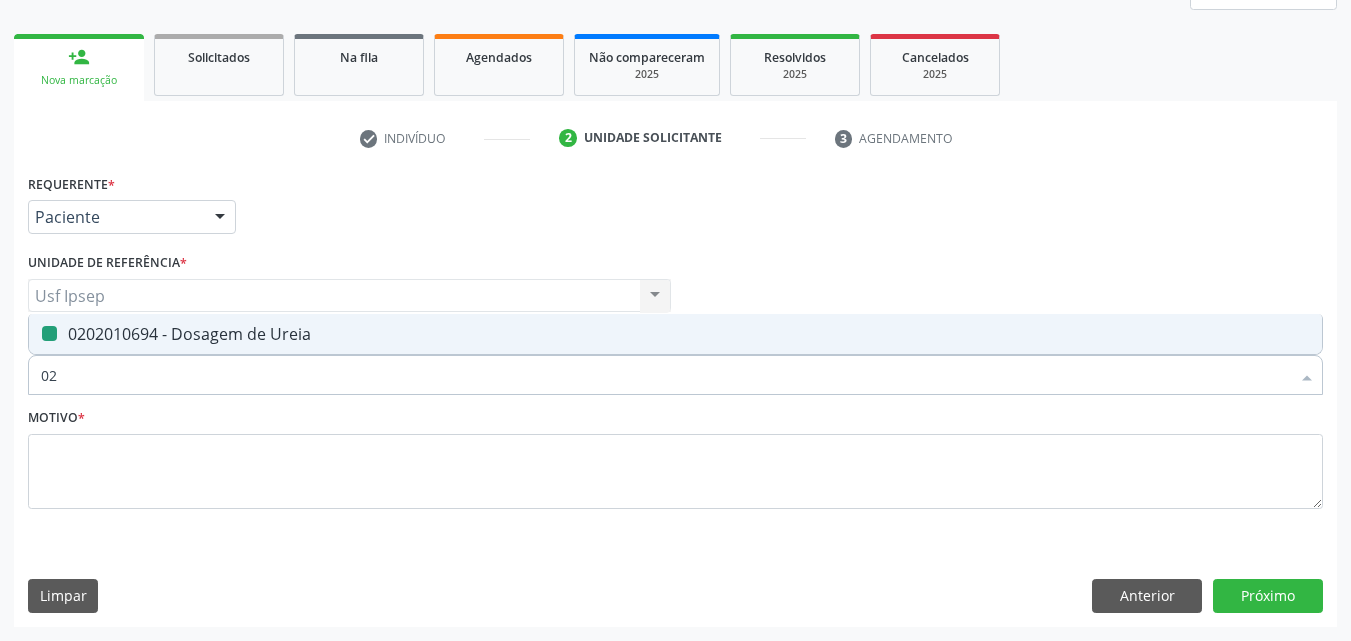 type on "0" 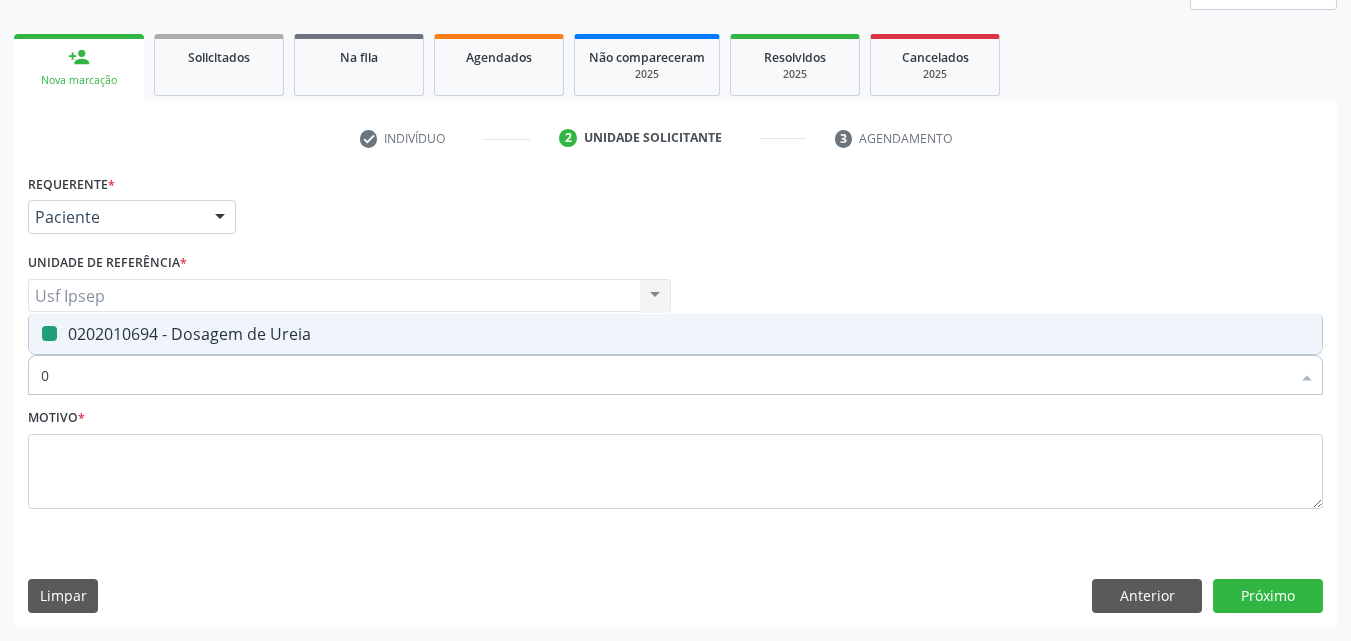 type 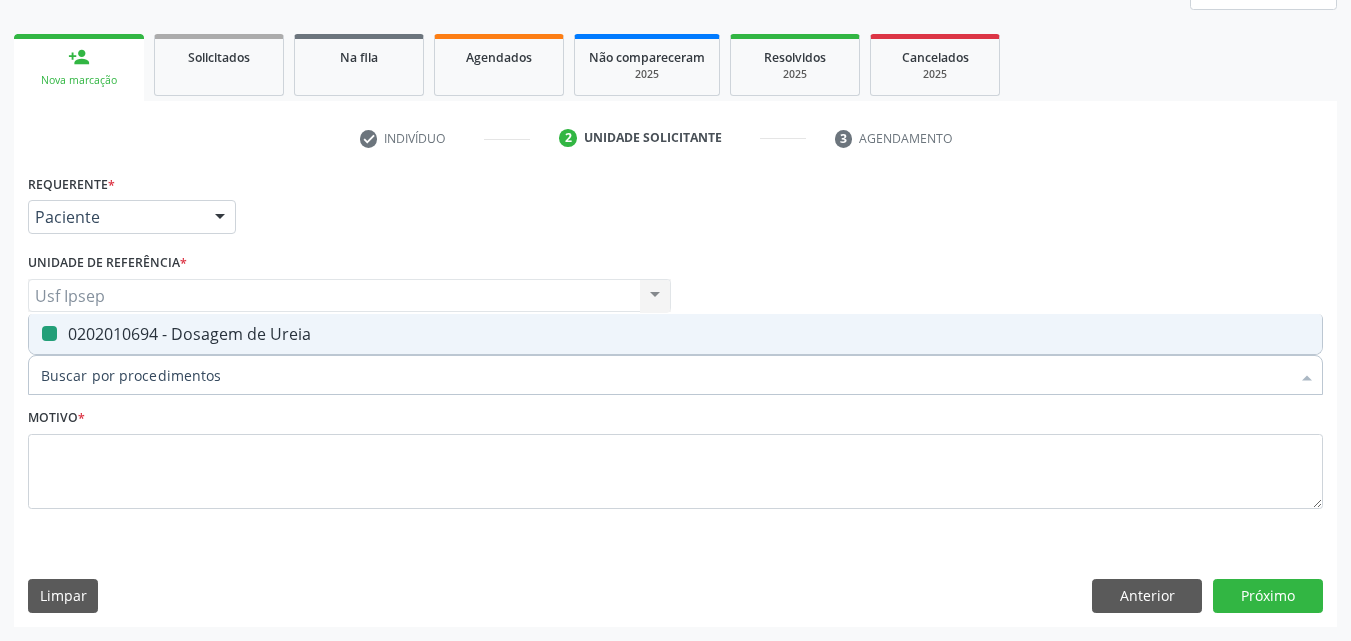 checkbox on "false" 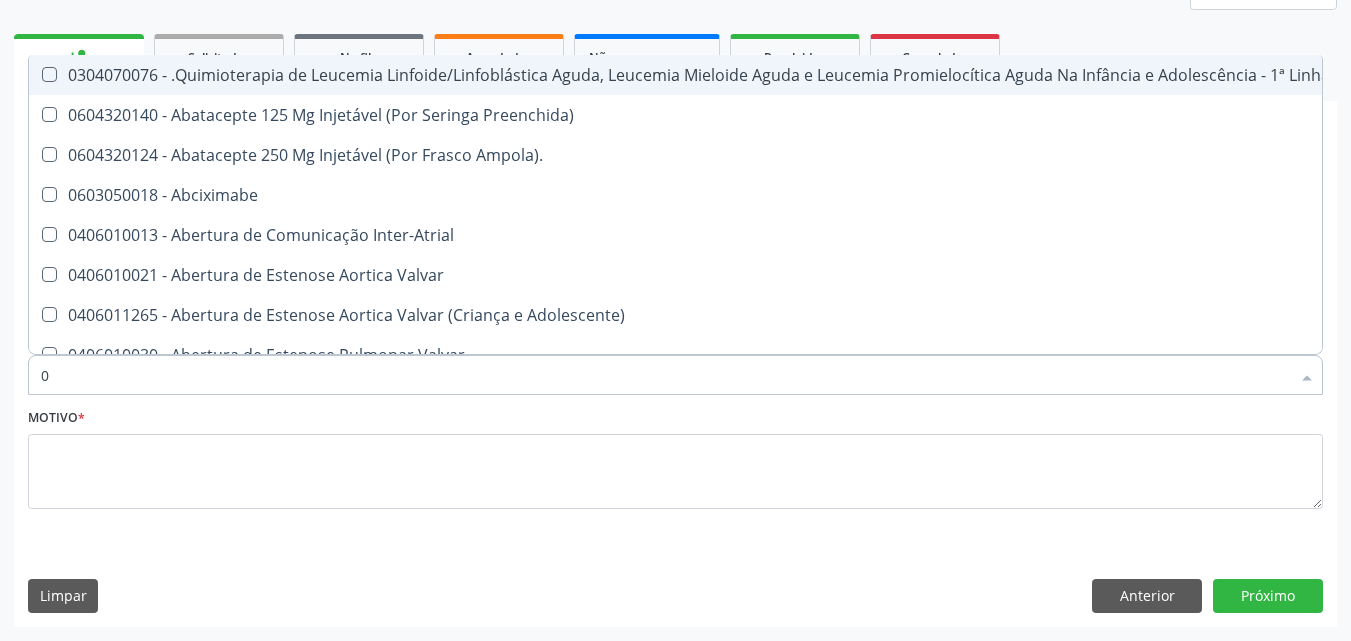 type on "02" 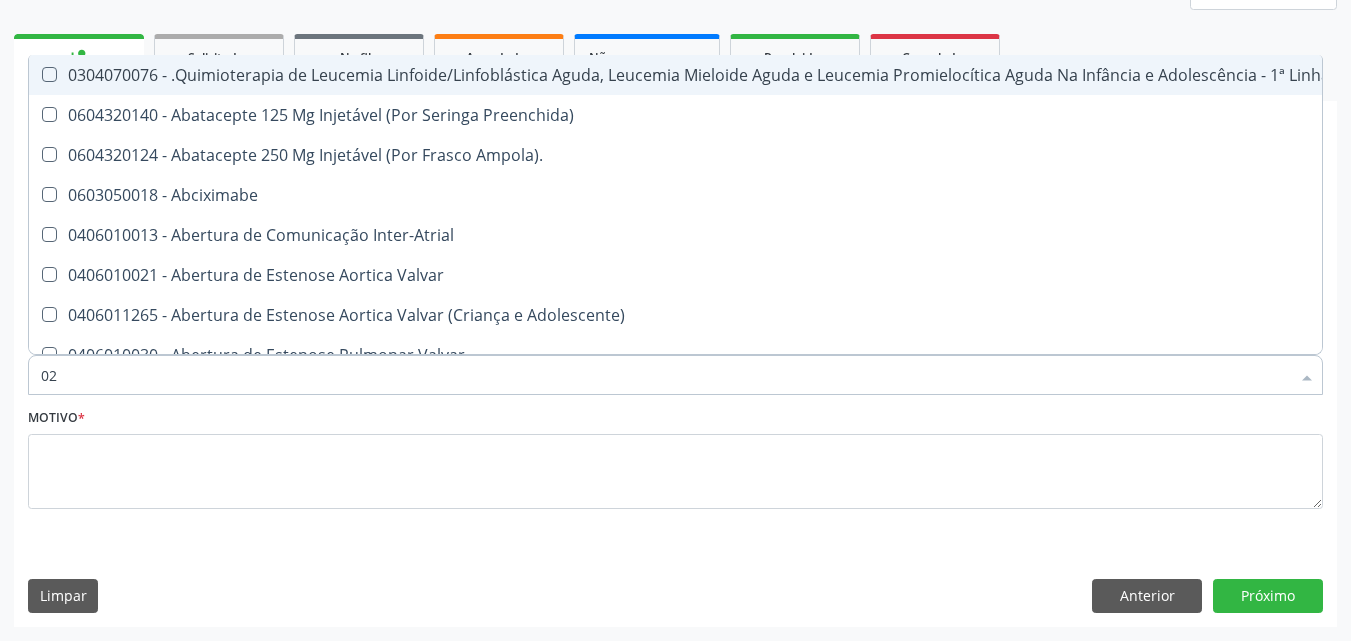 checkbox on "true" 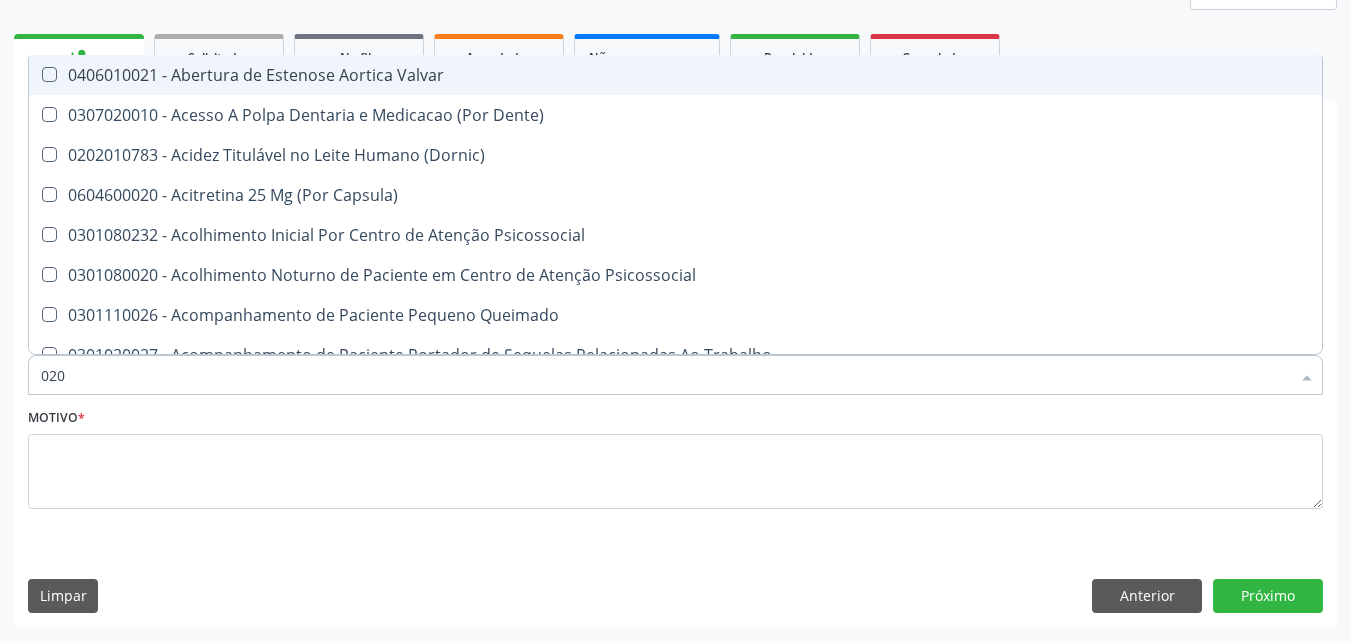 type on "0202" 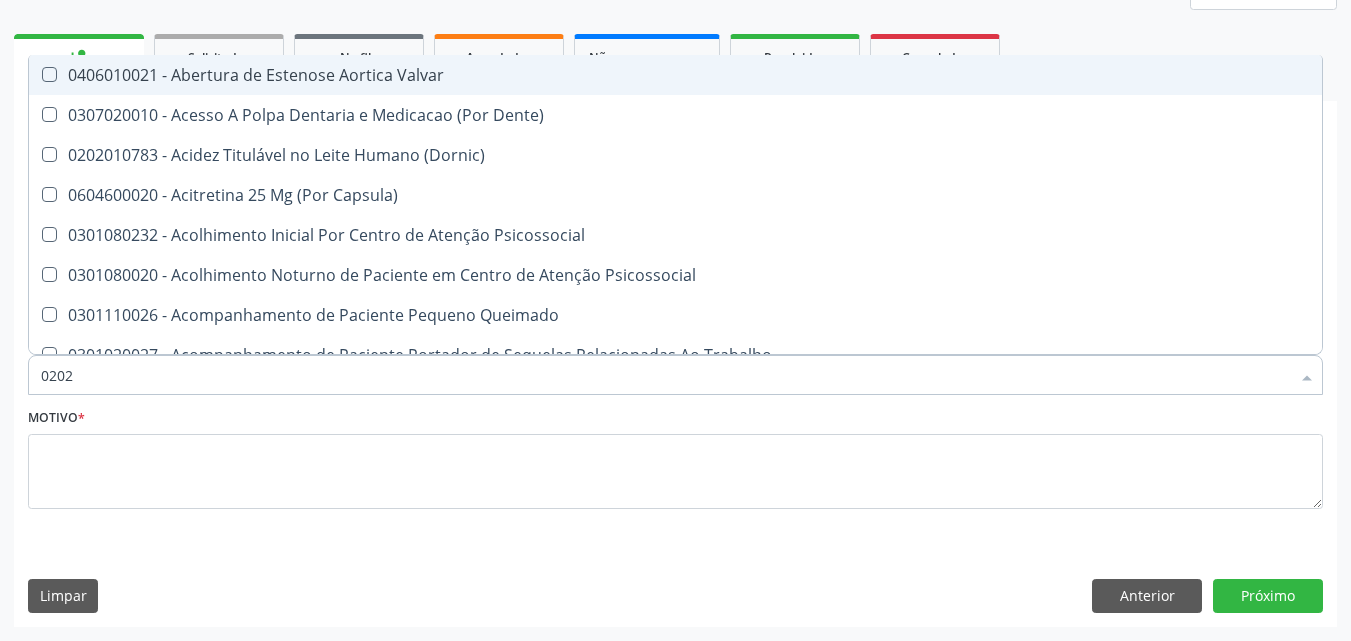 checkbox on "true" 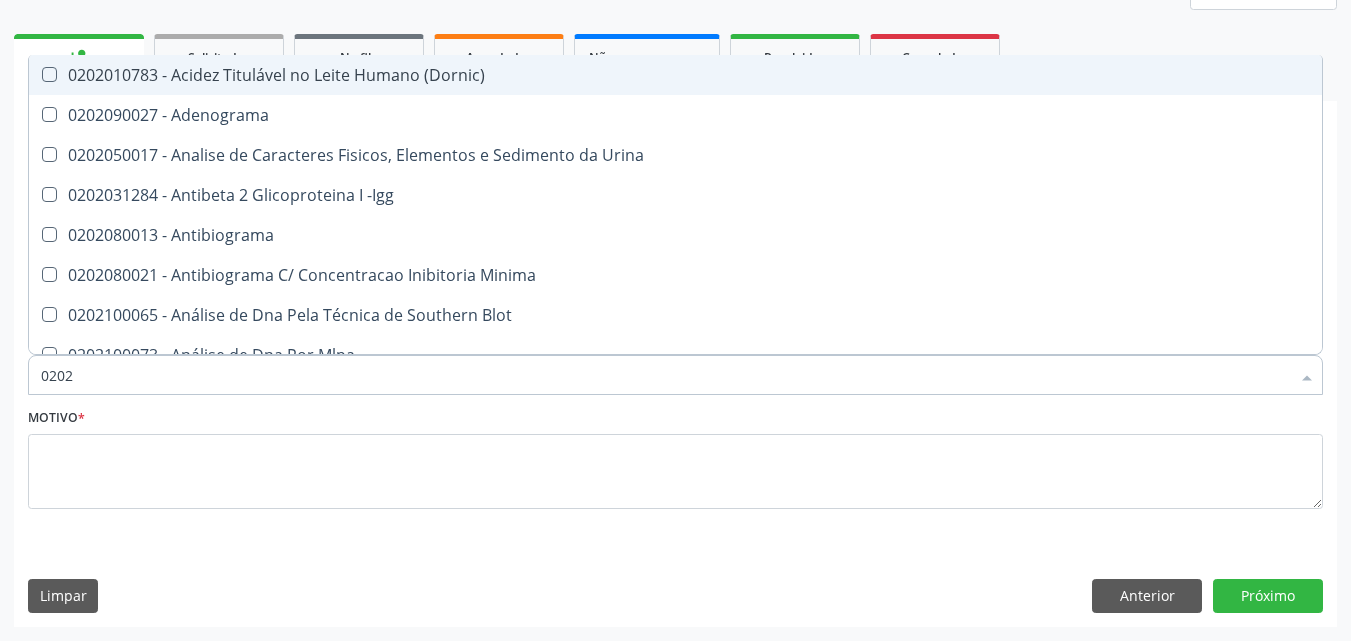 type on "02020" 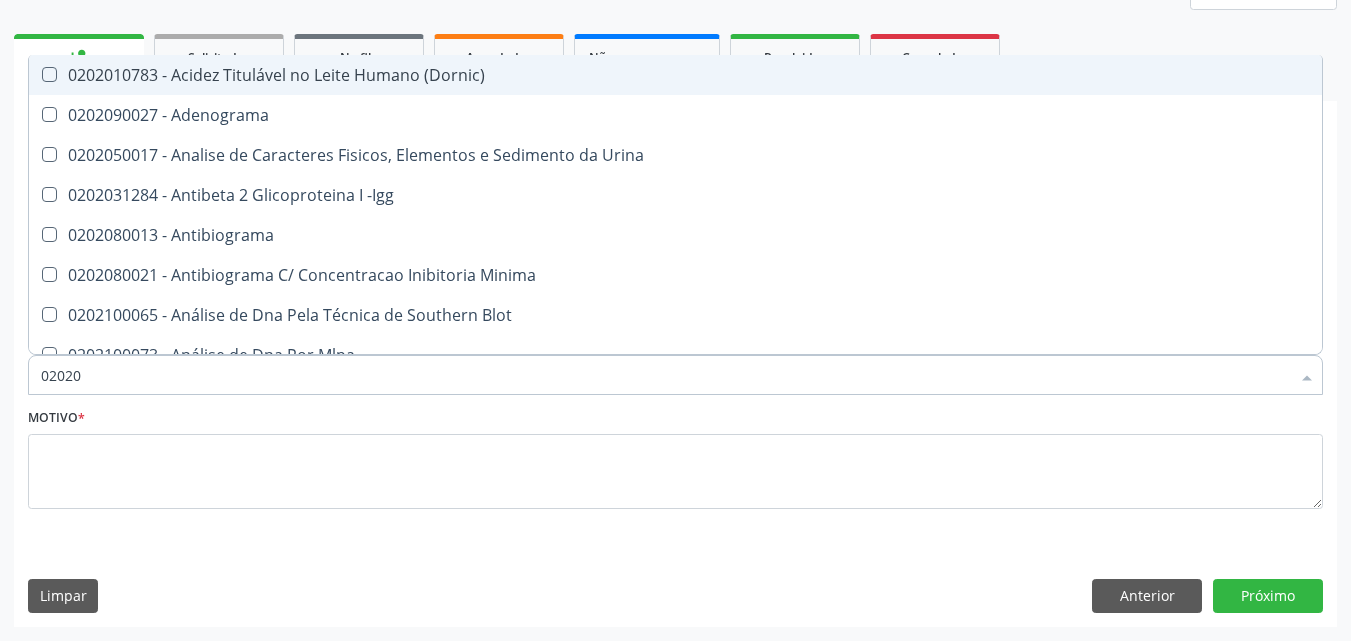 checkbox on "true" 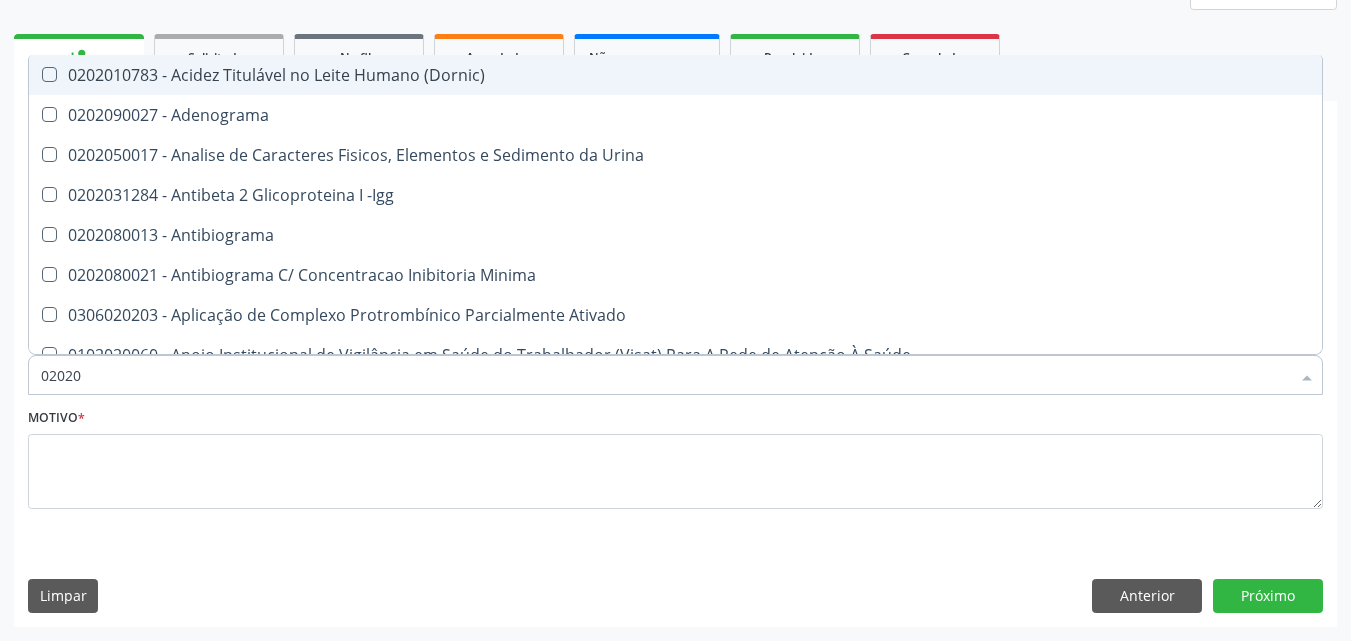 type on "020201" 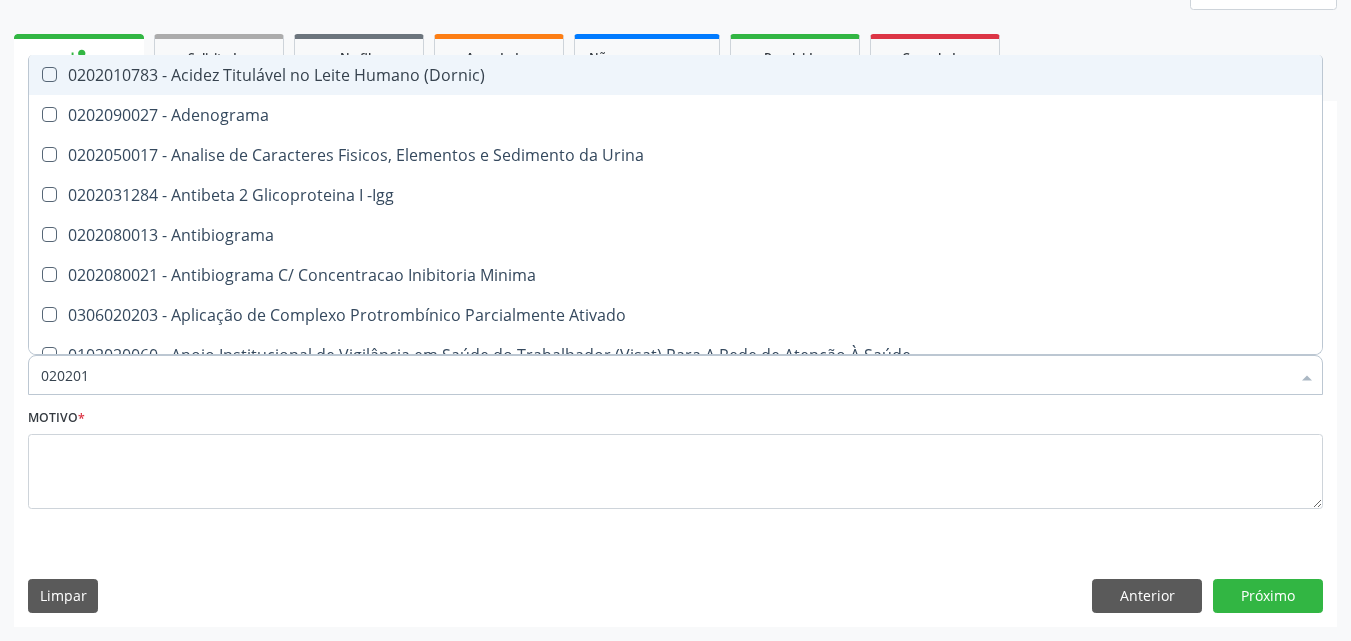 checkbox on "true" 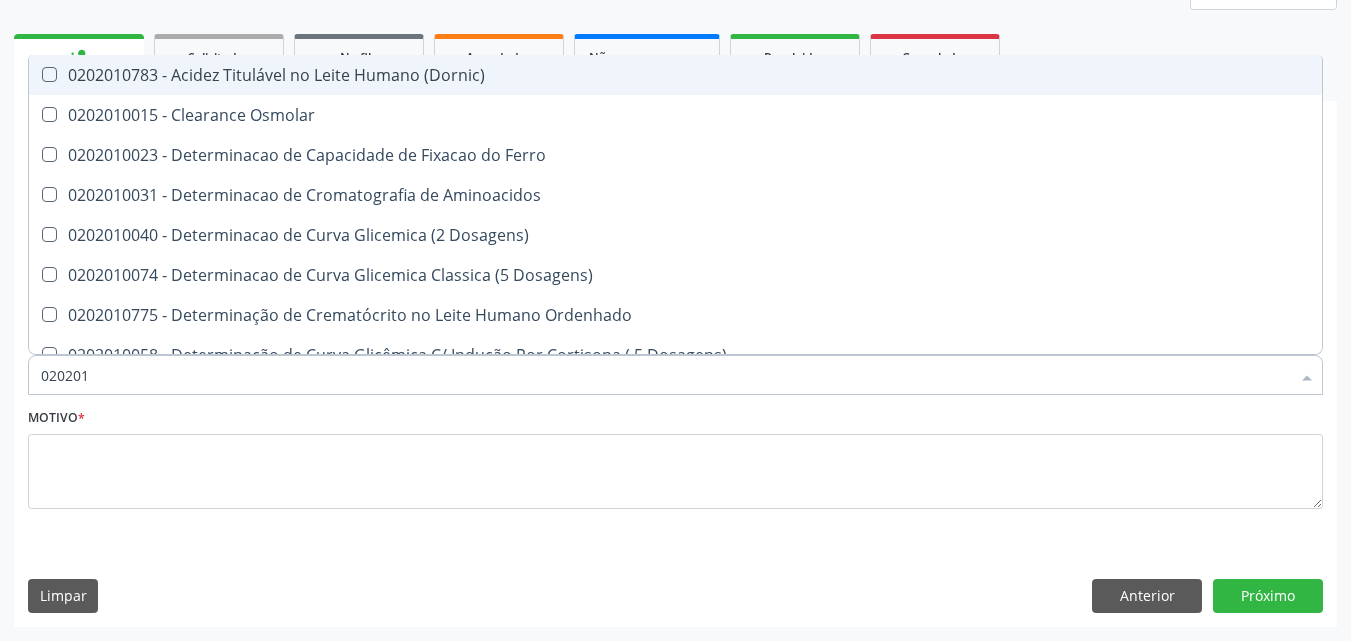 type on "0202010" 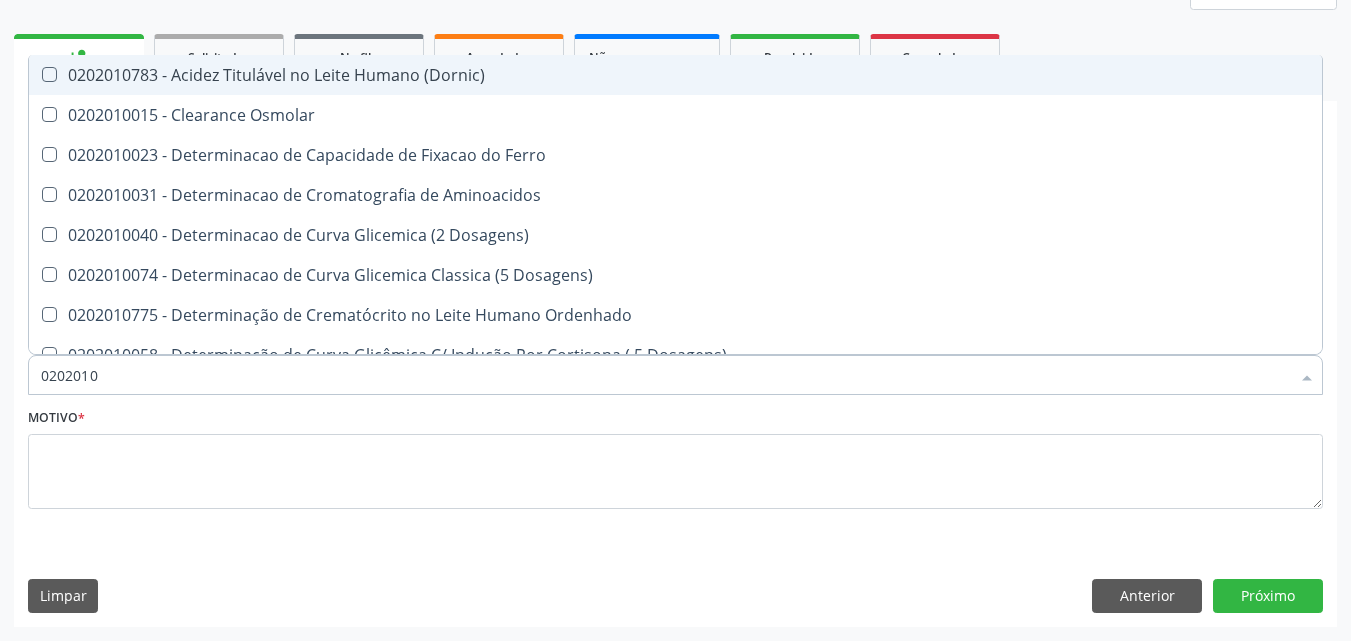 checkbox on "true" 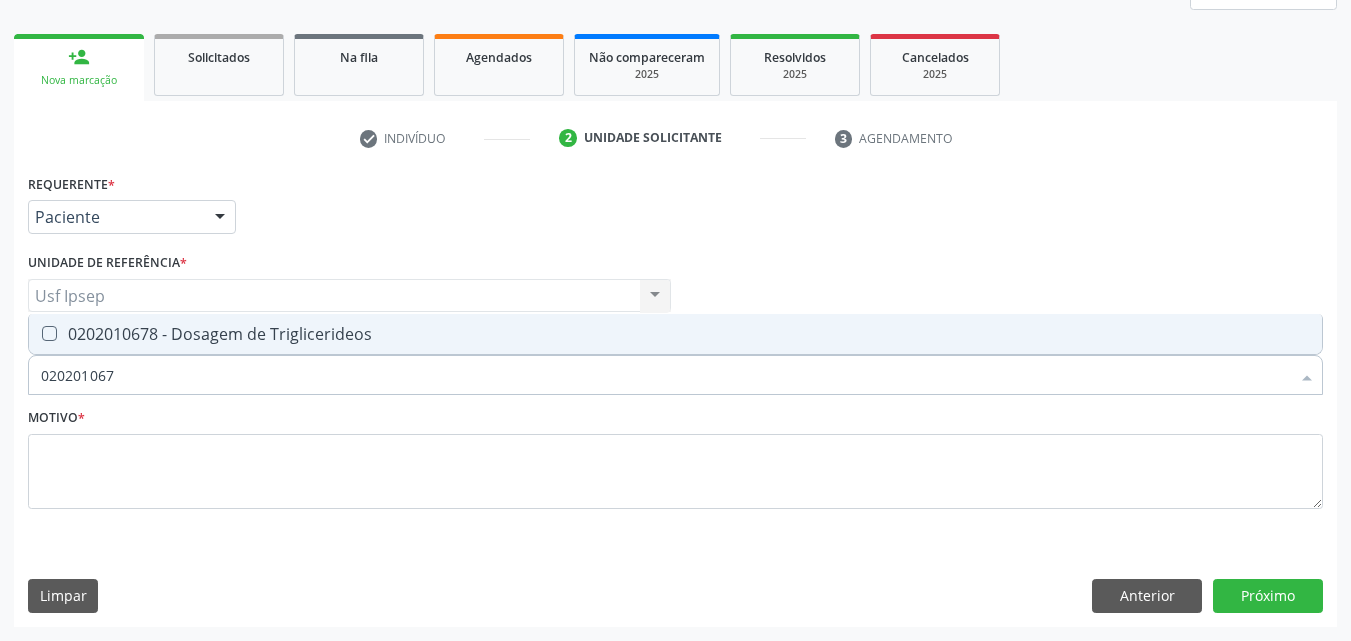 type on "0202010678" 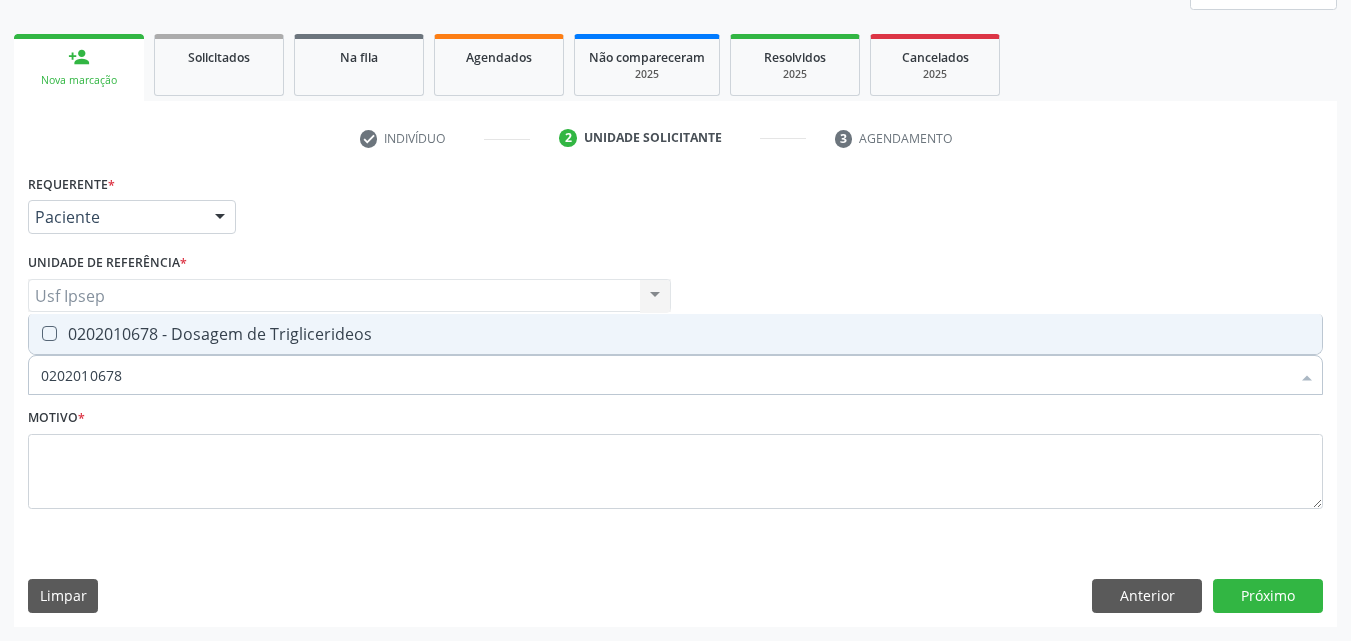 drag, startPoint x: 55, startPoint y: 336, endPoint x: 64, endPoint y: 345, distance: 12.727922 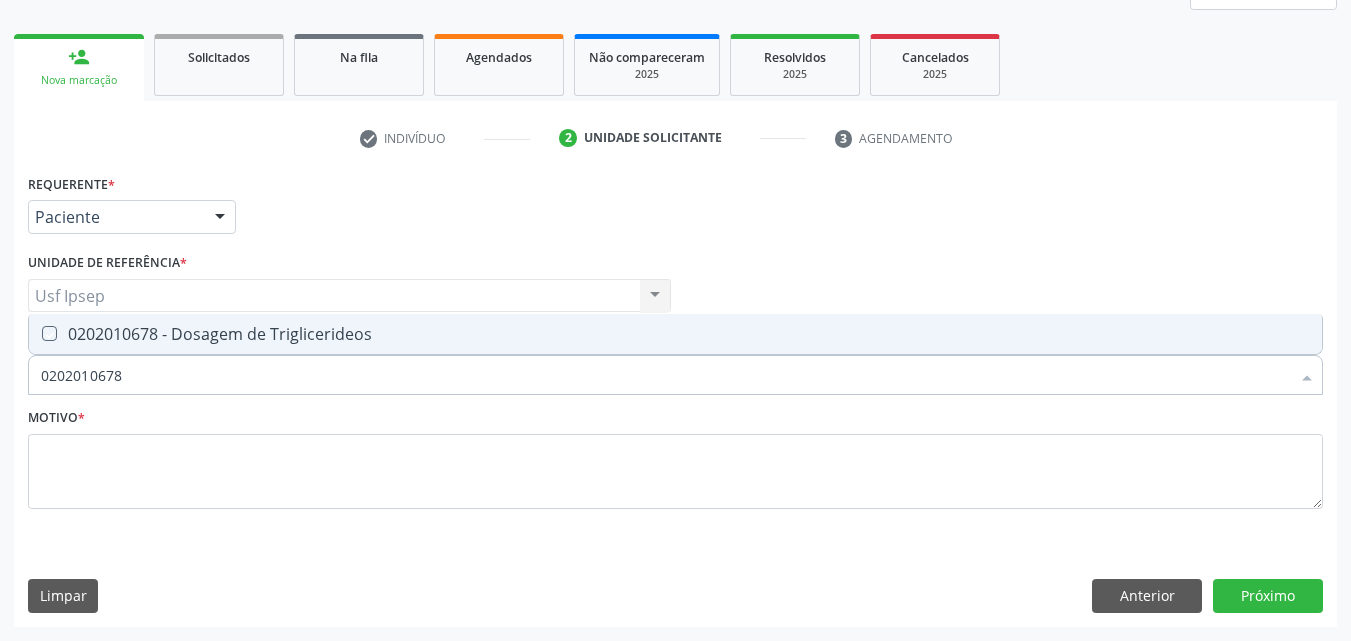 click at bounding box center (35, 333) 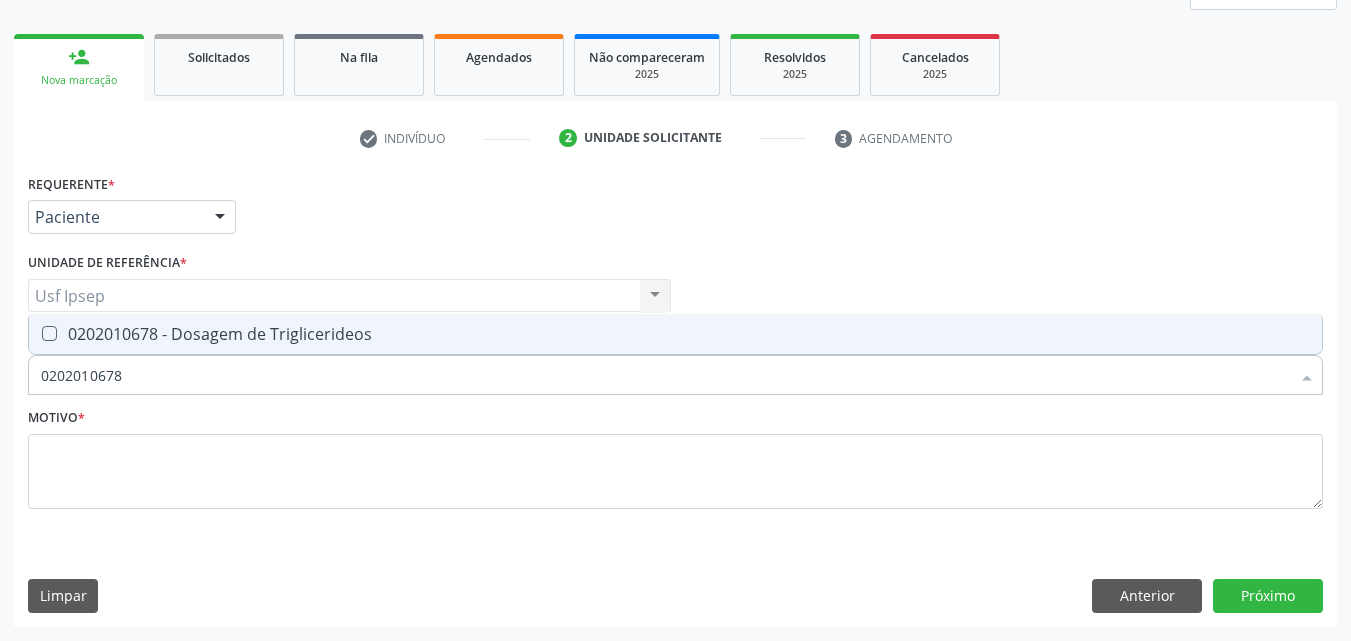 checkbox on "true" 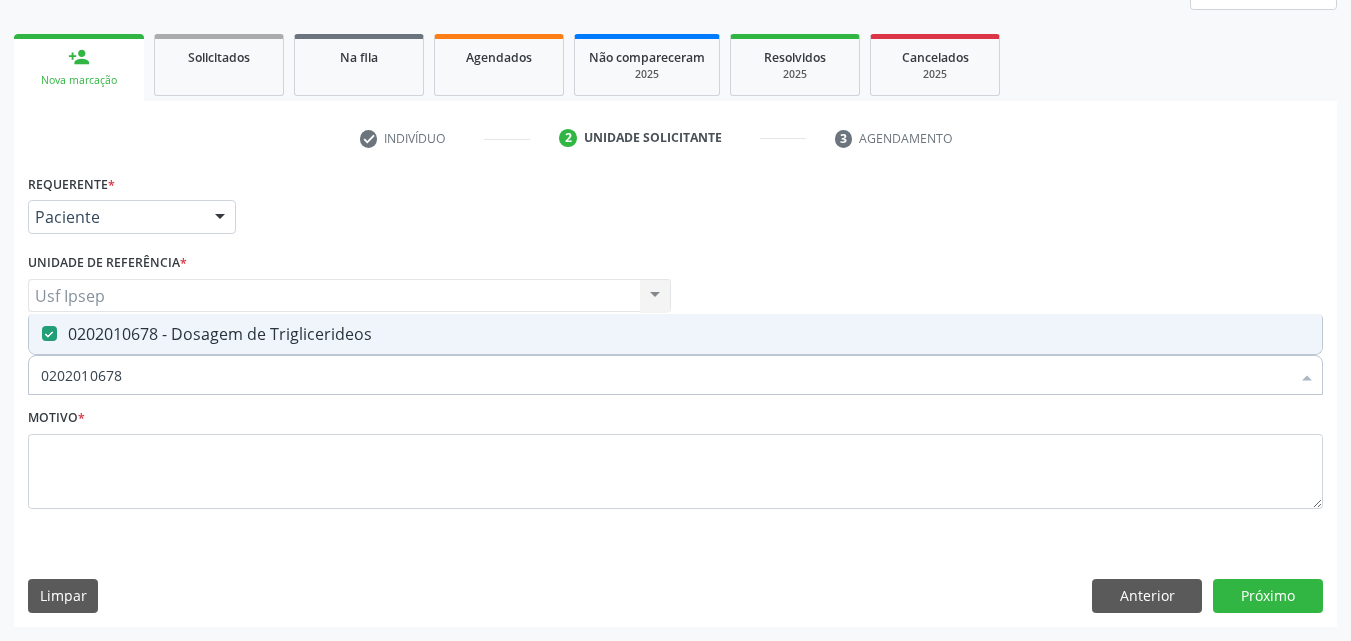 click on "0202010678" at bounding box center (665, 375) 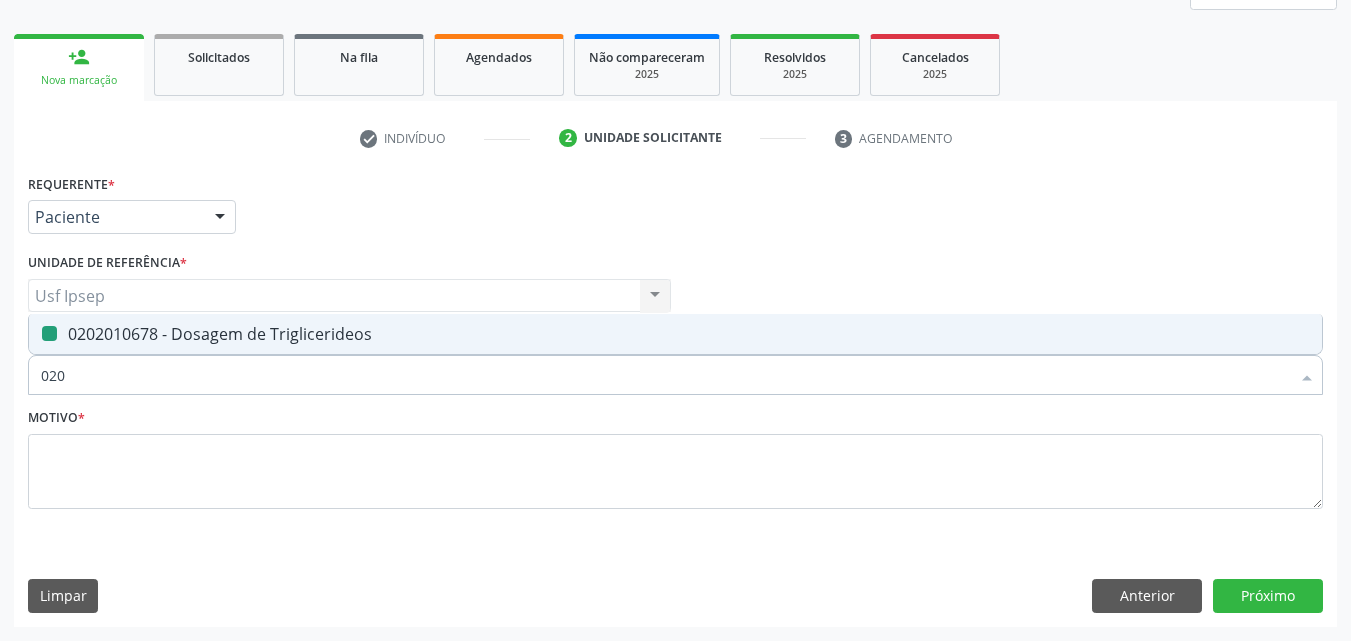 type on "02" 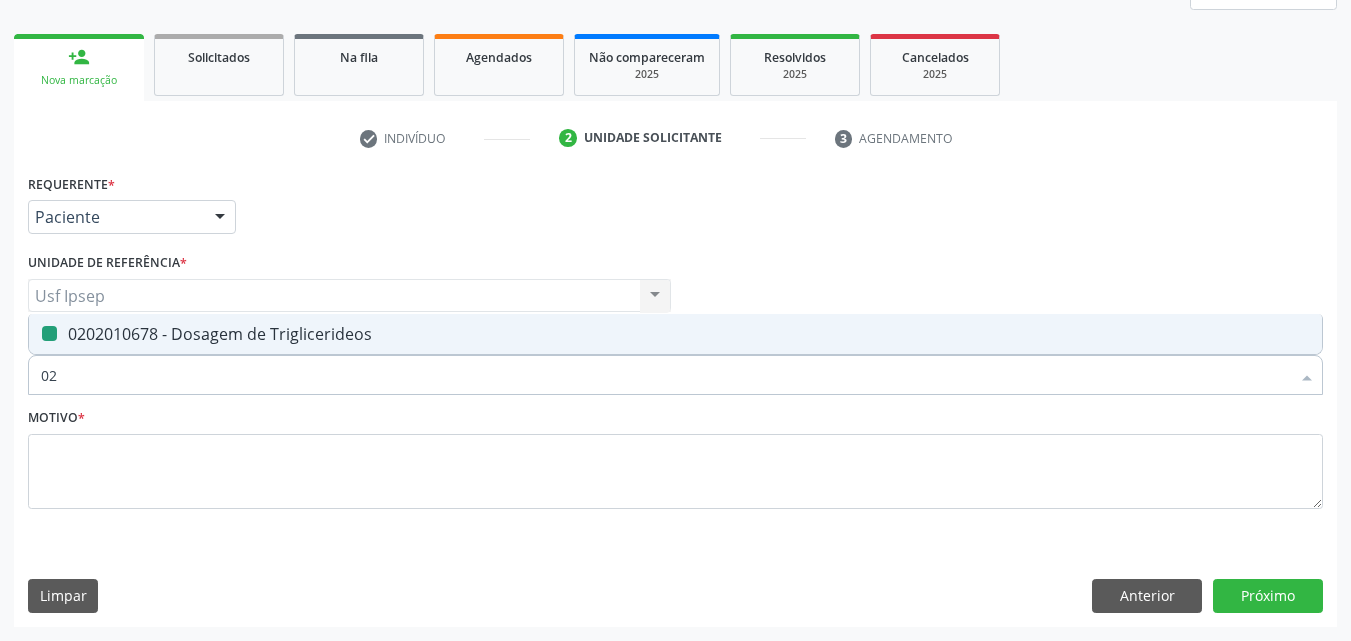 type on "0" 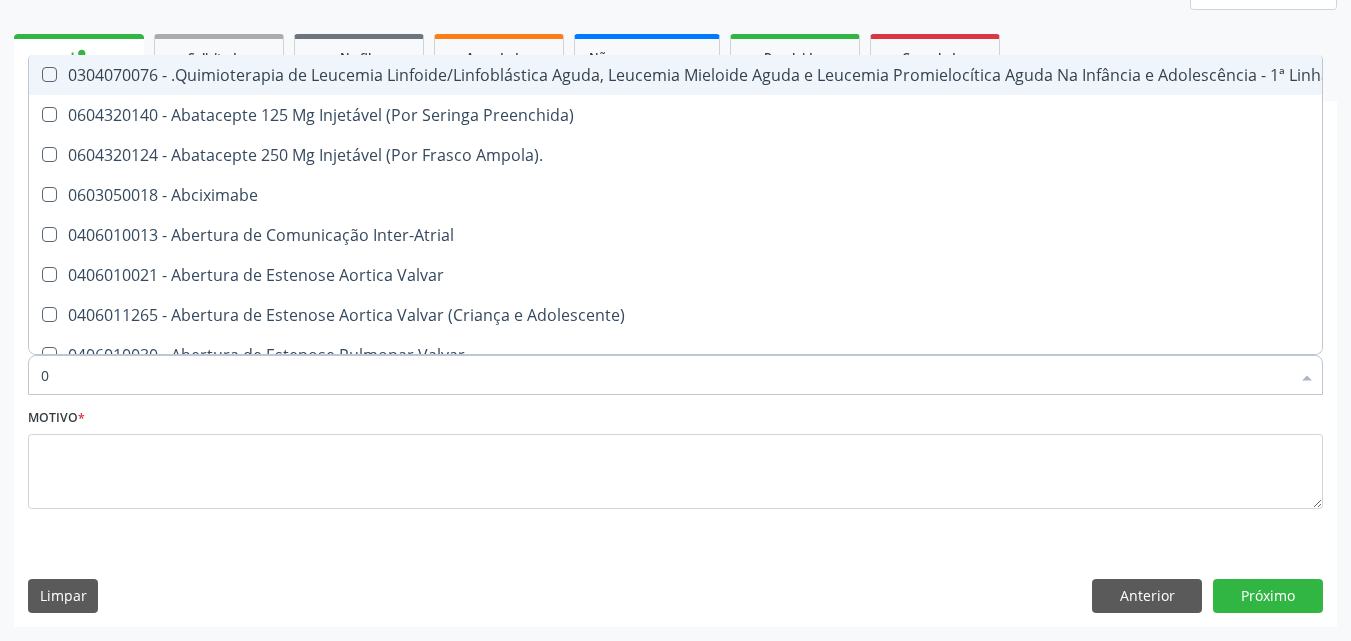 type on "02" 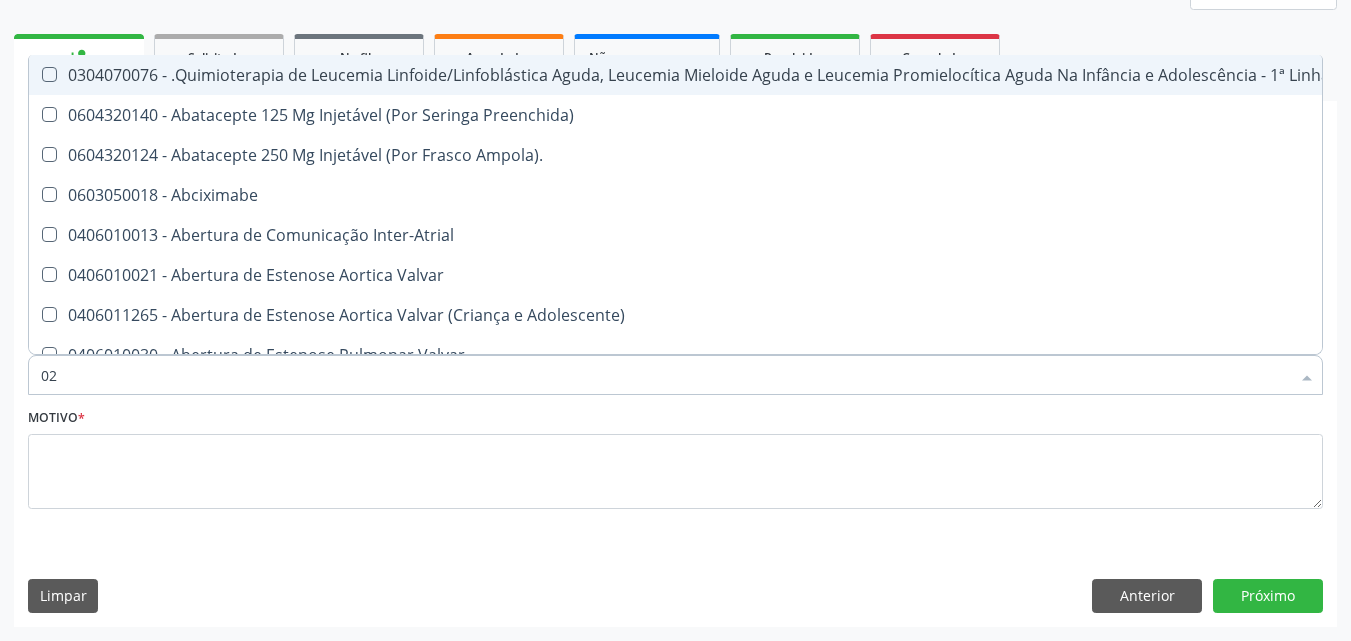 checkbox on "true" 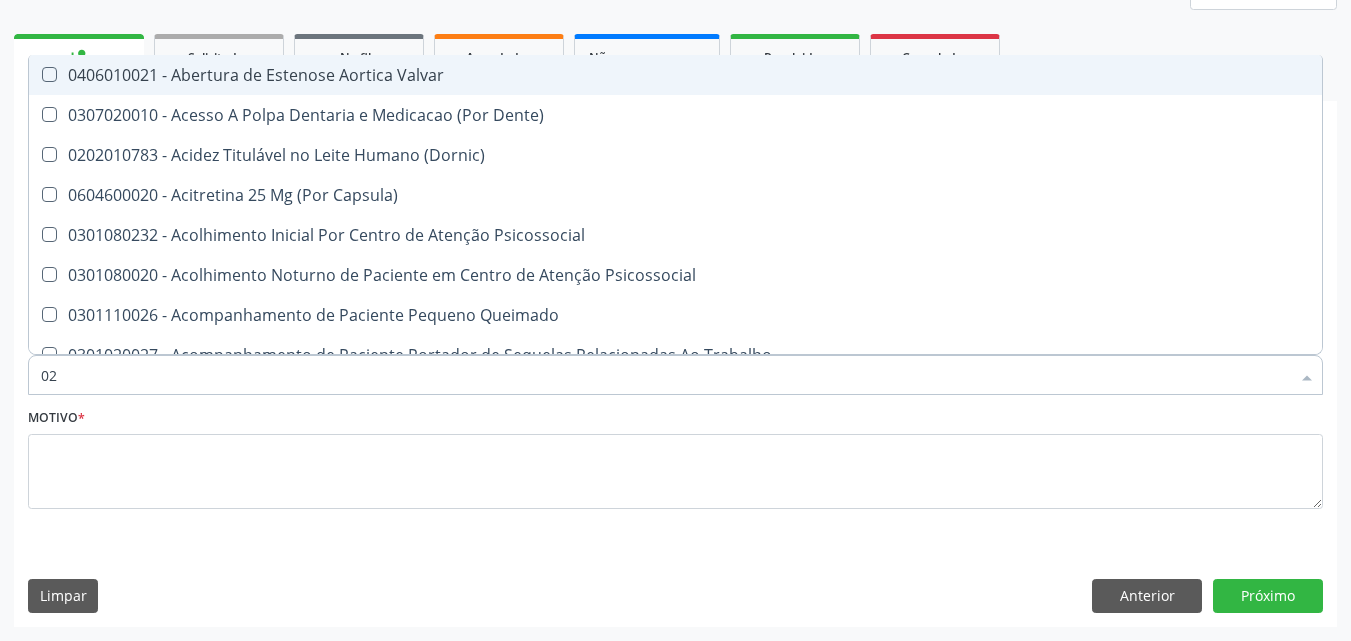 type on "020" 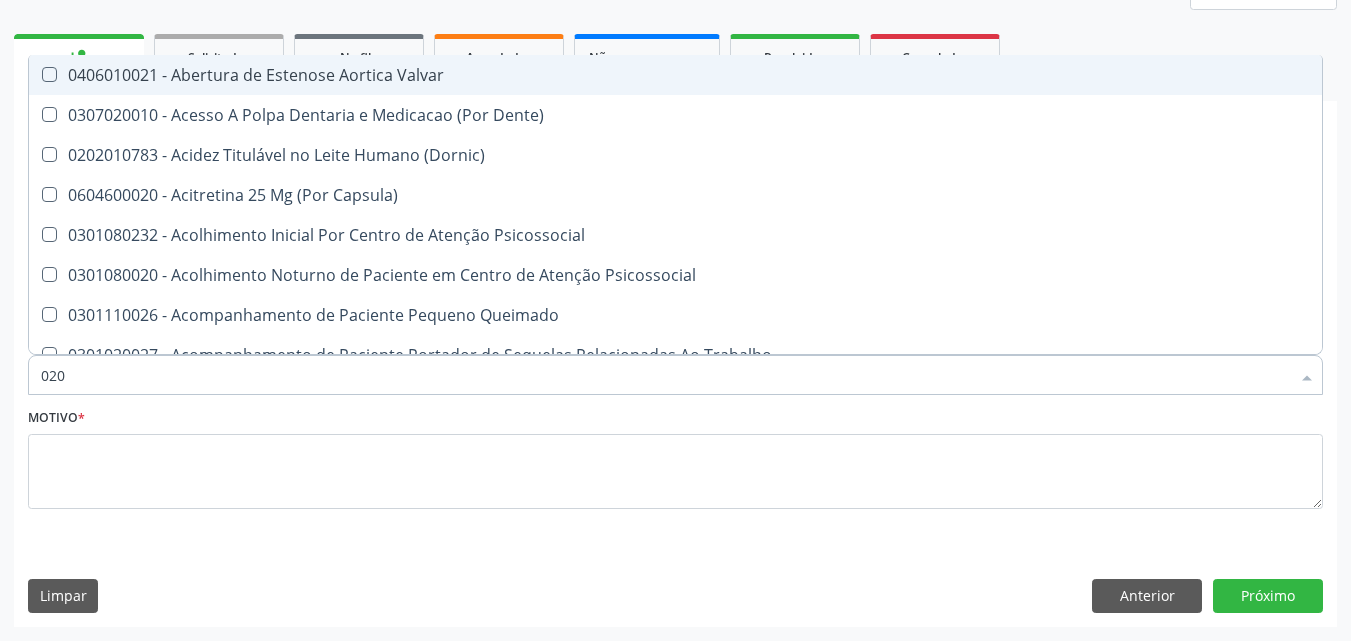 checkbox on "true" 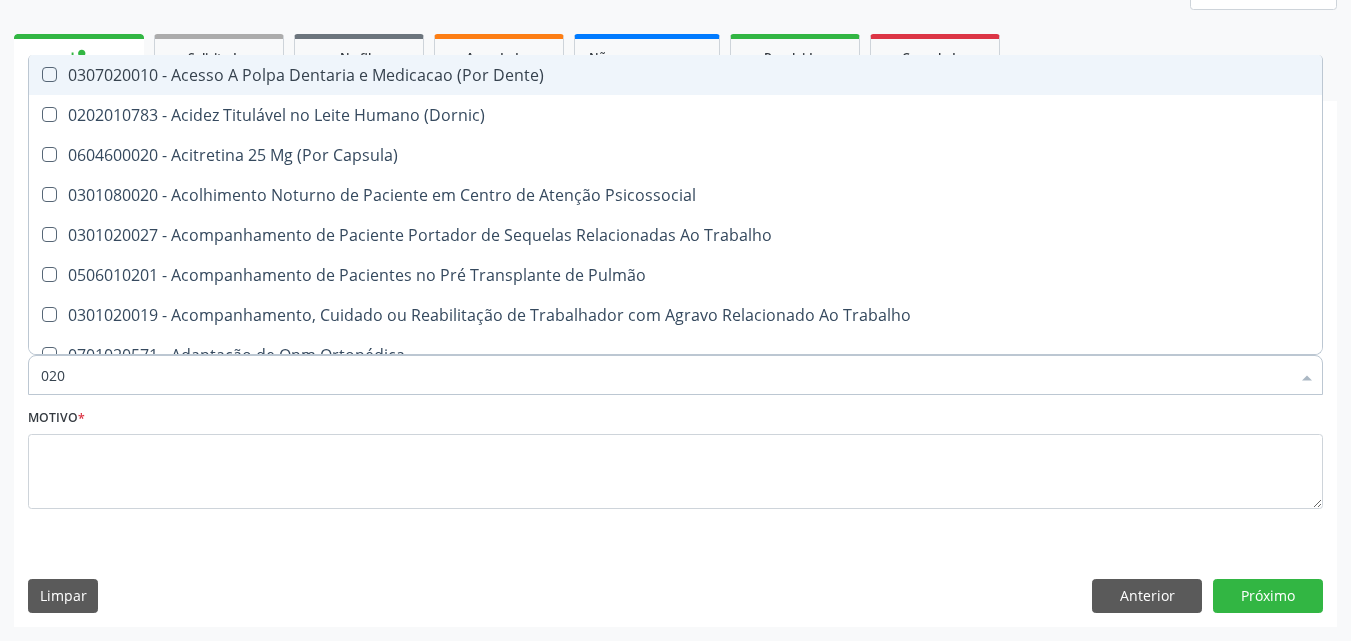 type on "0202" 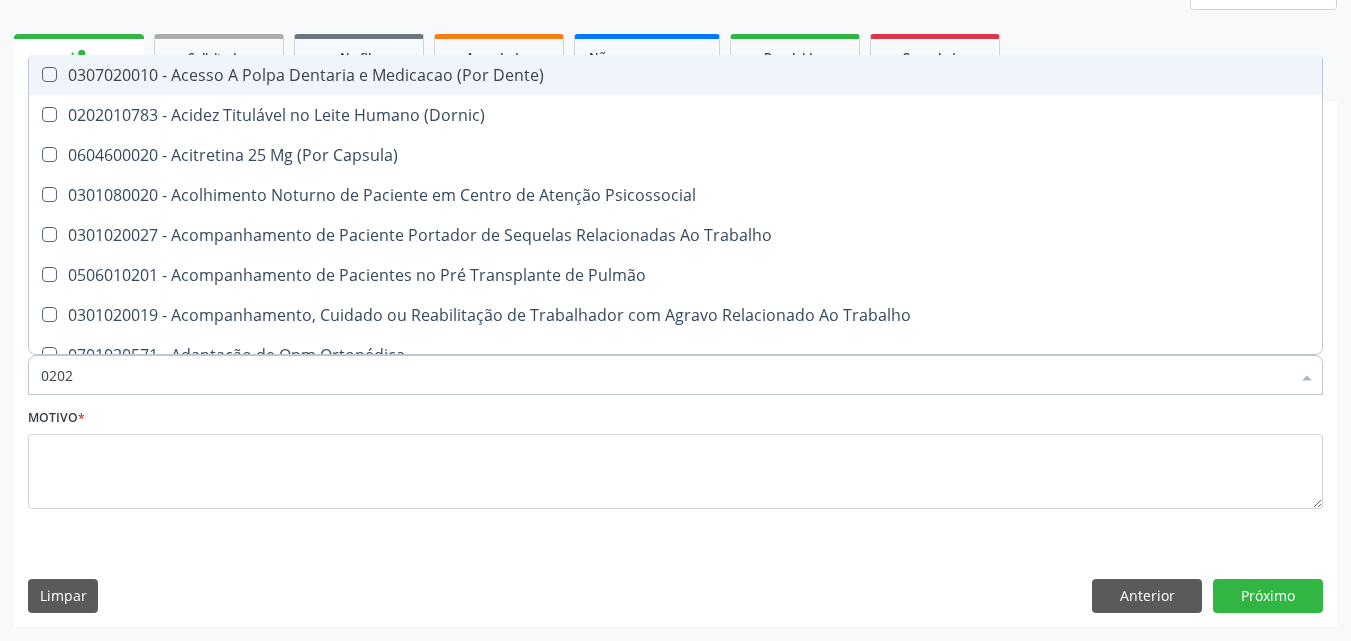 checkbox on "true" 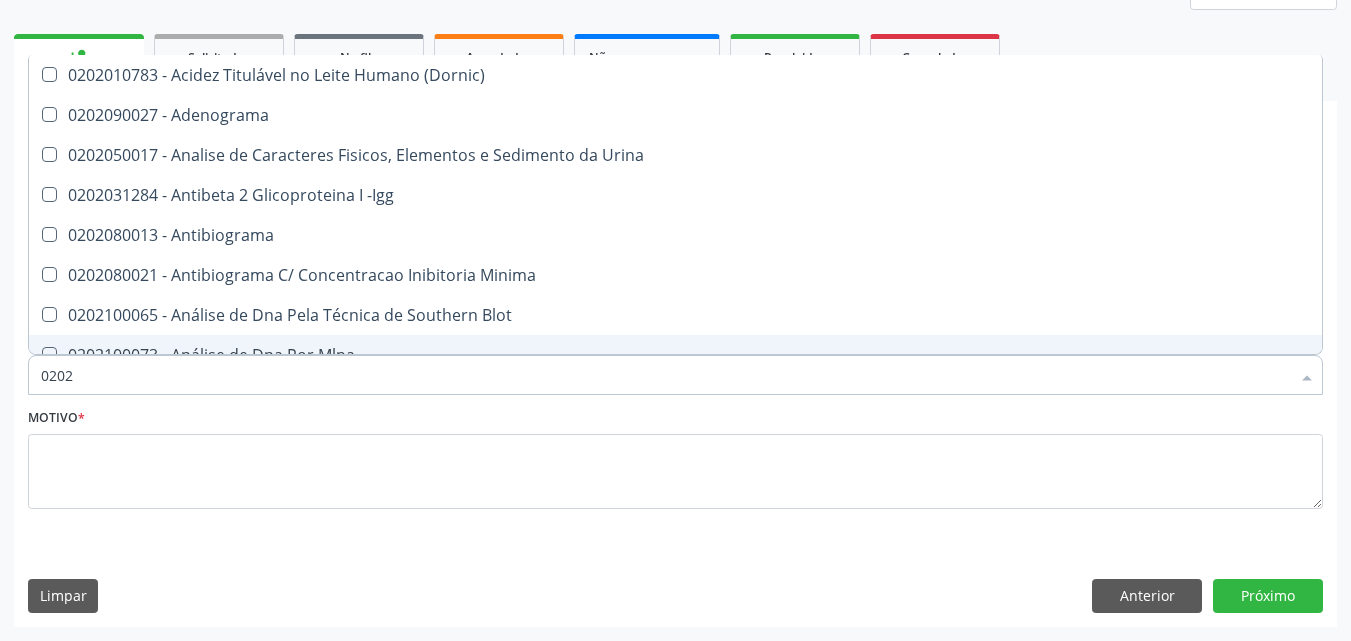 type on "02020" 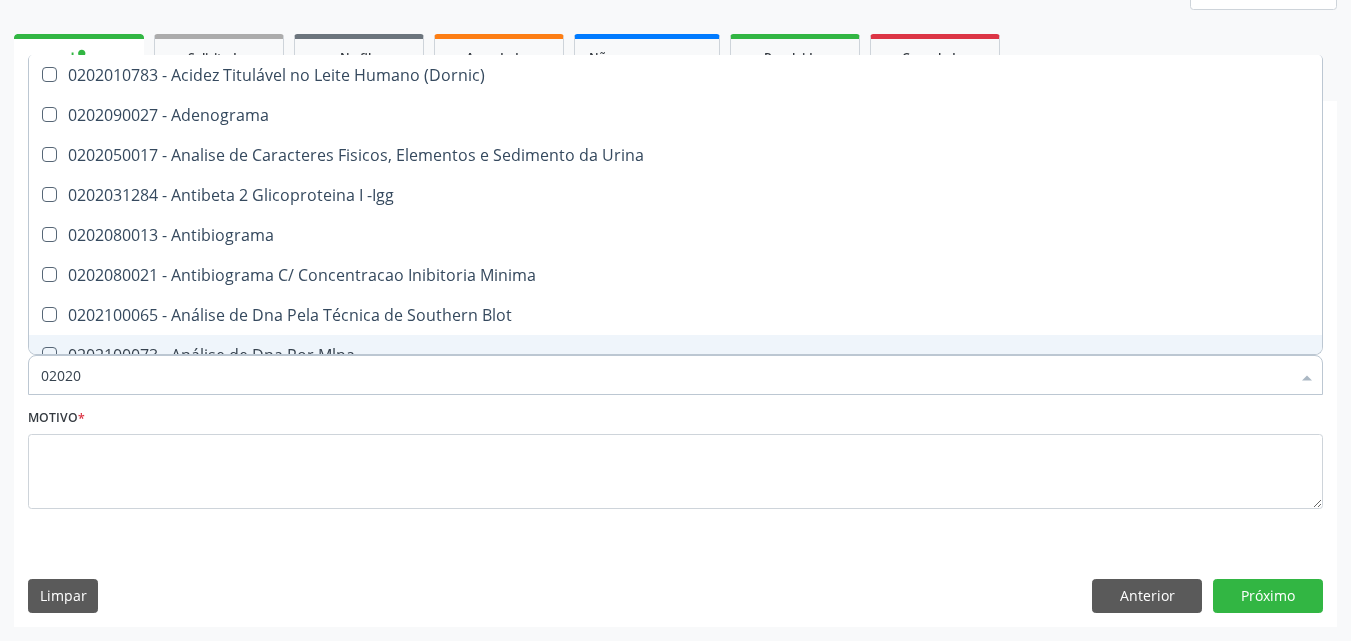 checkbox on "true" 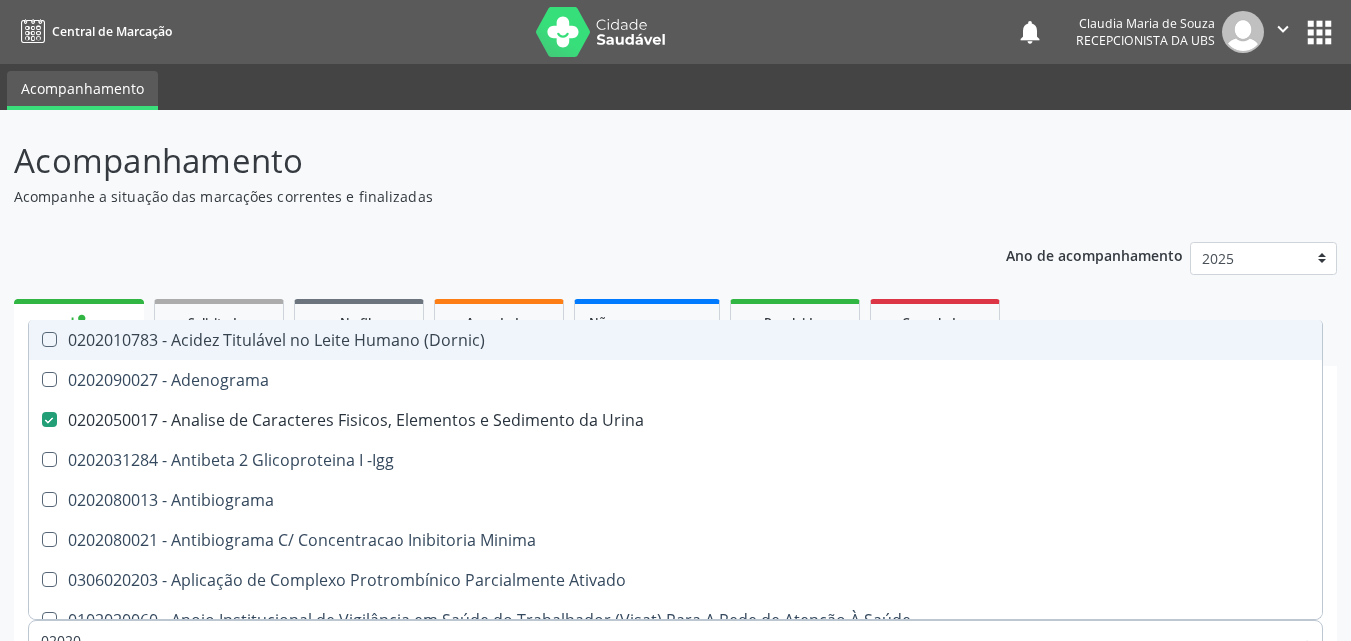 scroll, scrollTop: 265, scrollLeft: 0, axis: vertical 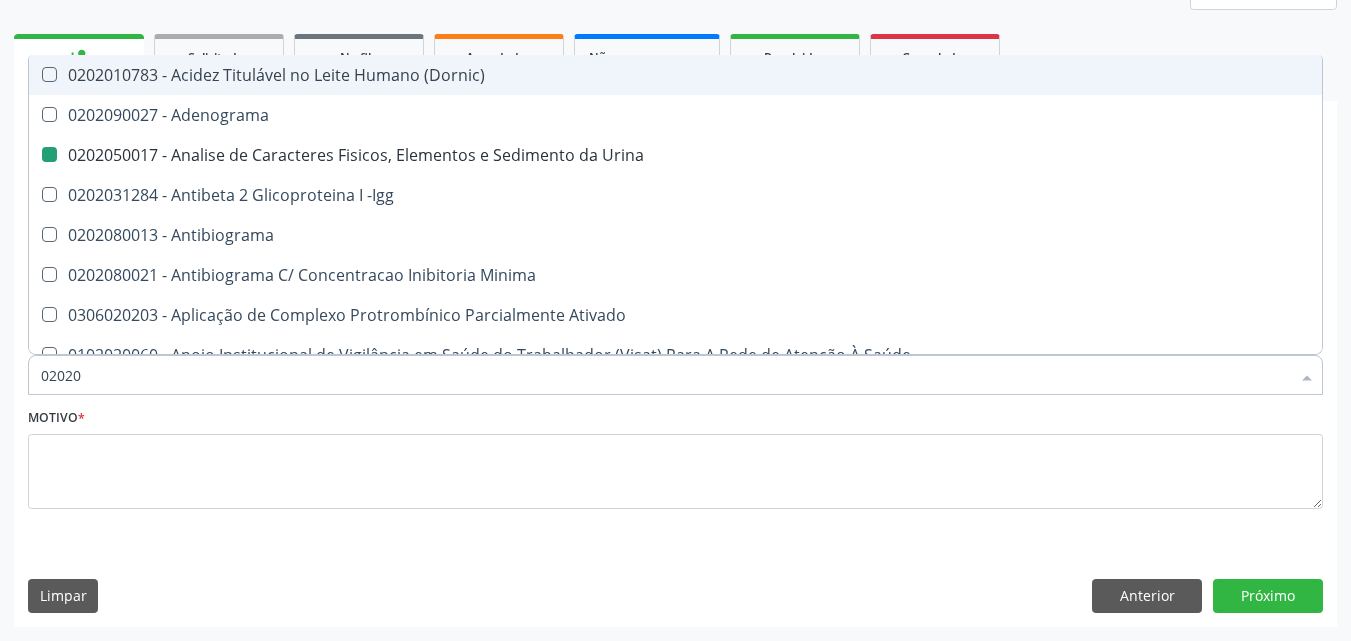 type on "020206" 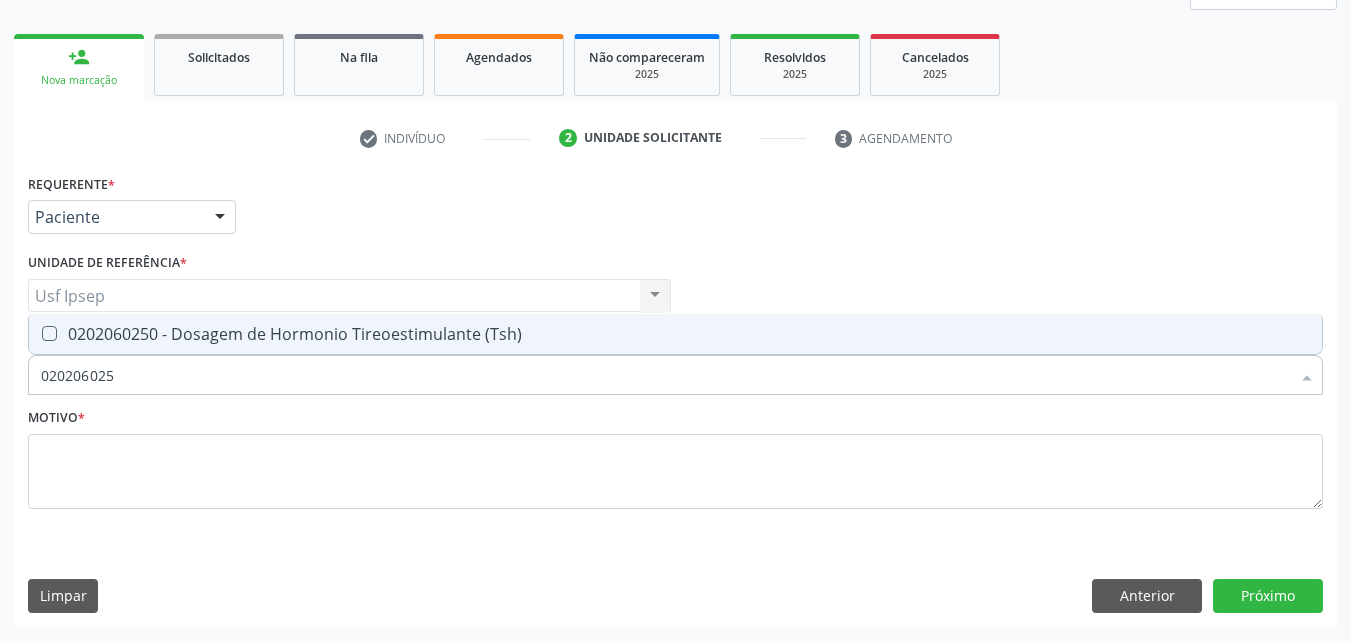 type on "0202060250" 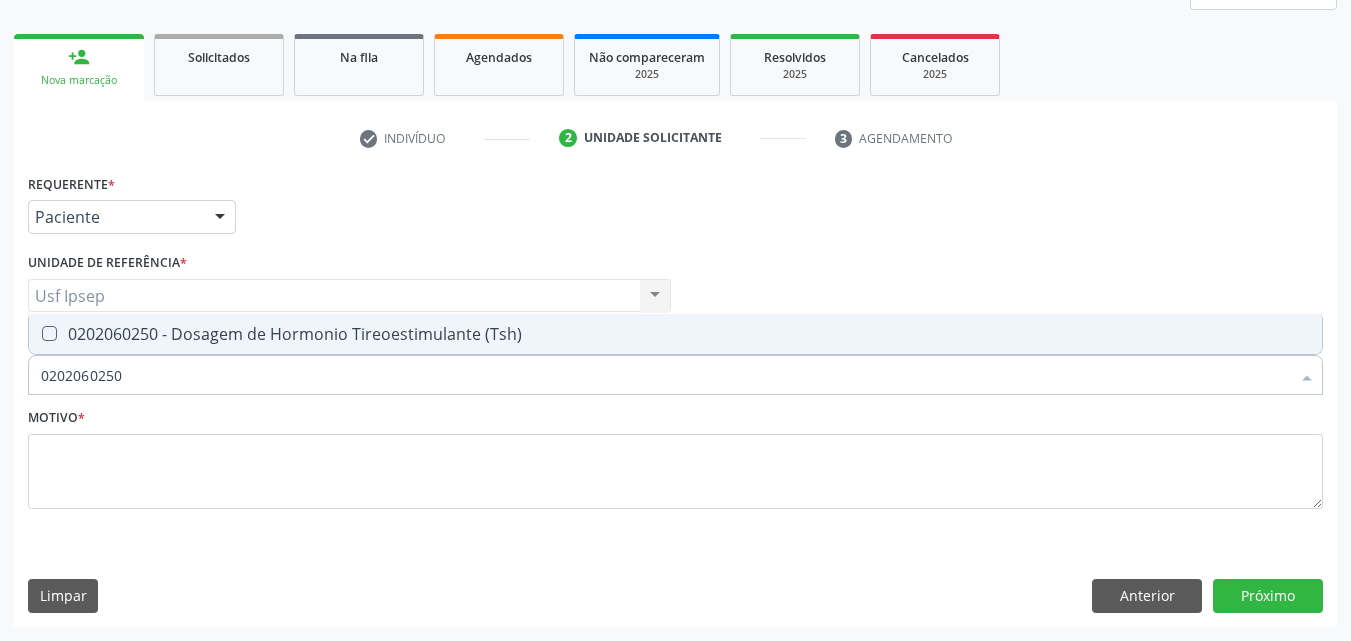 click at bounding box center (49, 333) 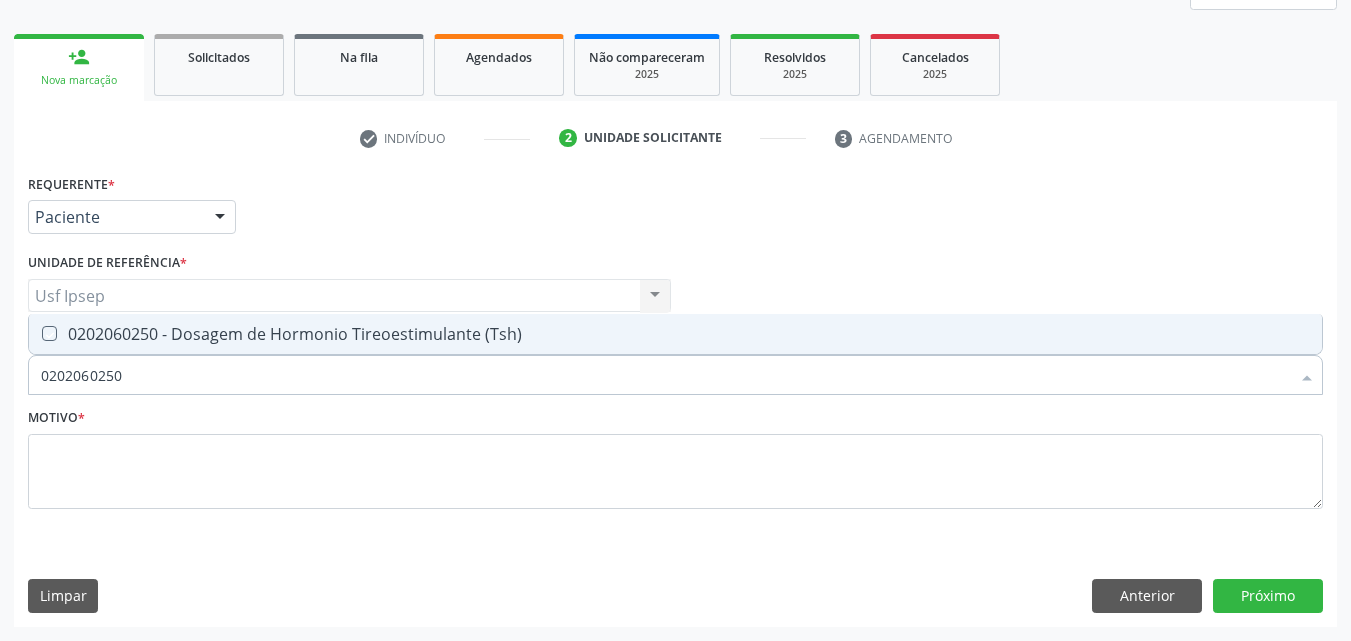 click at bounding box center (35, 333) 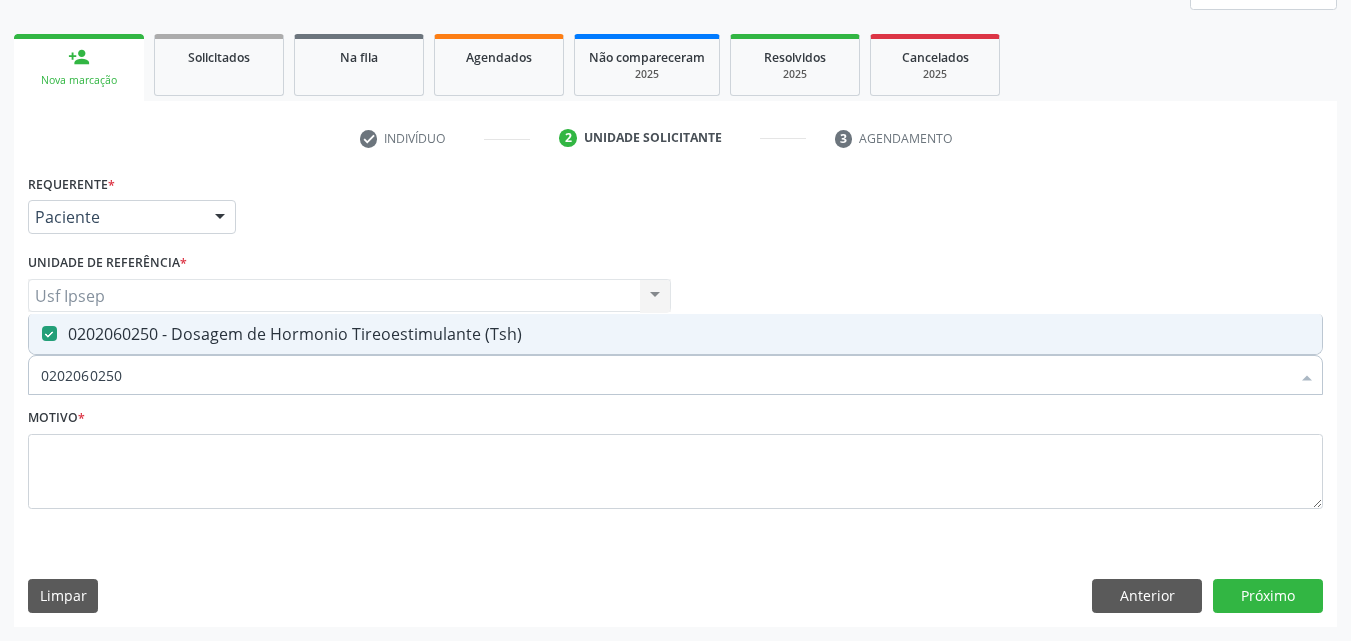 click on "0202060250" at bounding box center [665, 375] 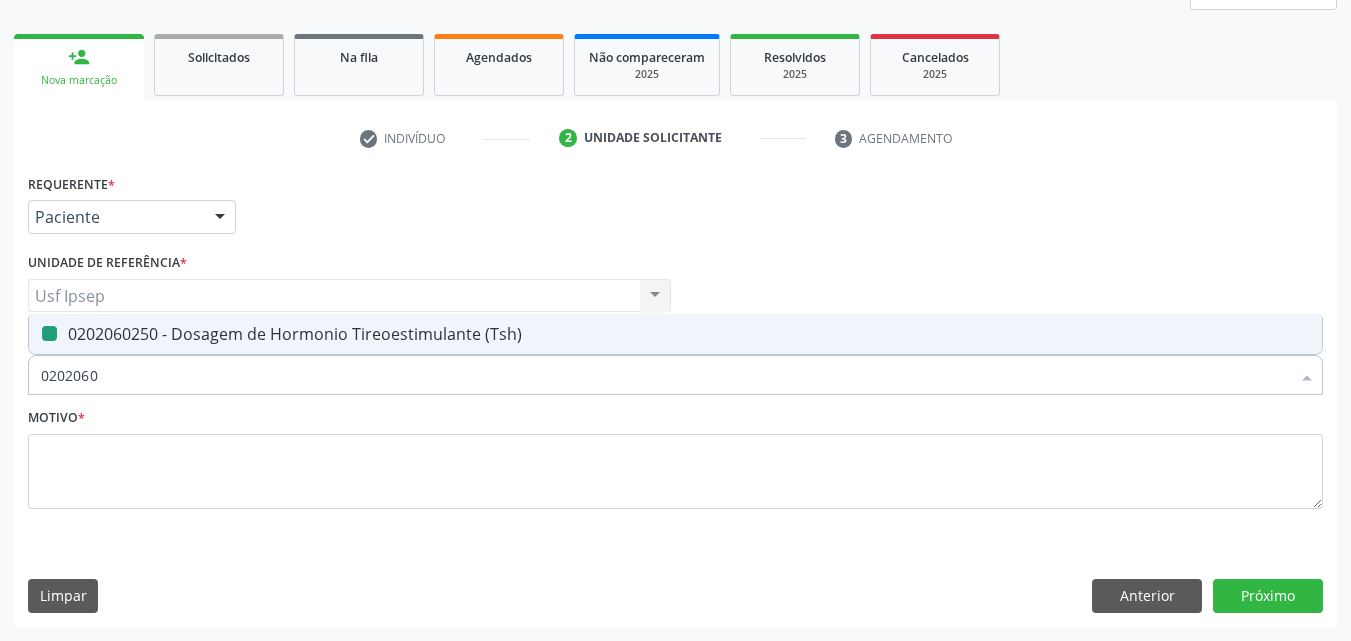 type on "020206" 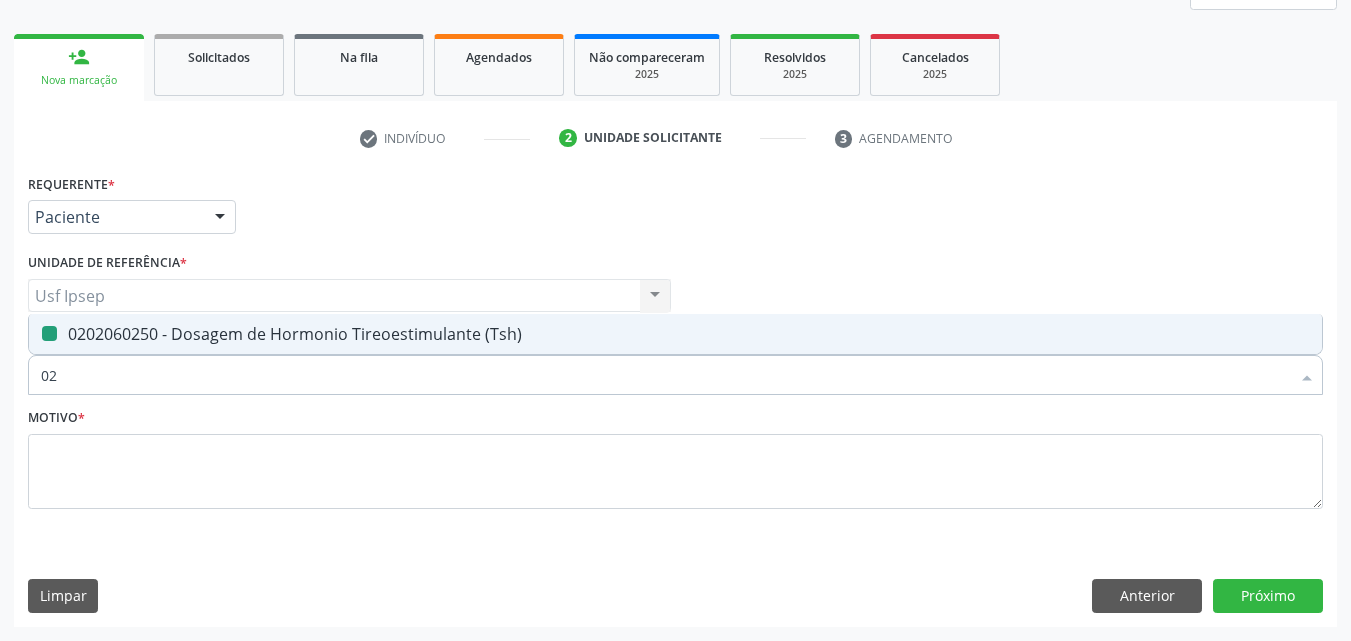 type on "0" 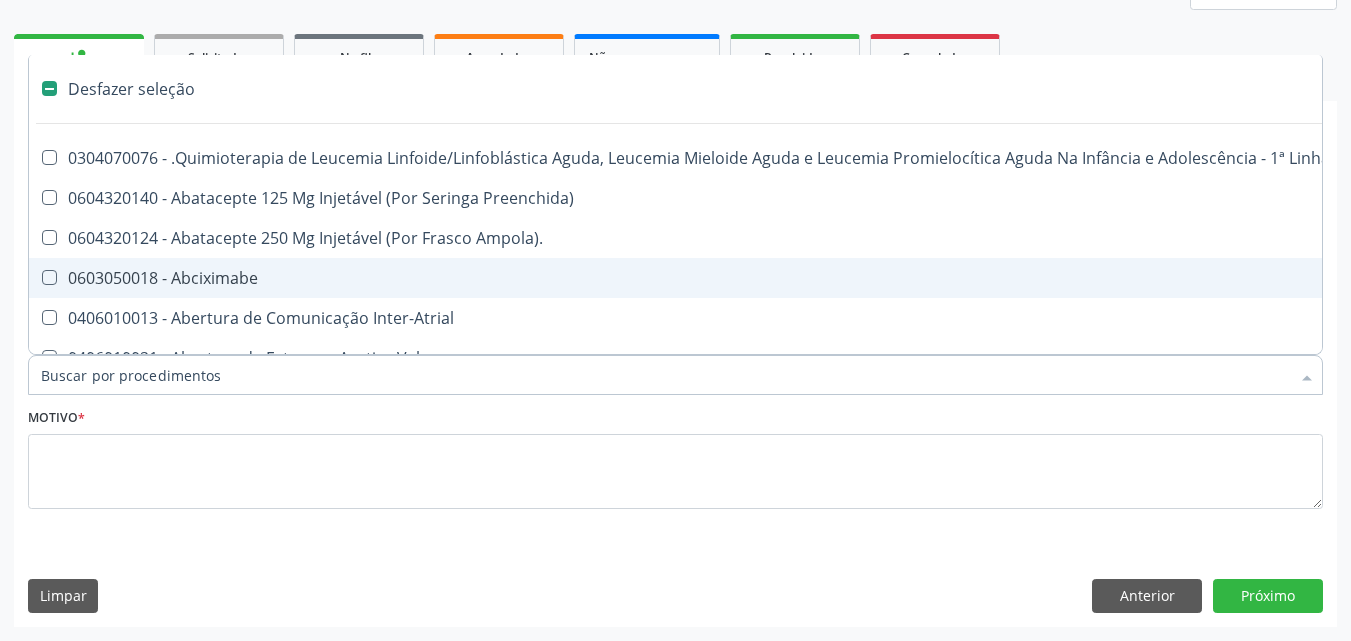 click on "Item de agendamento
*" at bounding box center [665, 375] 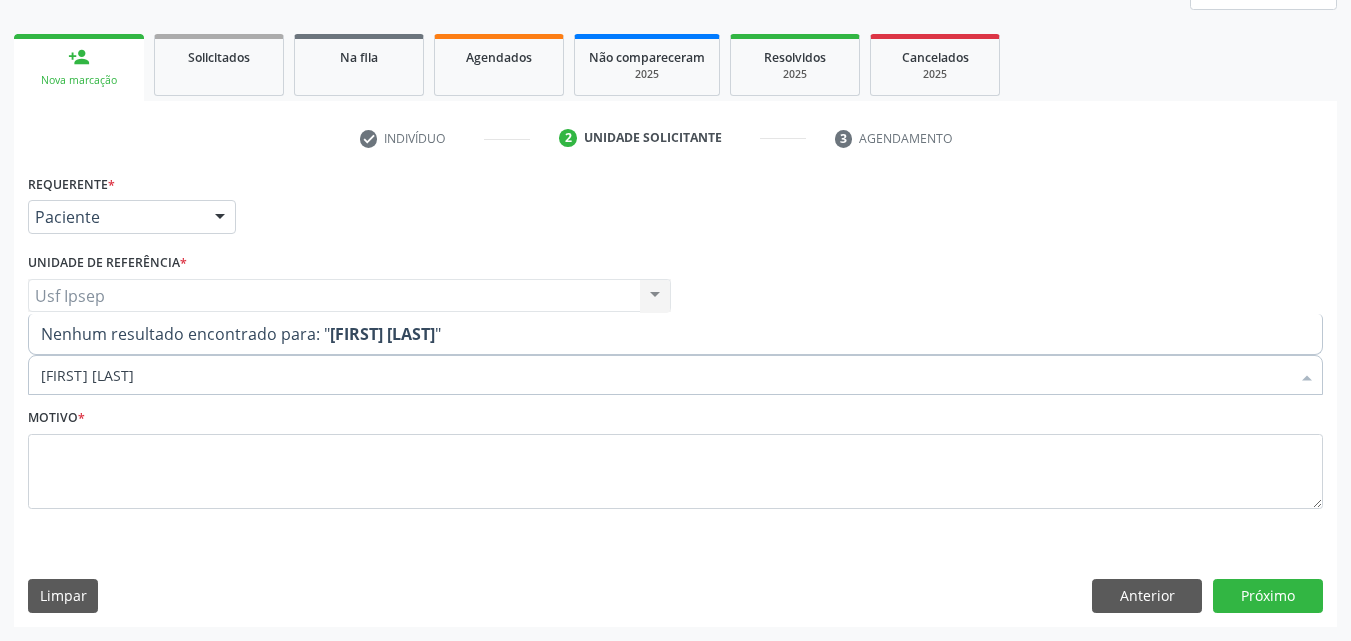 click on "aeo aso" at bounding box center (665, 375) 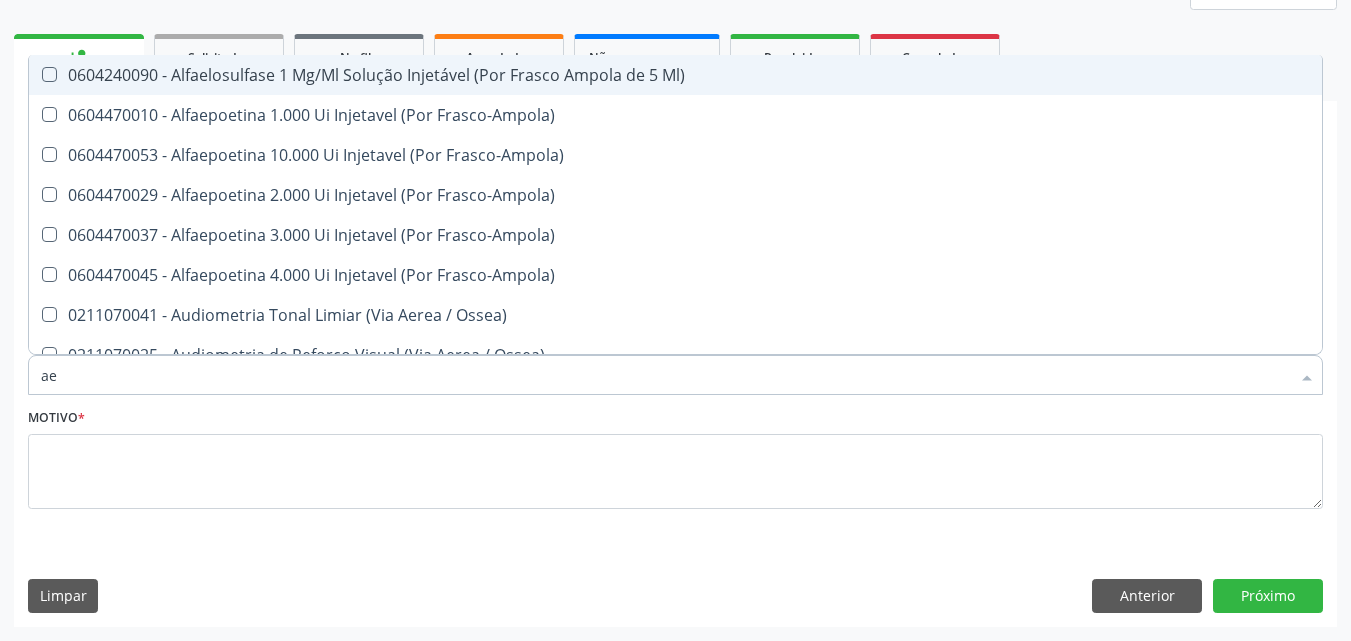 type on "a" 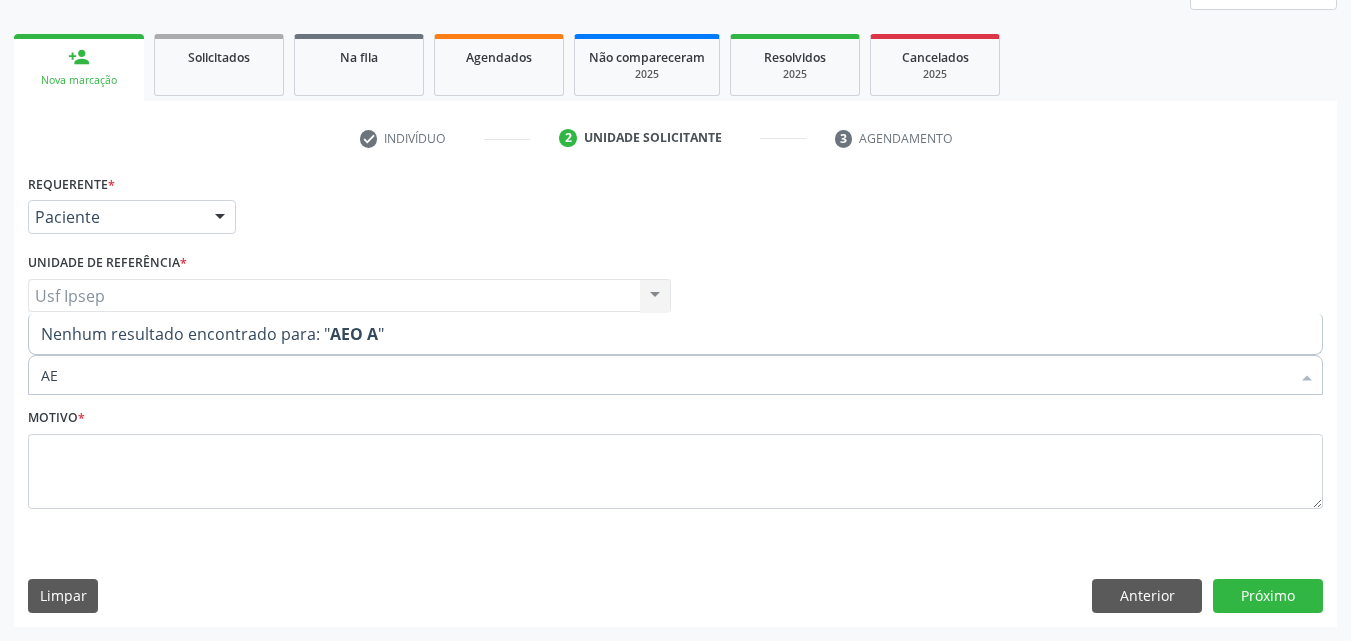 type on "A" 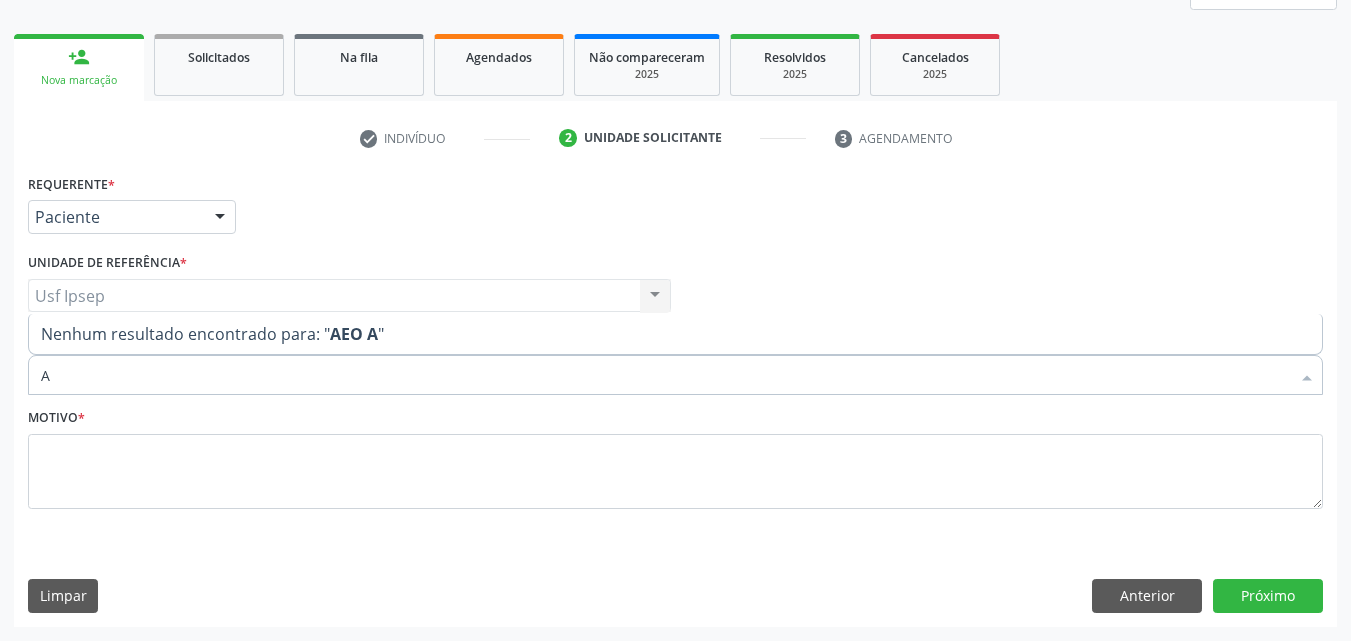 type 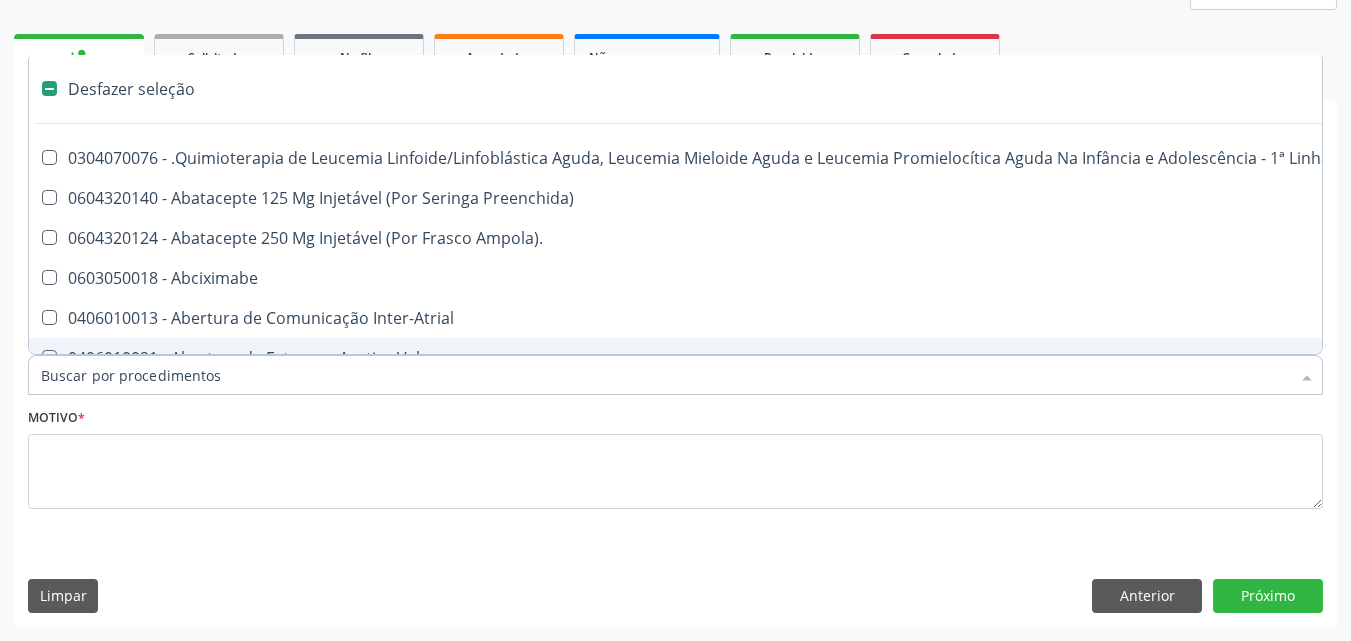 drag, startPoint x: 38, startPoint y: 373, endPoint x: 38, endPoint y: 350, distance: 23 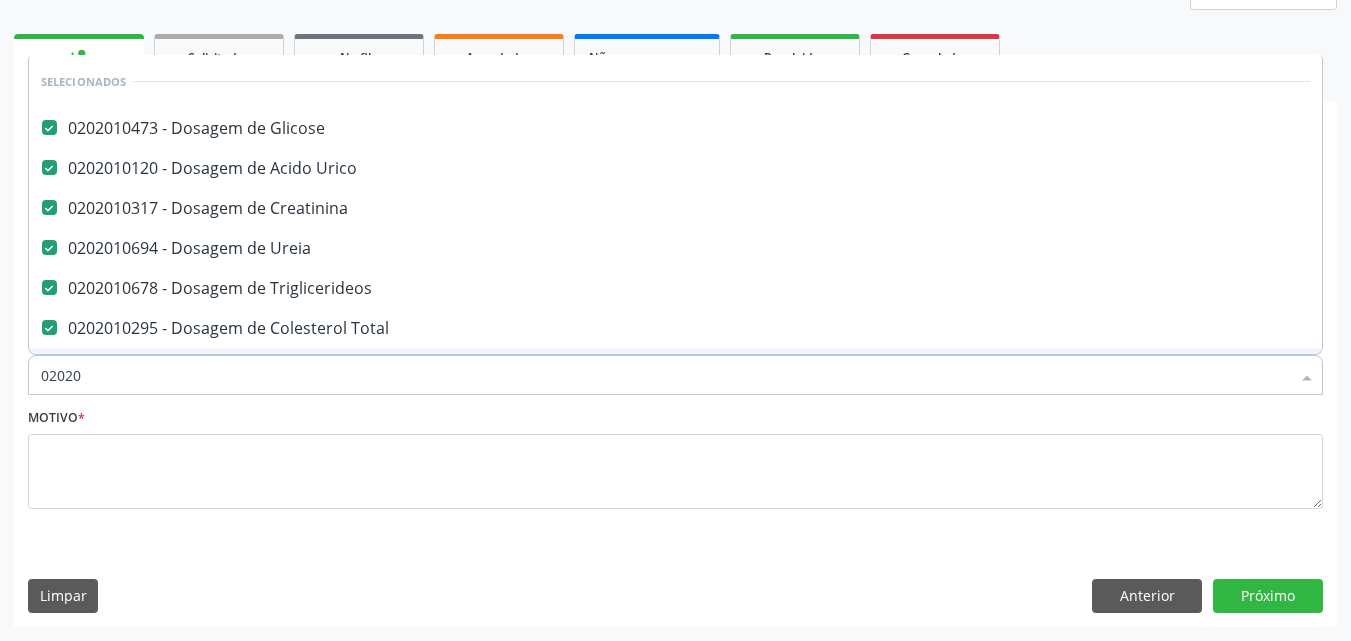 type on "020201" 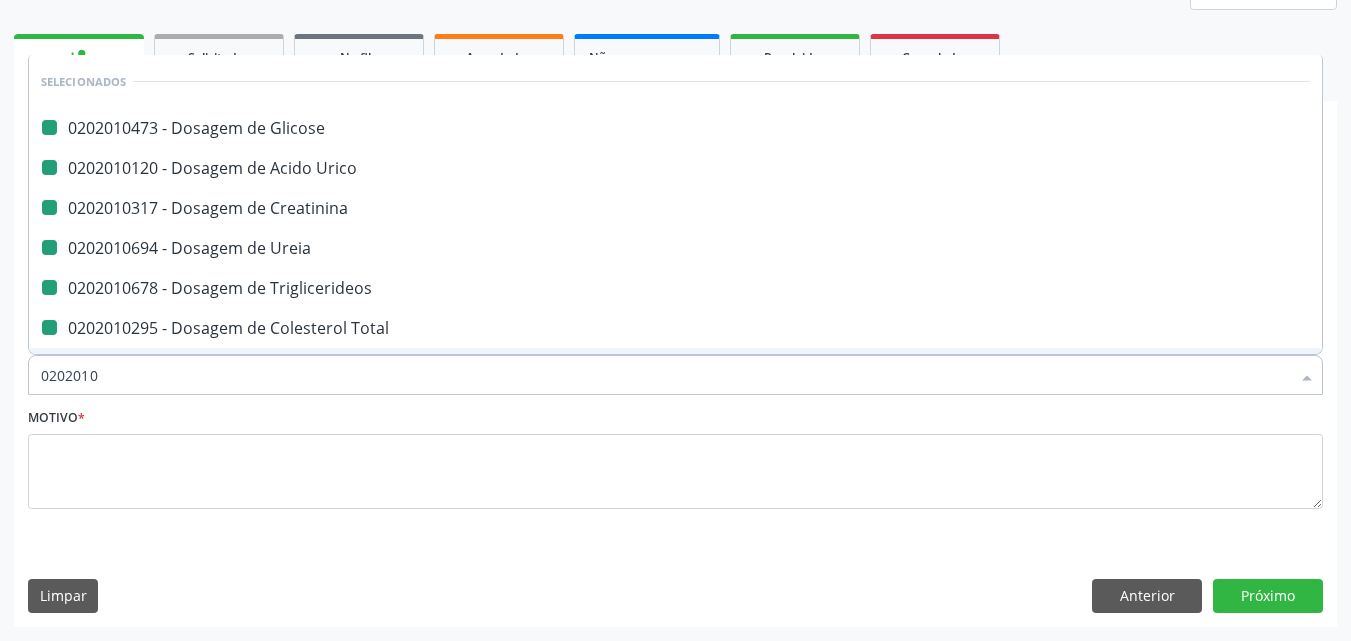 type on "02020105" 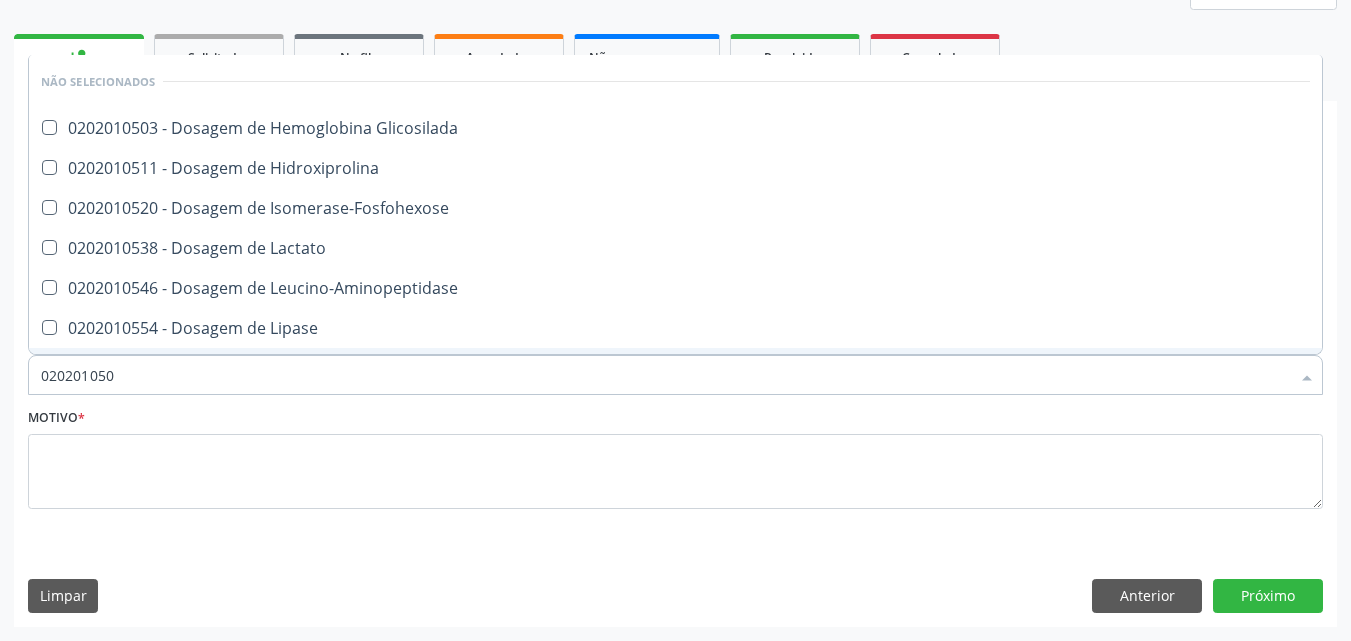 type on "0202010503" 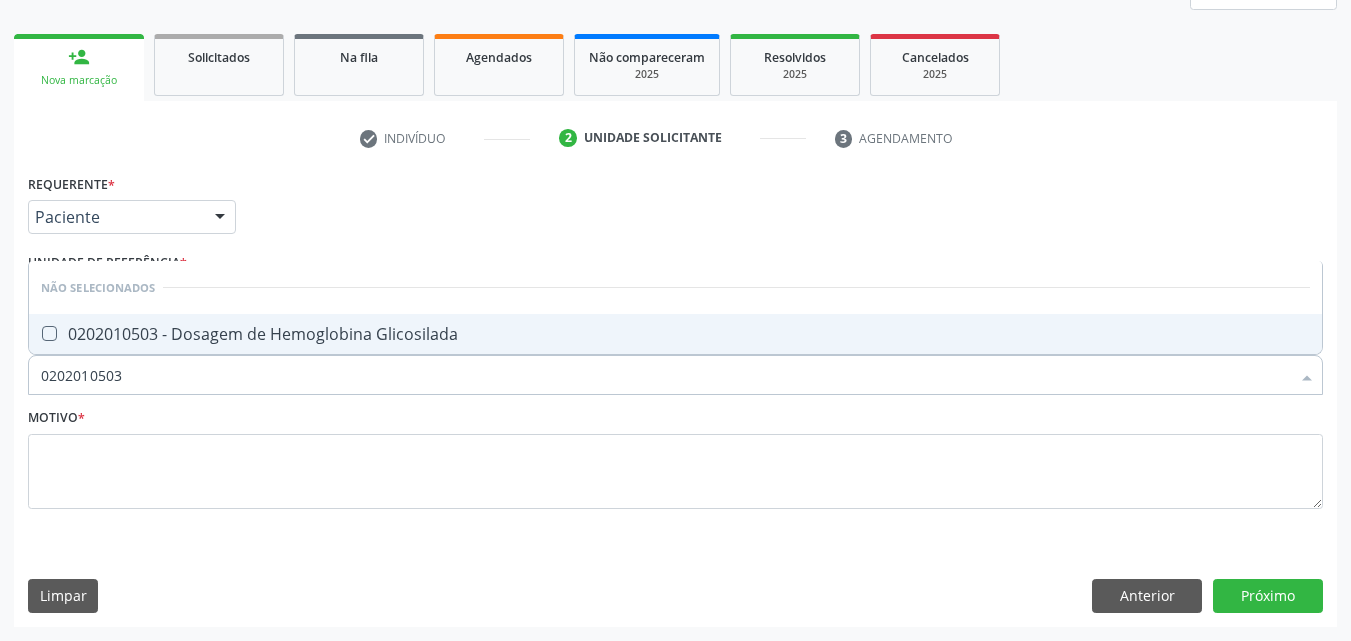 click at bounding box center [49, 333] 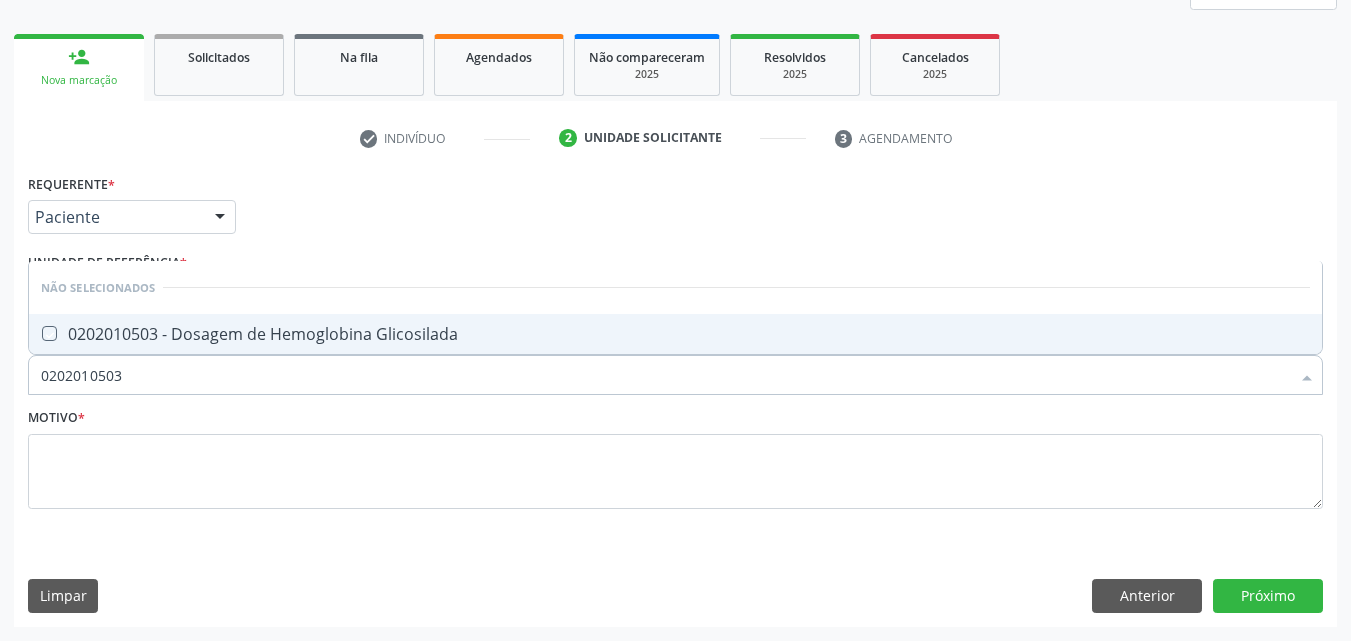 checkbox on "true" 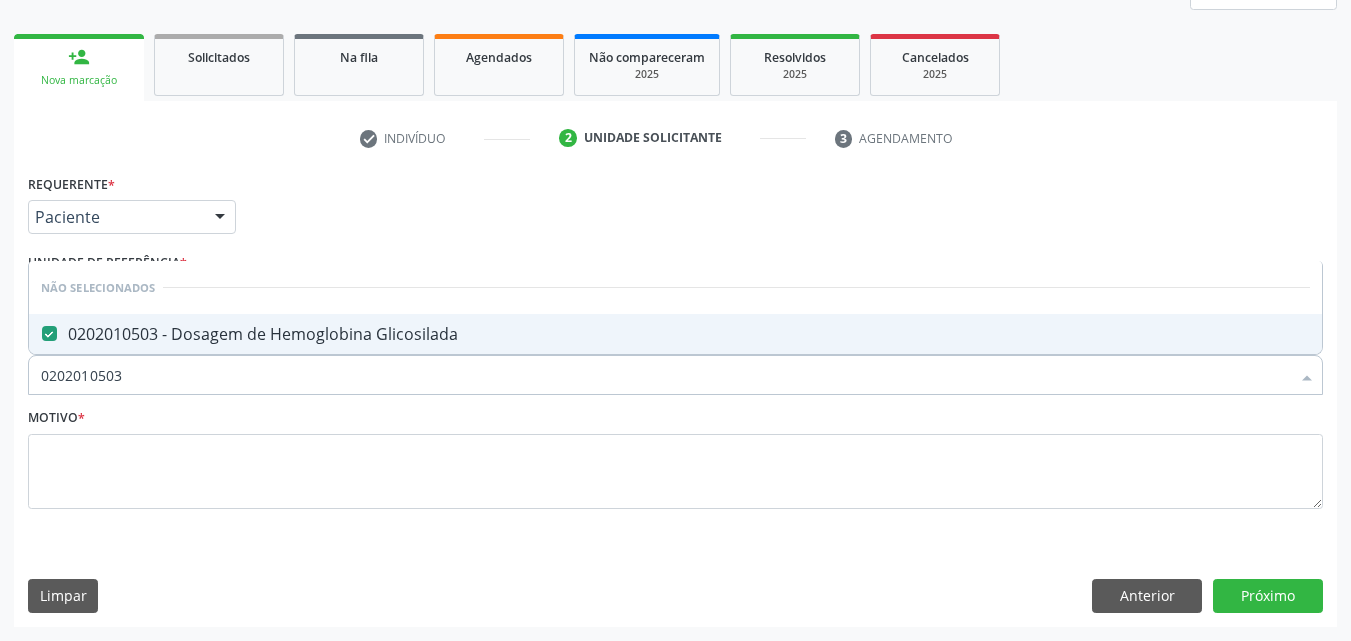 click on "0202010503" at bounding box center (665, 375) 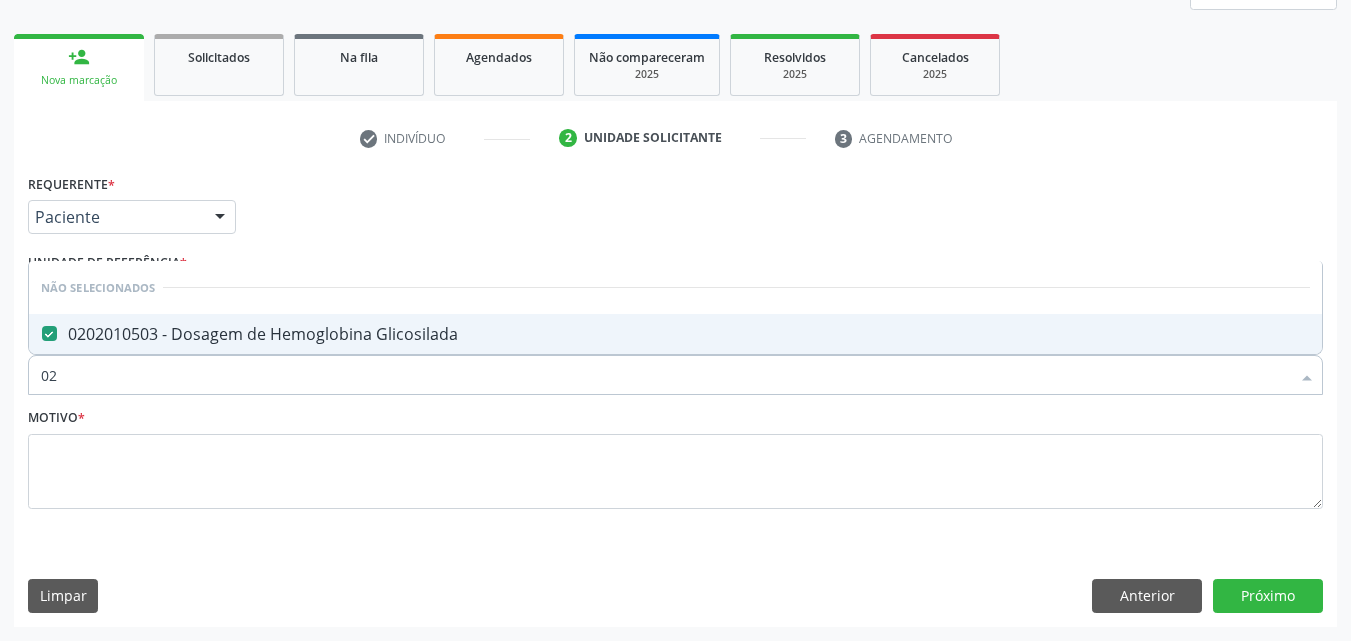 type on "0" 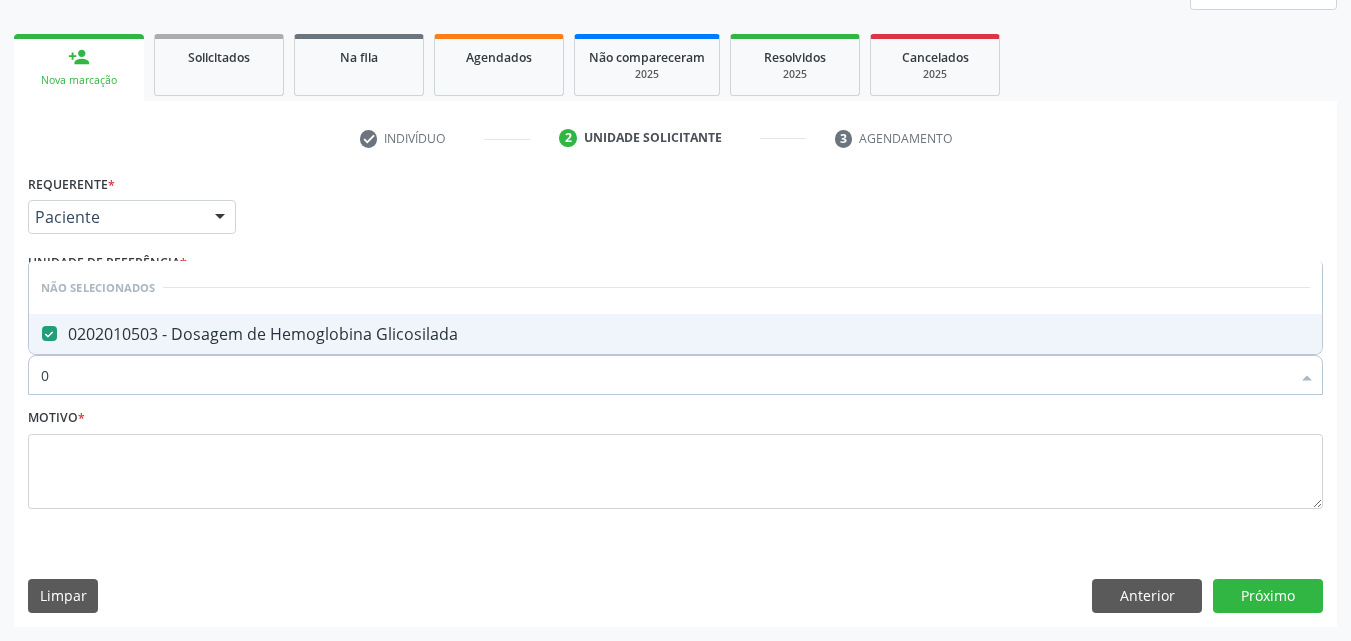 type 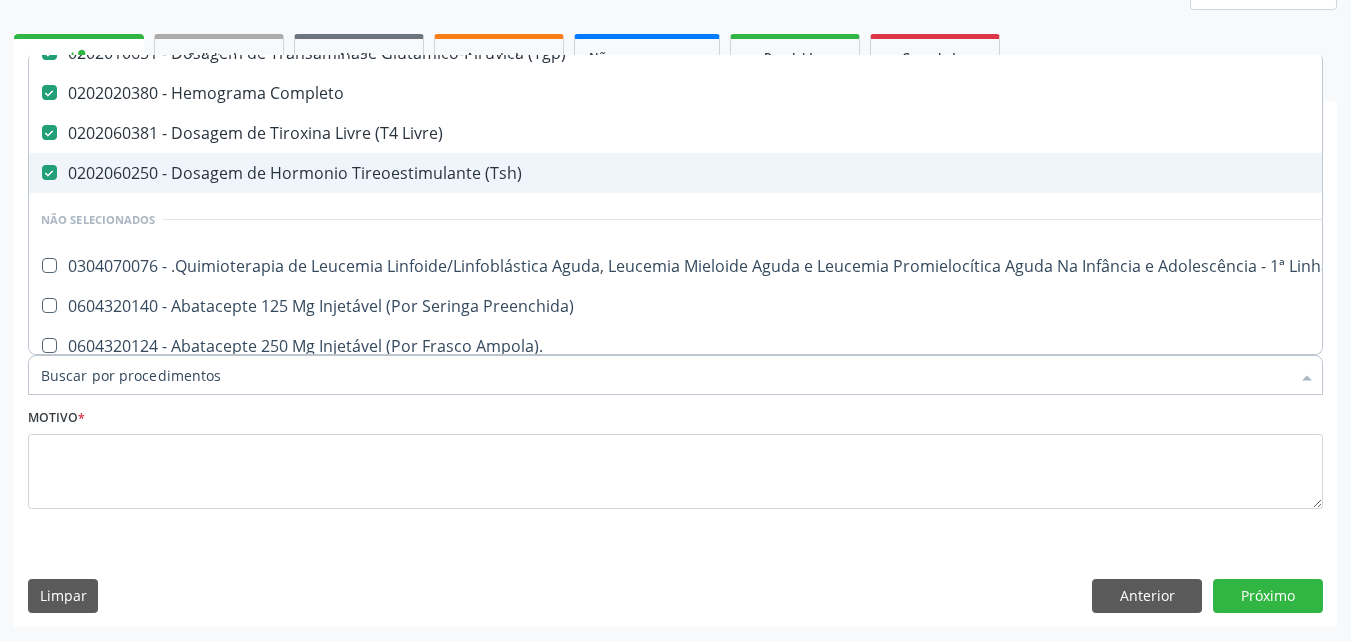 scroll, scrollTop: 500, scrollLeft: 0, axis: vertical 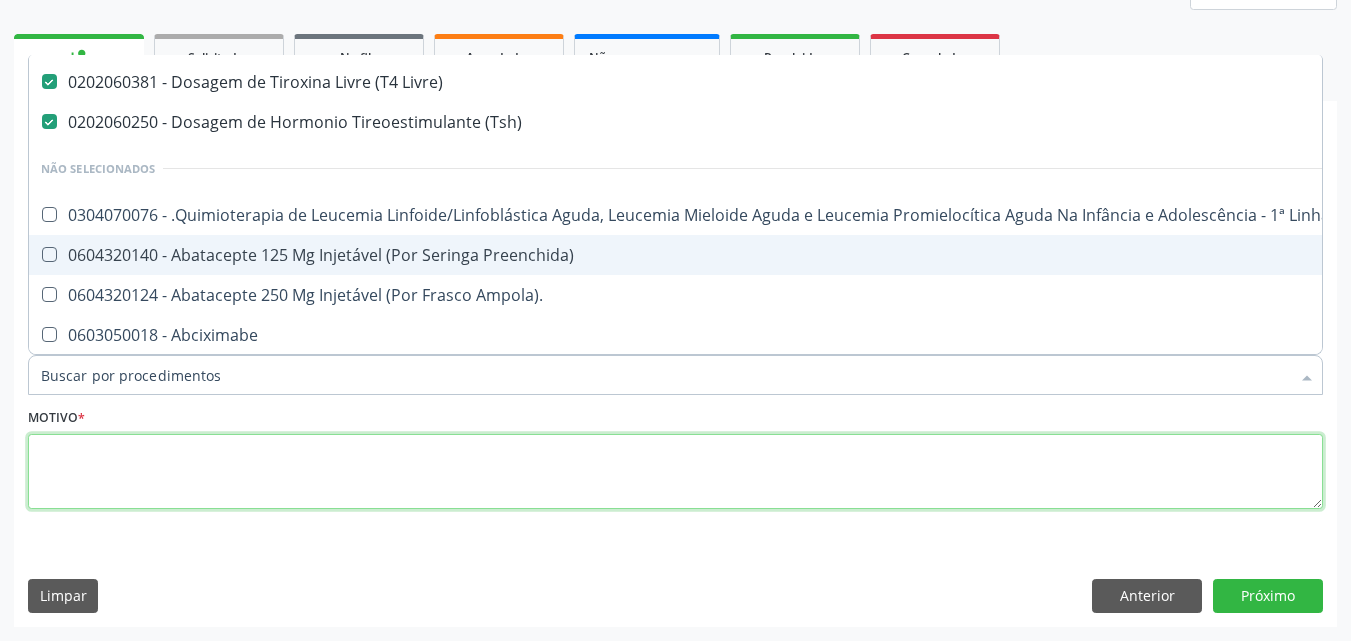 drag, startPoint x: 72, startPoint y: 471, endPoint x: 121, endPoint y: 483, distance: 50.447994 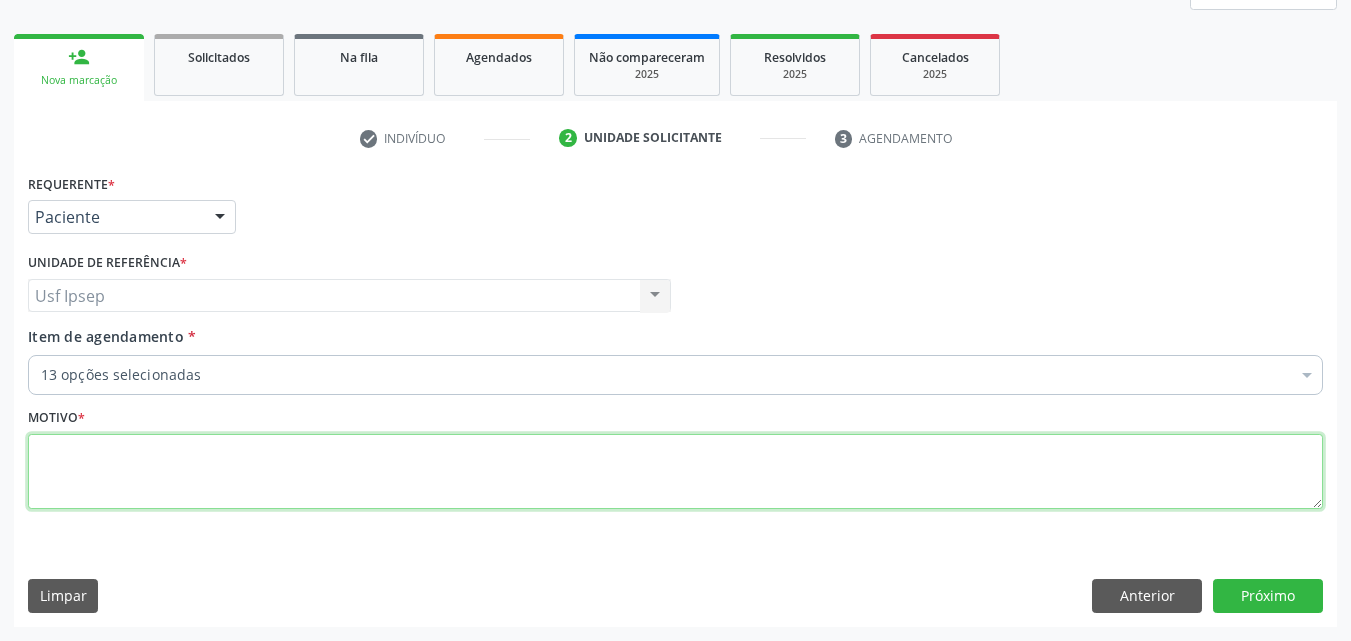scroll, scrollTop: 0, scrollLeft: 0, axis: both 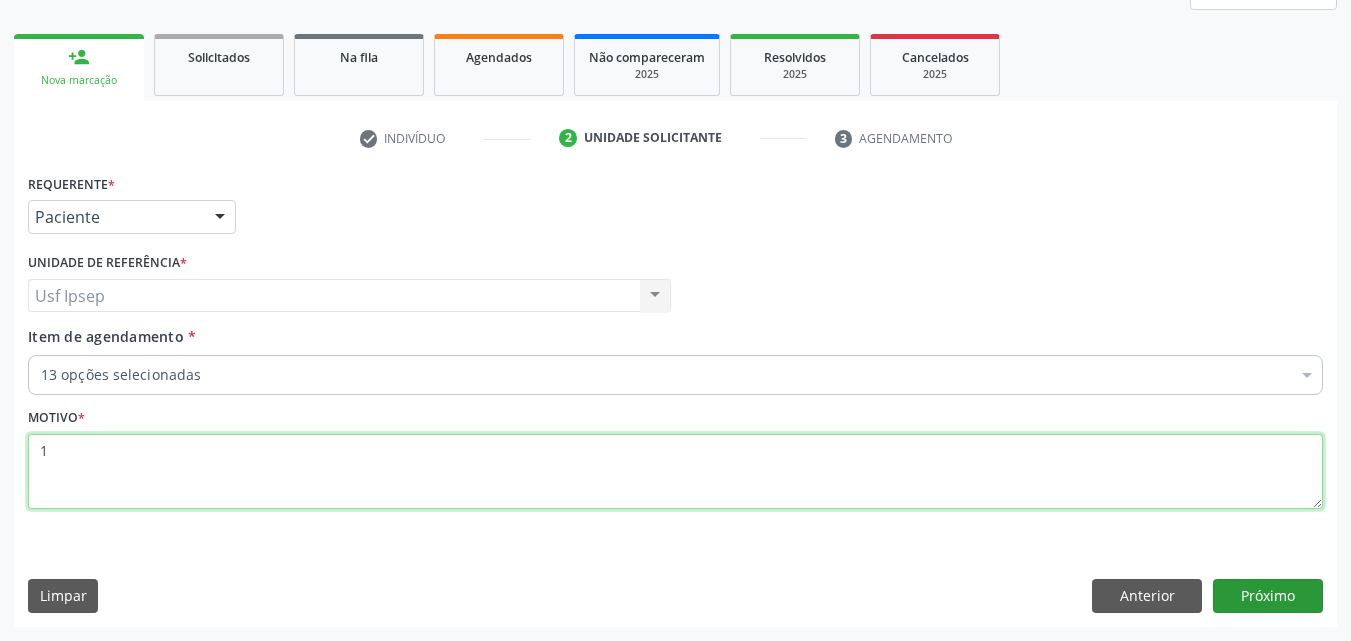 type on "1" 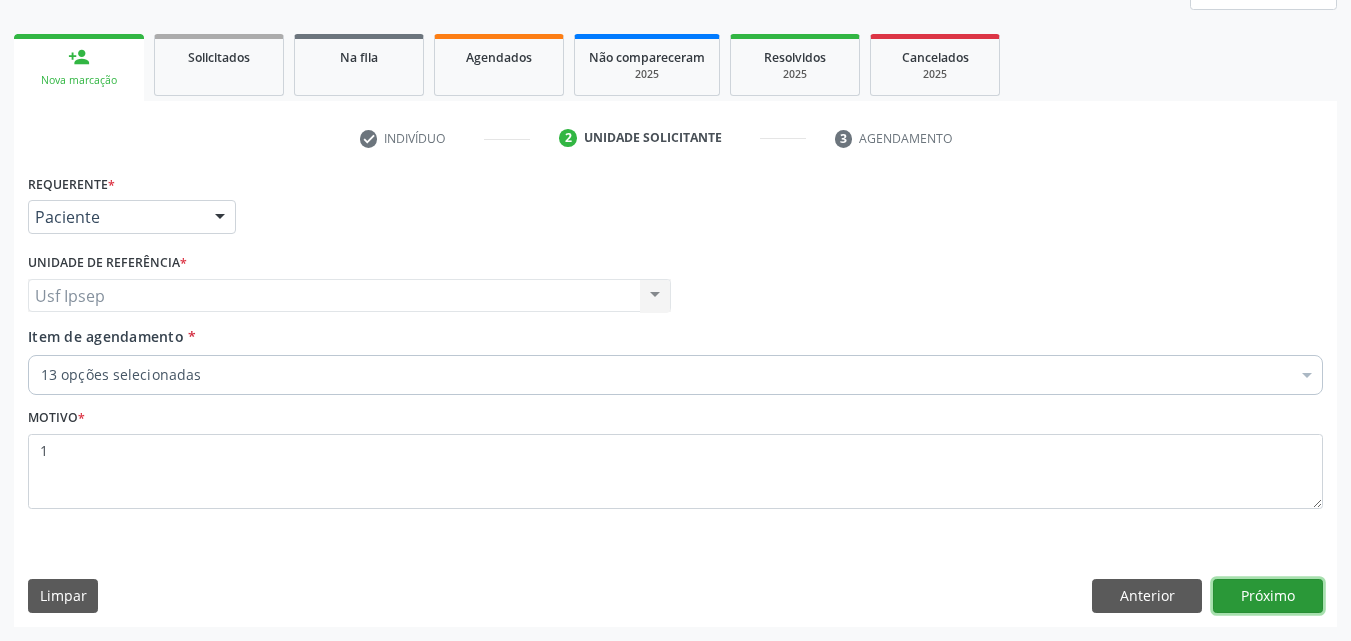 click on "Próximo" at bounding box center (1268, 596) 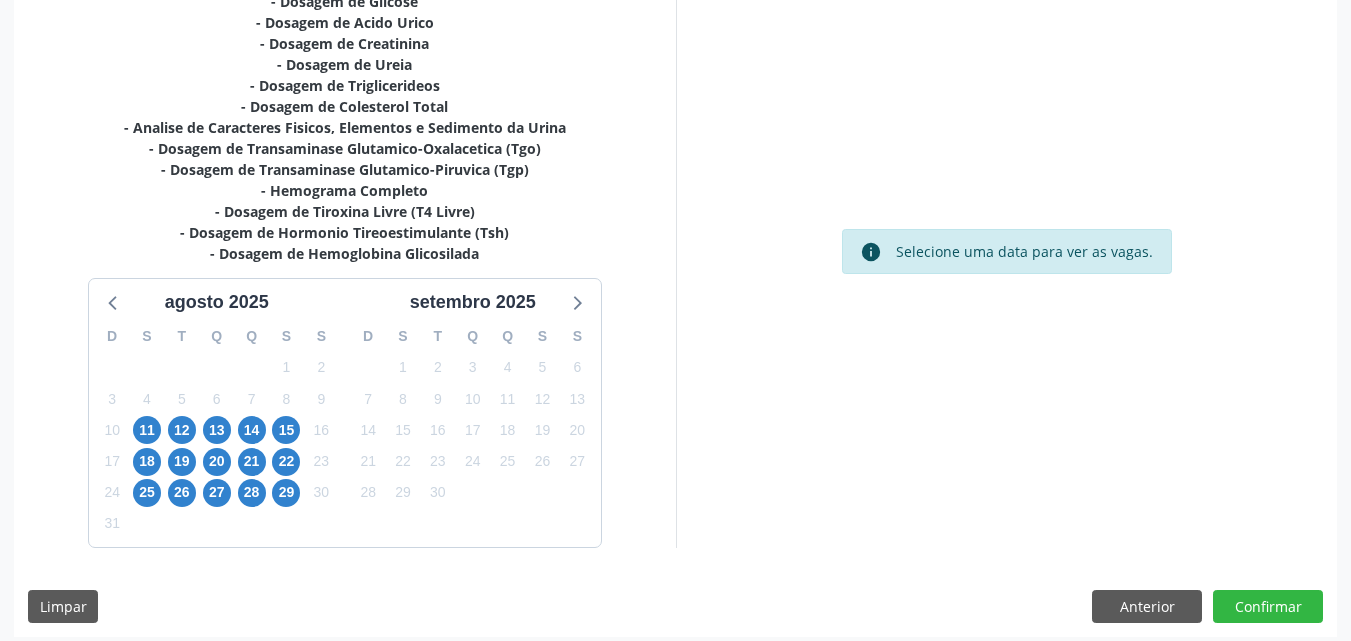 scroll, scrollTop: 481, scrollLeft: 0, axis: vertical 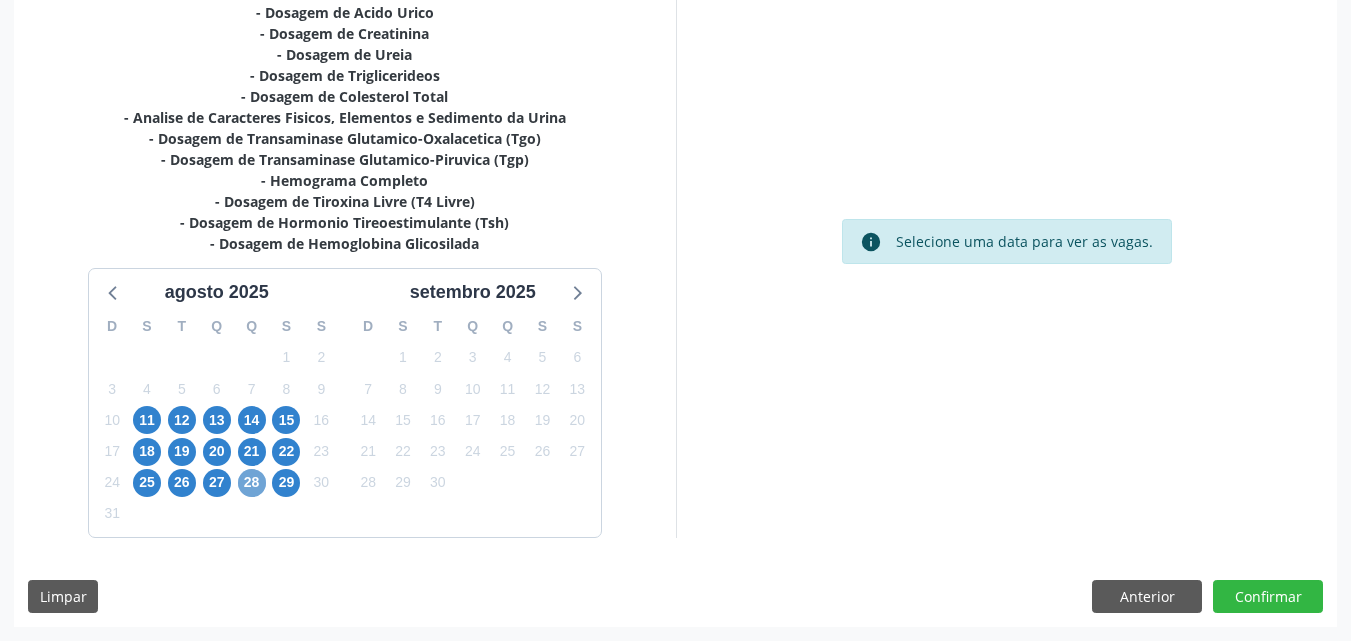 click on "28" at bounding box center [252, 483] 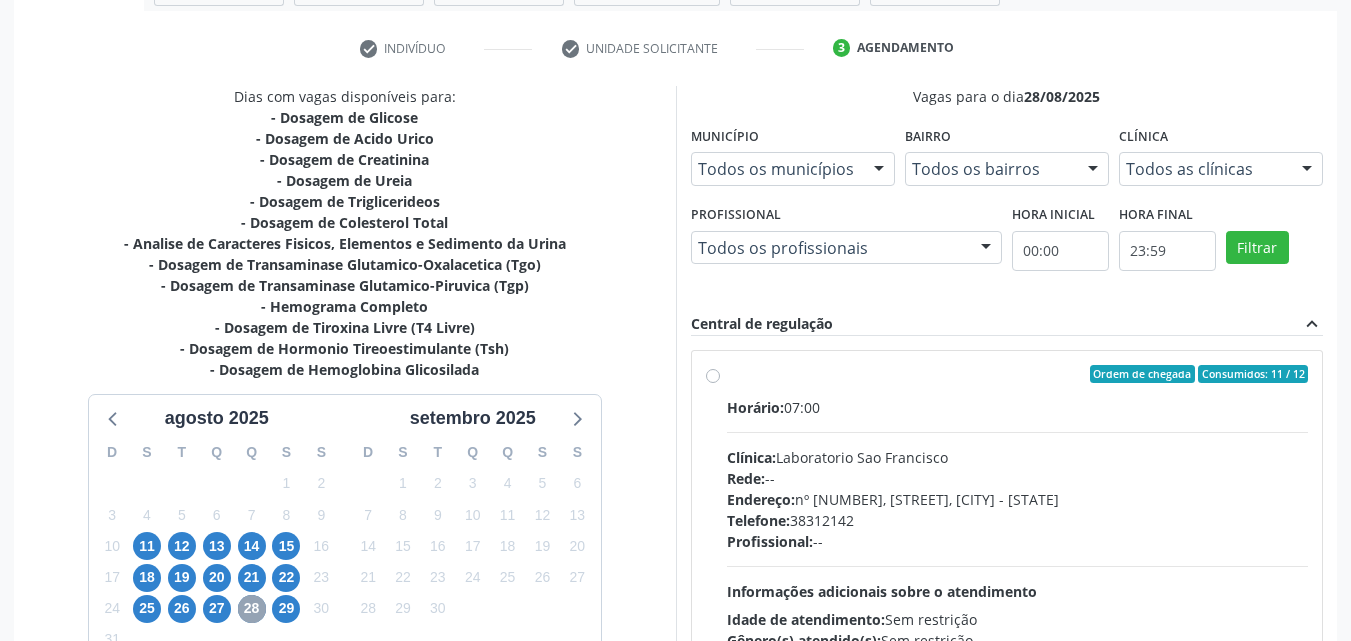 scroll, scrollTop: 354, scrollLeft: 0, axis: vertical 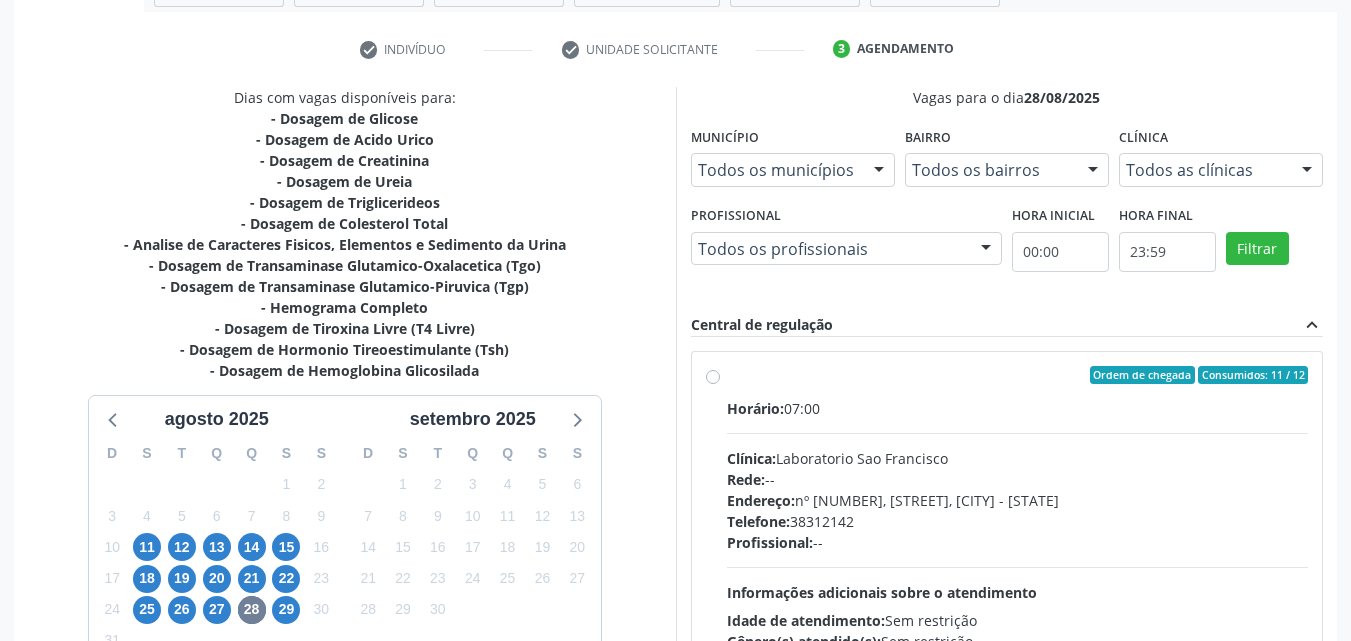 click on "Clínica:  Laboratorio Sao Francisco" at bounding box center [1018, 458] 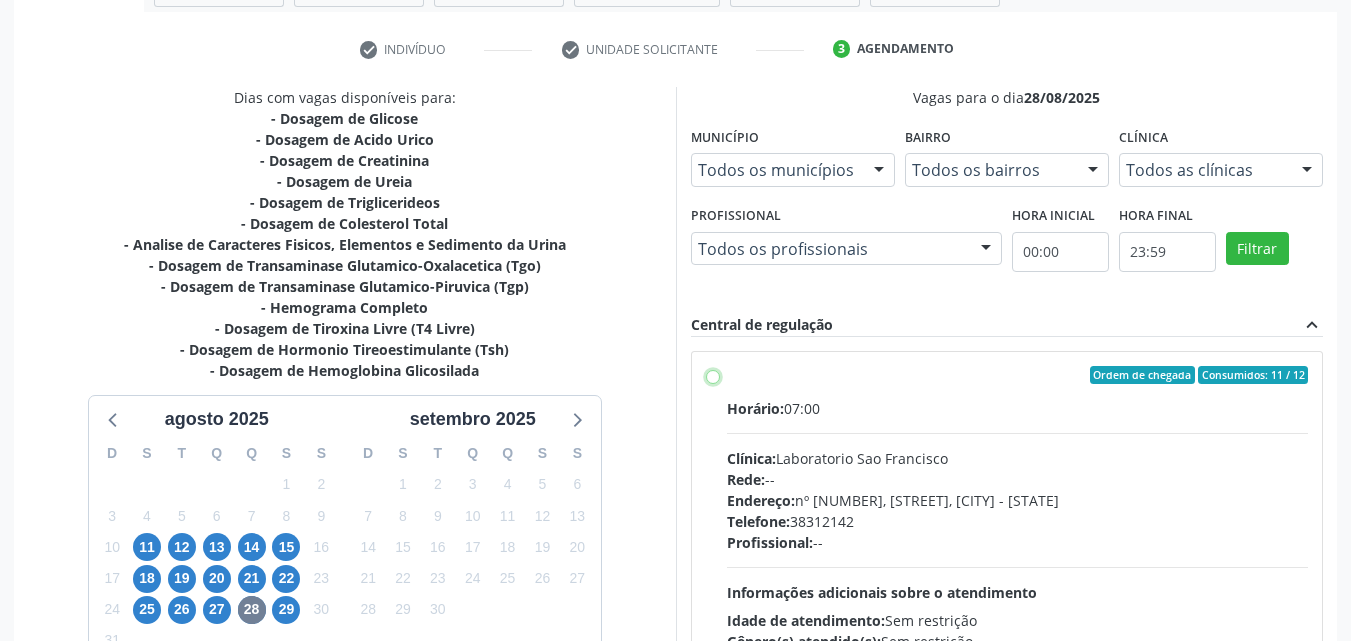 radio on "true" 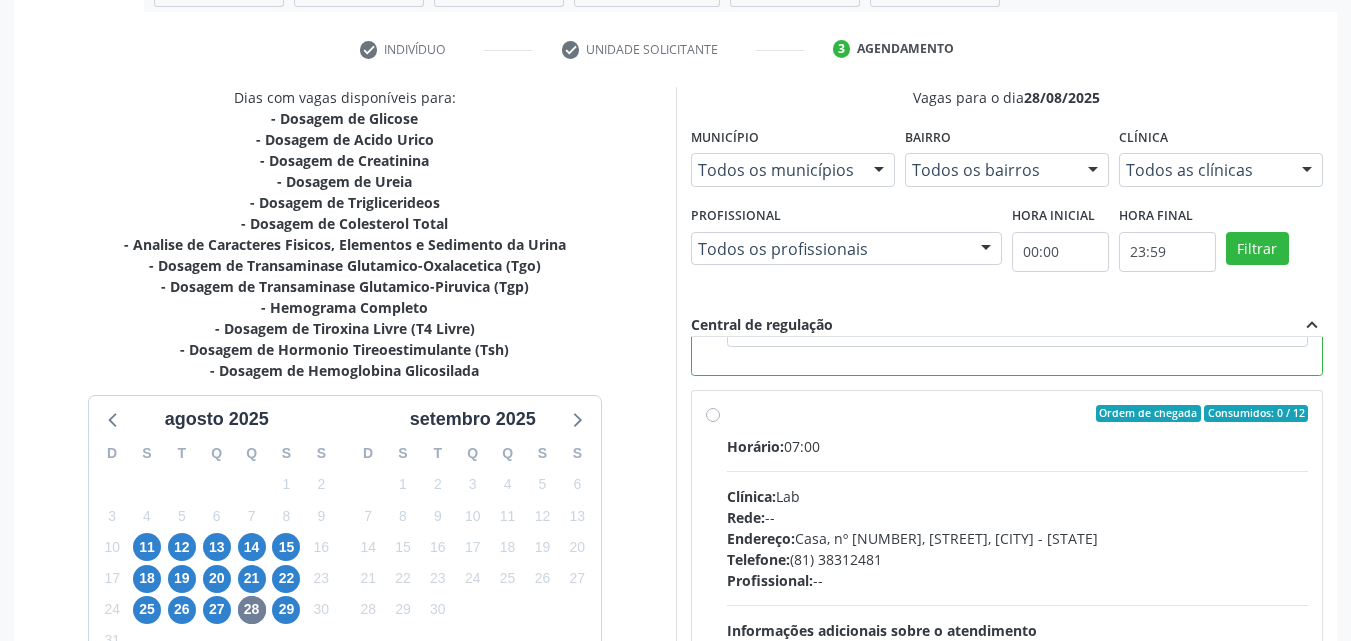 scroll, scrollTop: 450, scrollLeft: 0, axis: vertical 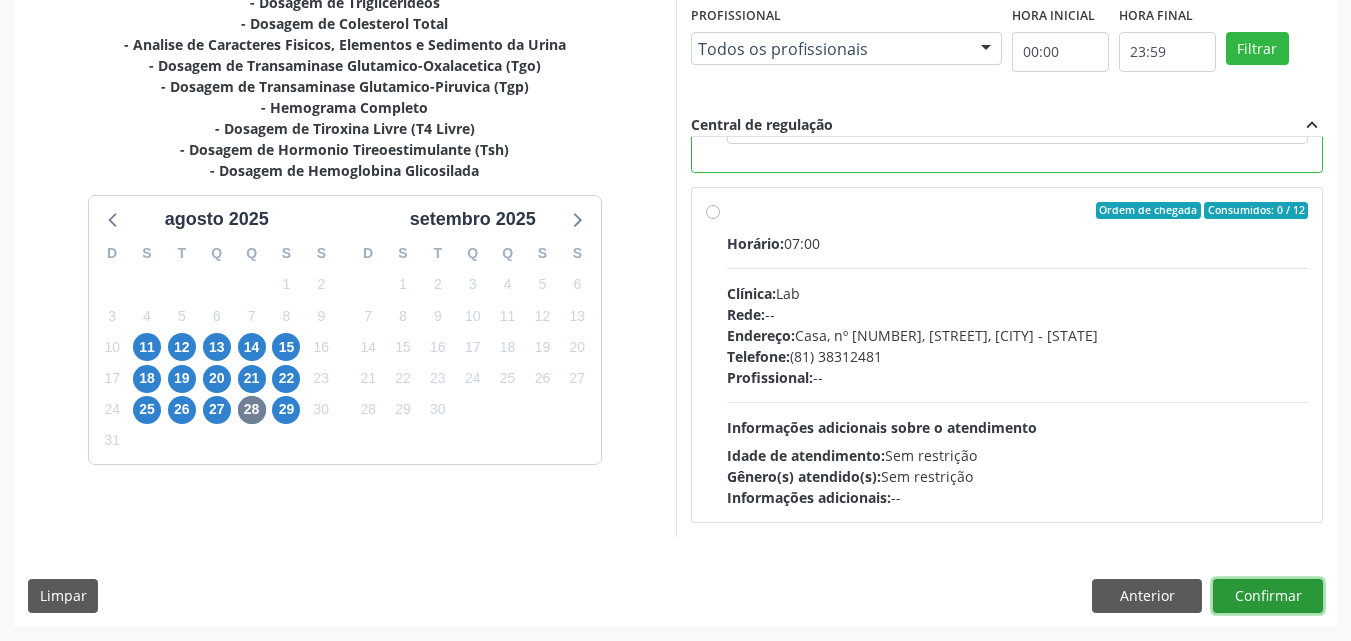 click on "Confirmar" at bounding box center (1268, 596) 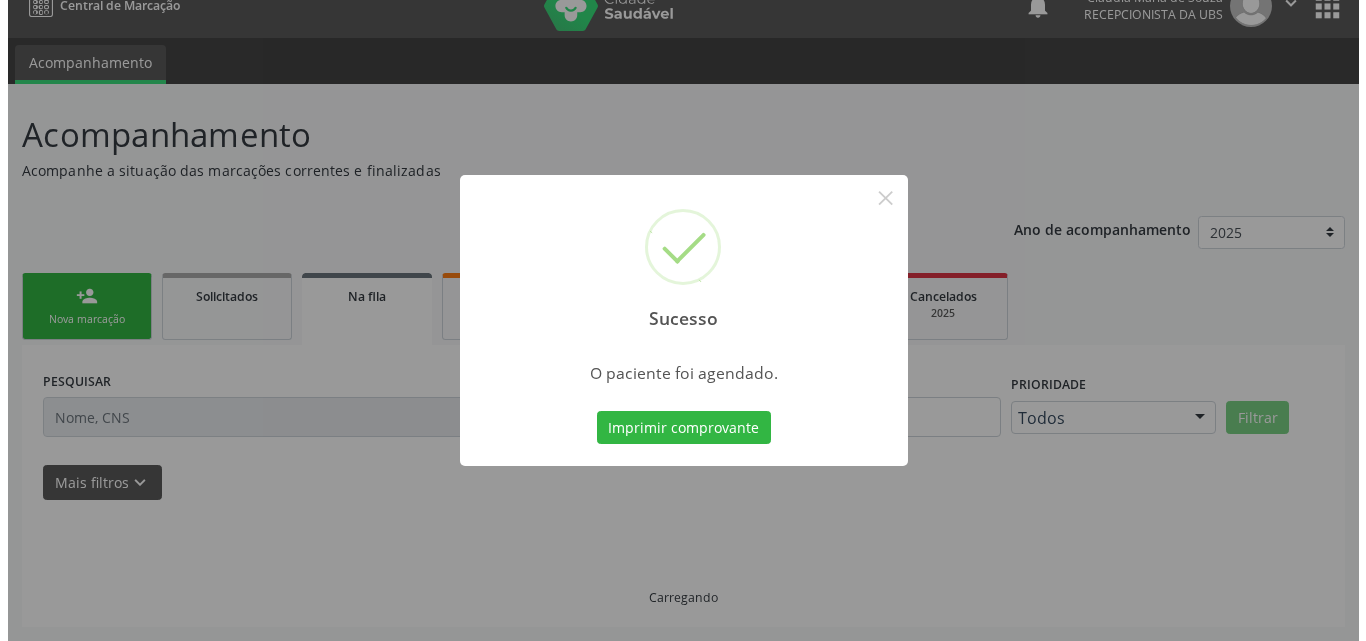 scroll, scrollTop: 0, scrollLeft: 0, axis: both 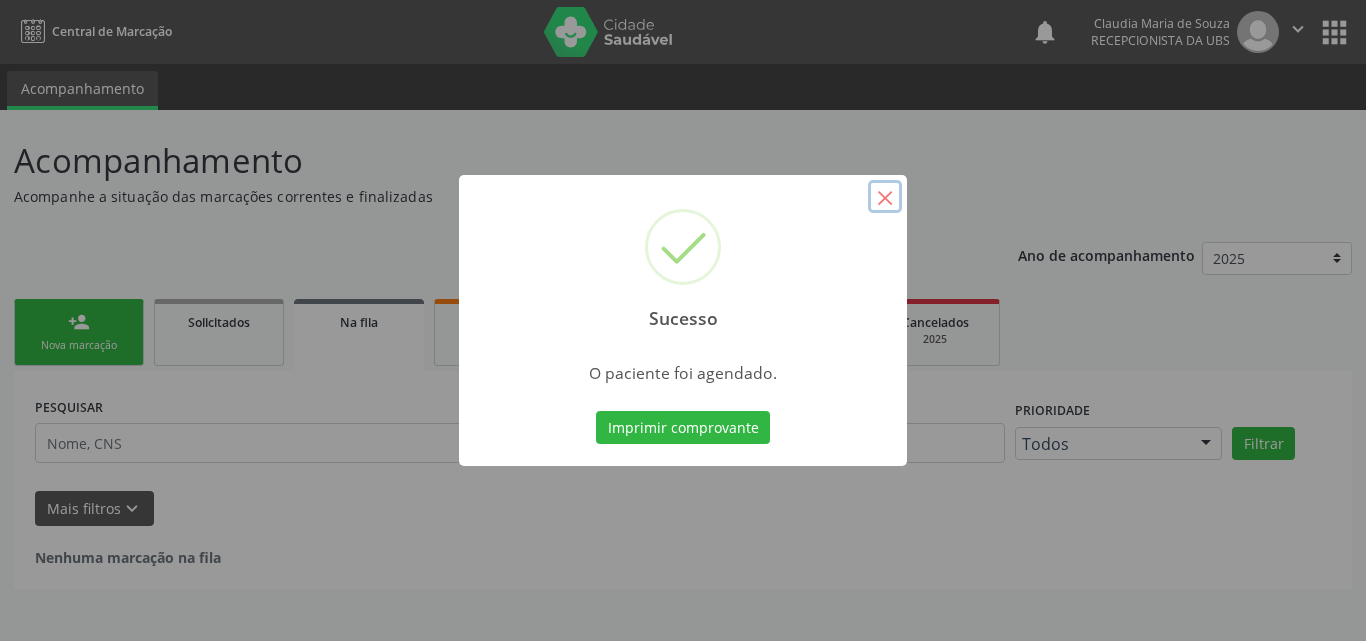 click on "×" at bounding box center [885, 197] 